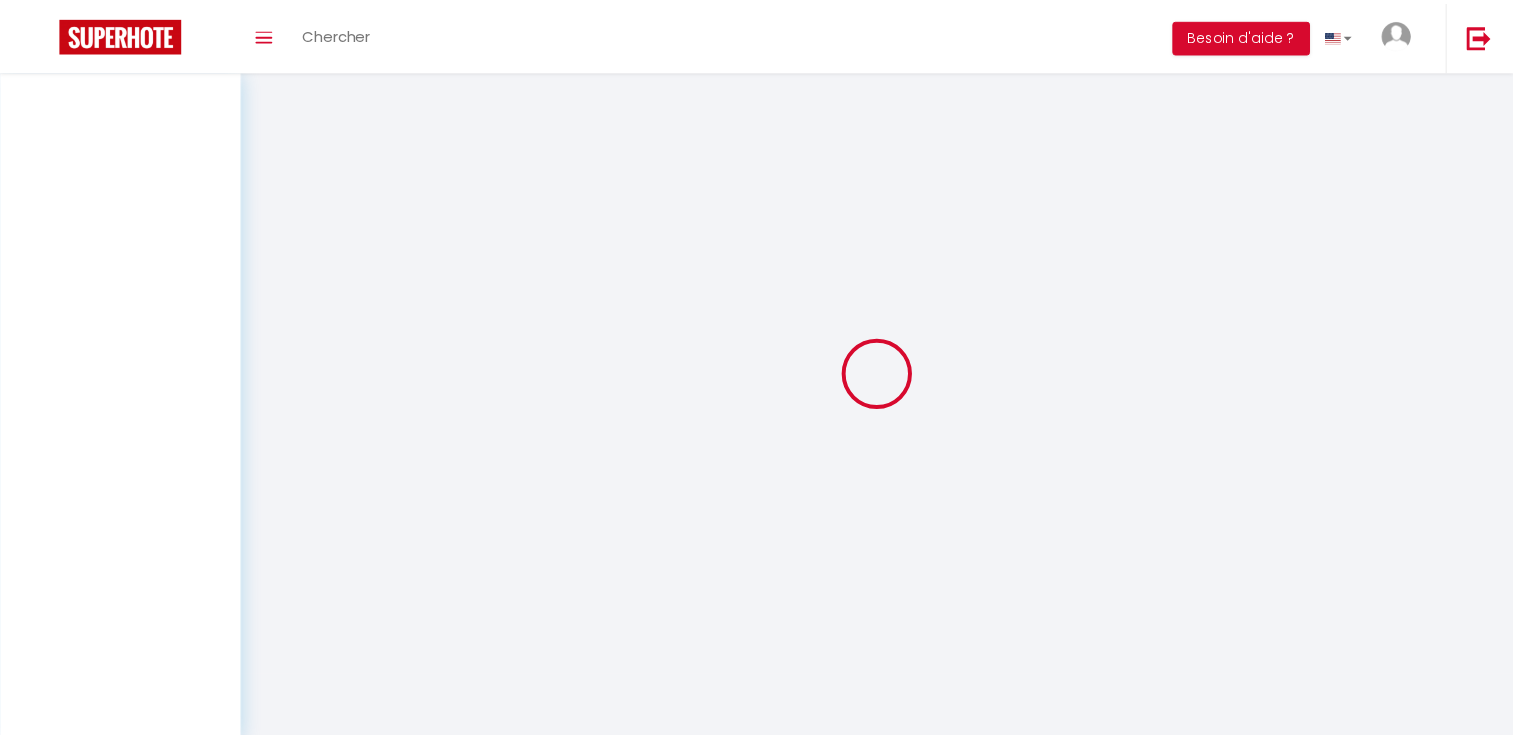 scroll, scrollTop: 0, scrollLeft: 0, axis: both 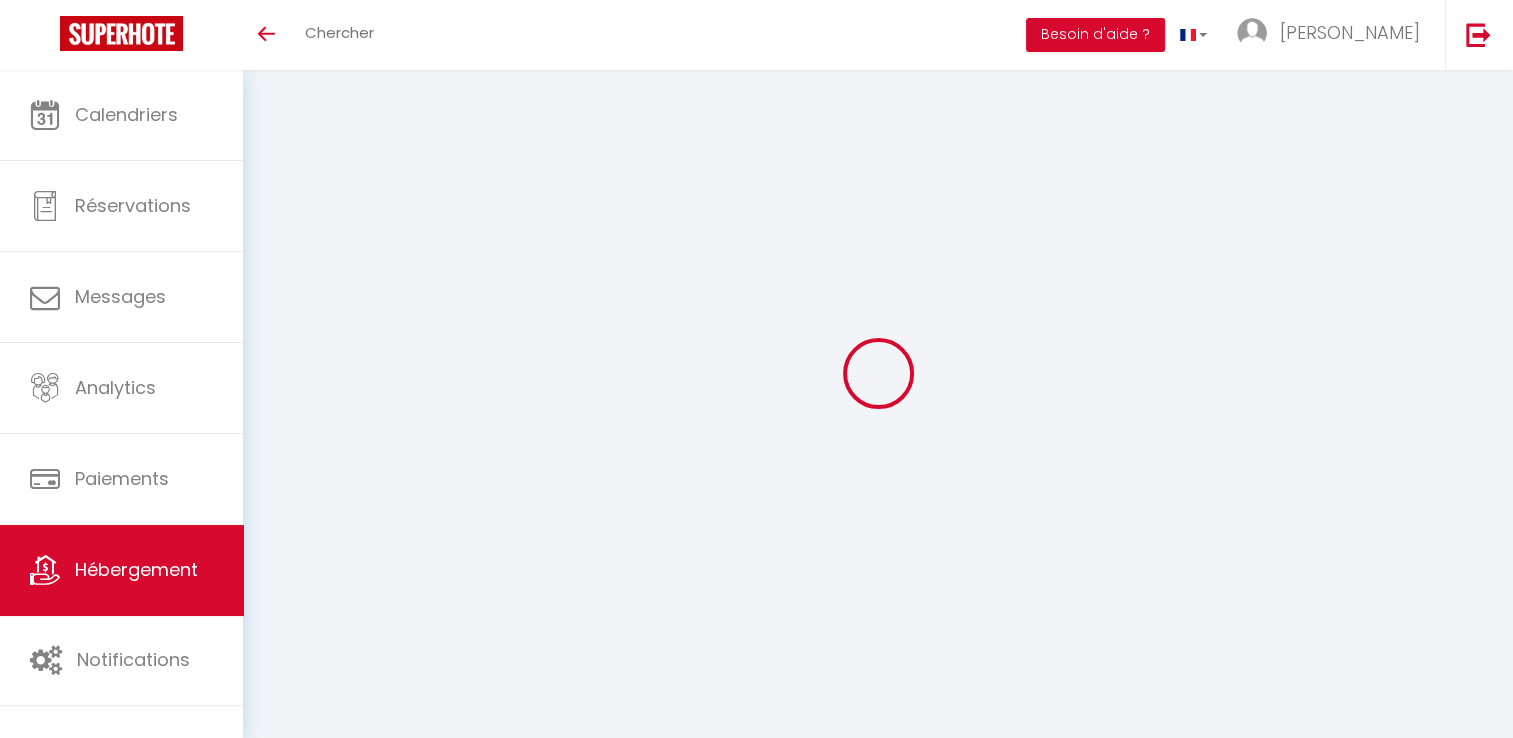 select on "+ 18 %" 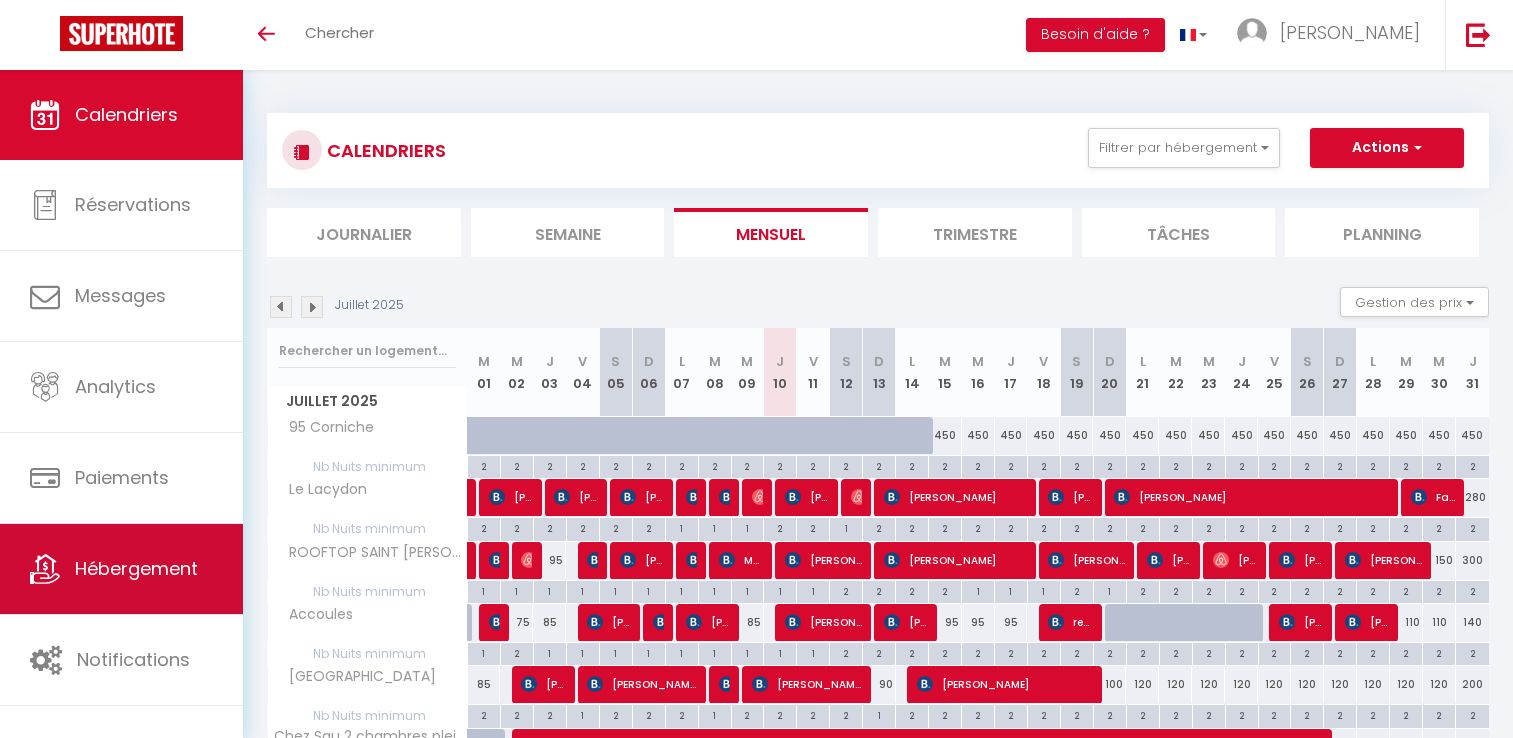 scroll, scrollTop: 0, scrollLeft: 0, axis: both 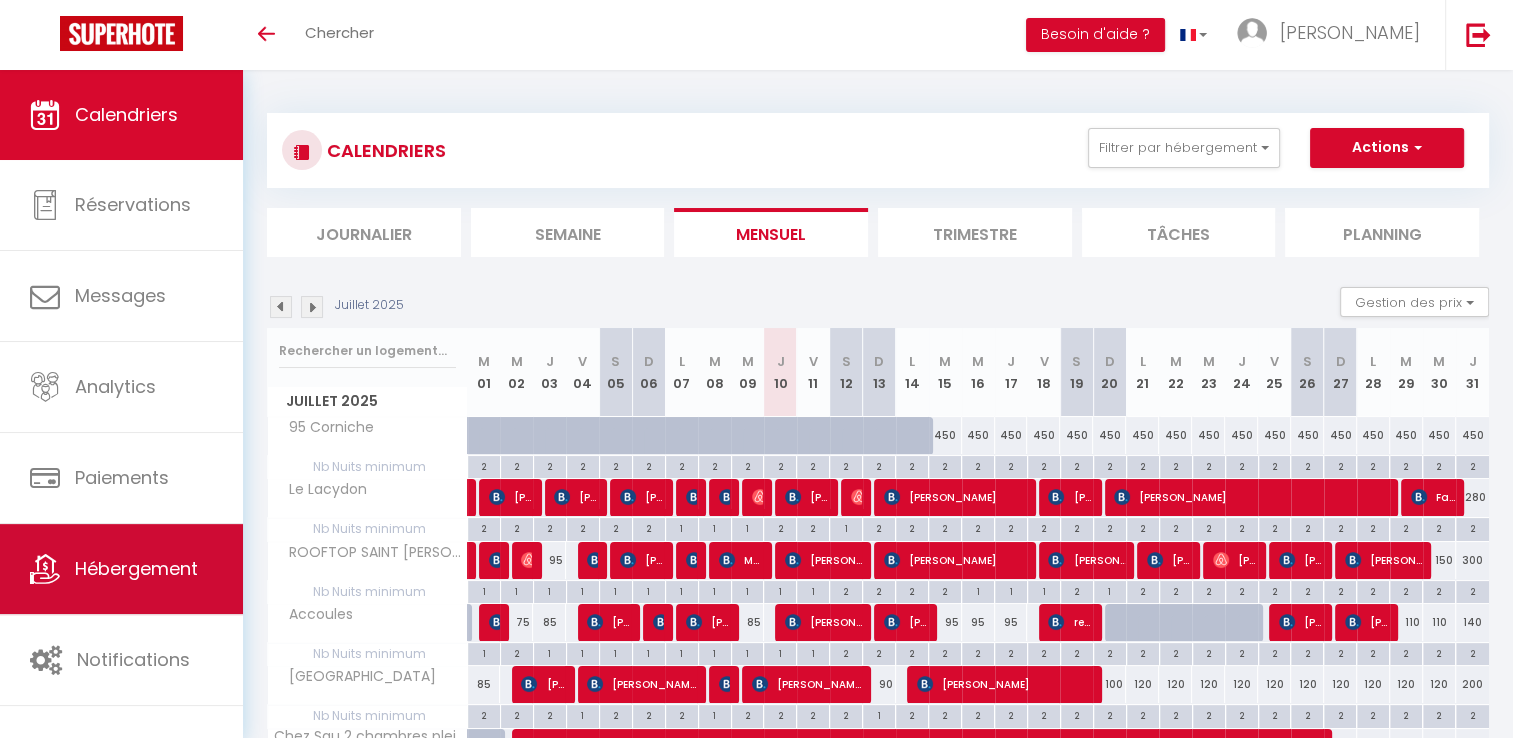 click on "Hébergement" at bounding box center (136, 568) 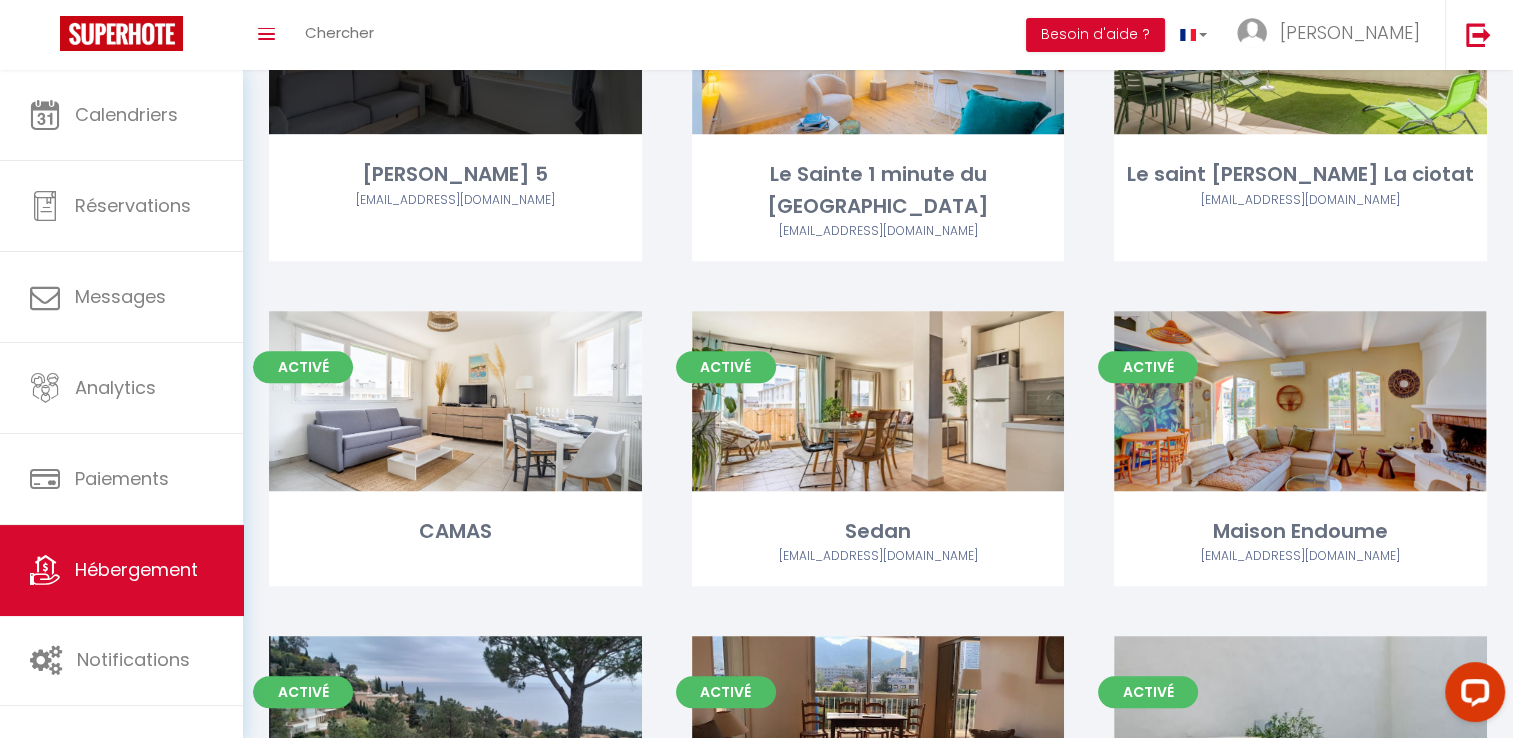 scroll, scrollTop: 1600, scrollLeft: 0, axis: vertical 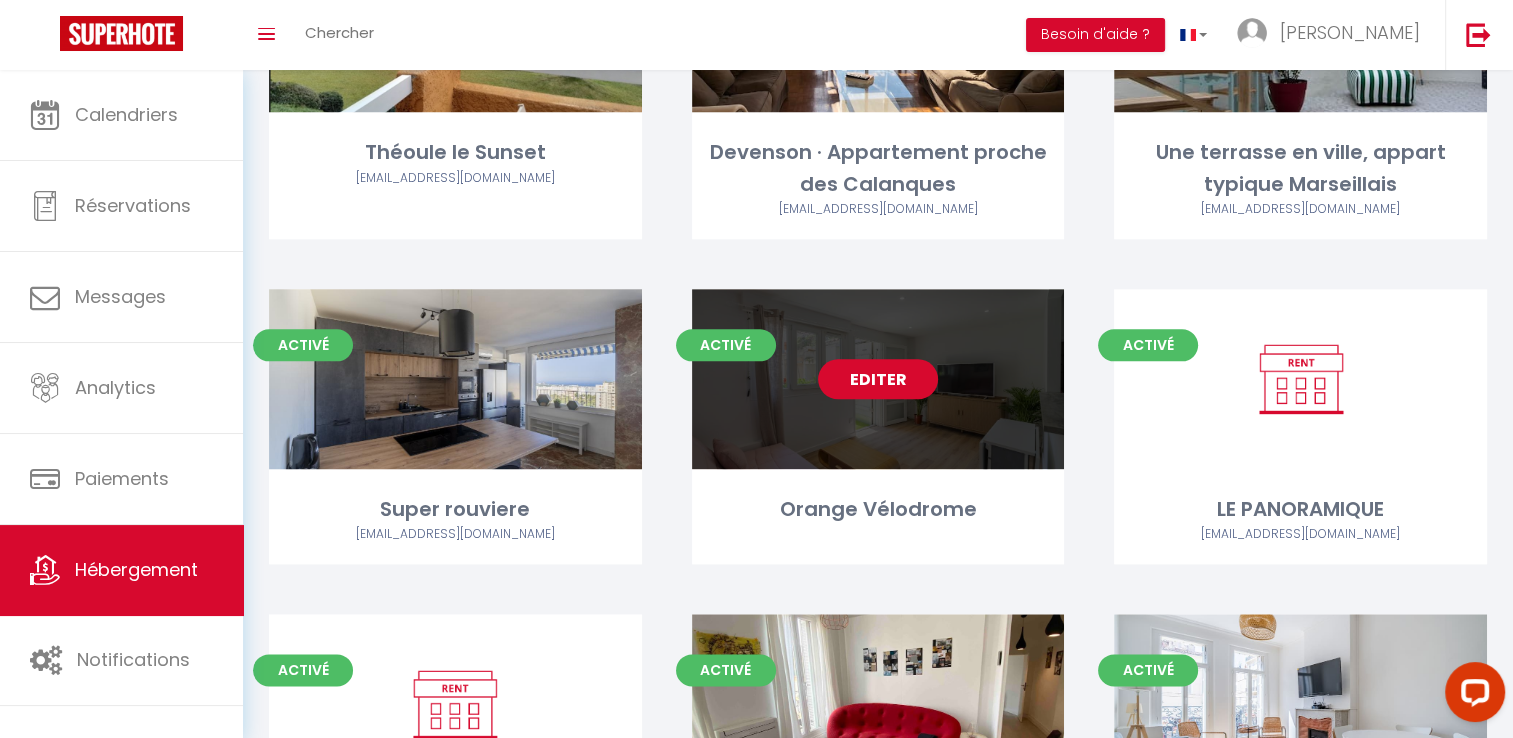 click on "Editer" at bounding box center (878, 379) 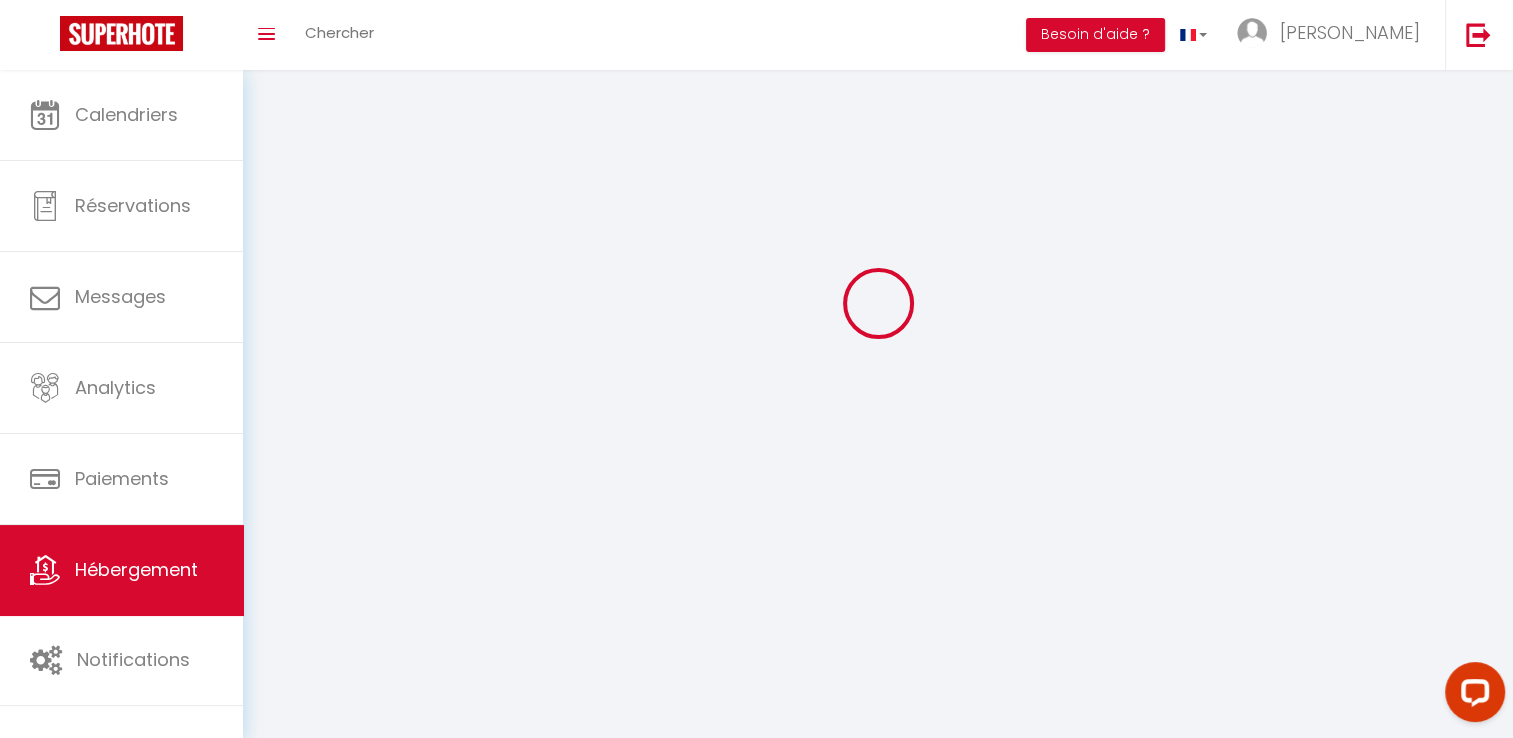 scroll, scrollTop: 0, scrollLeft: 0, axis: both 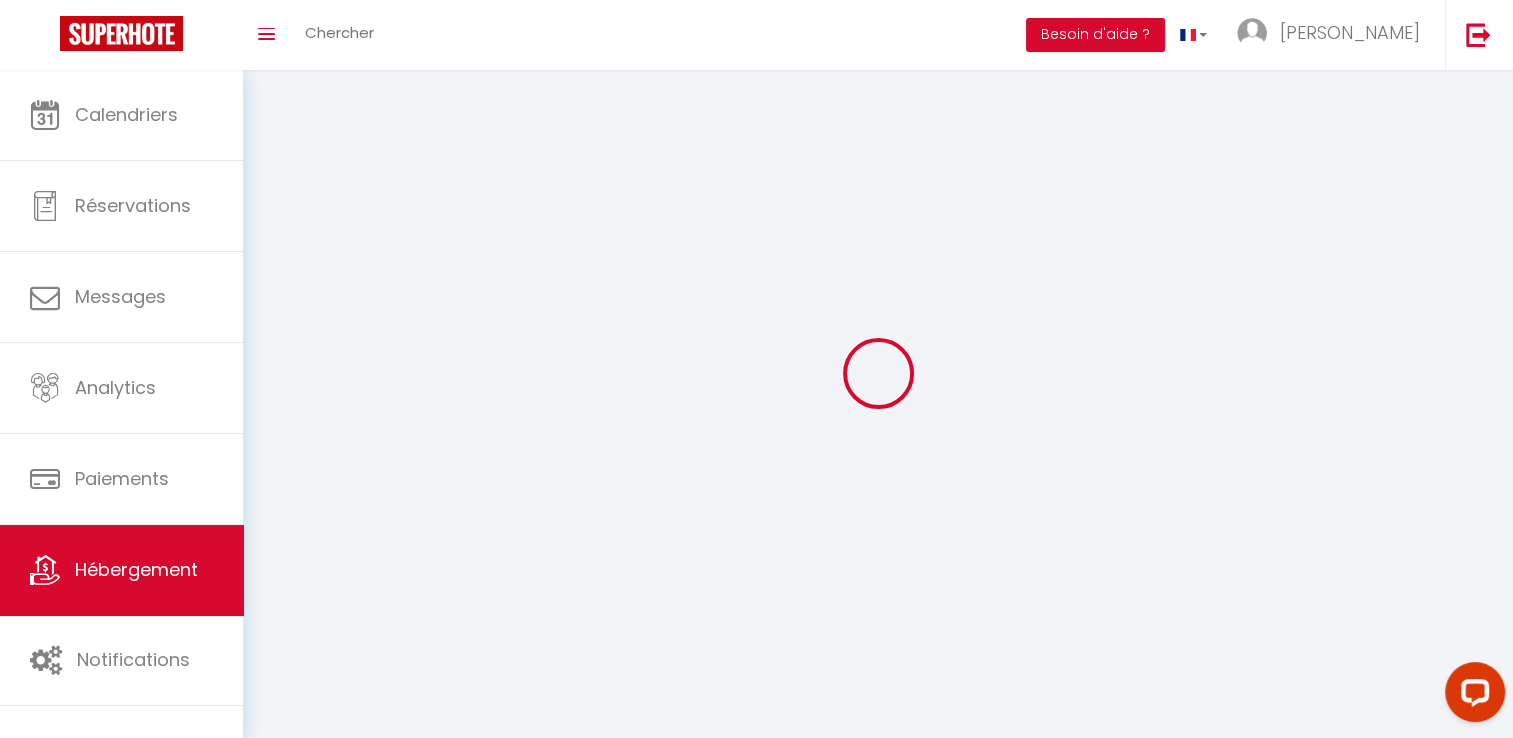 select on "15713" 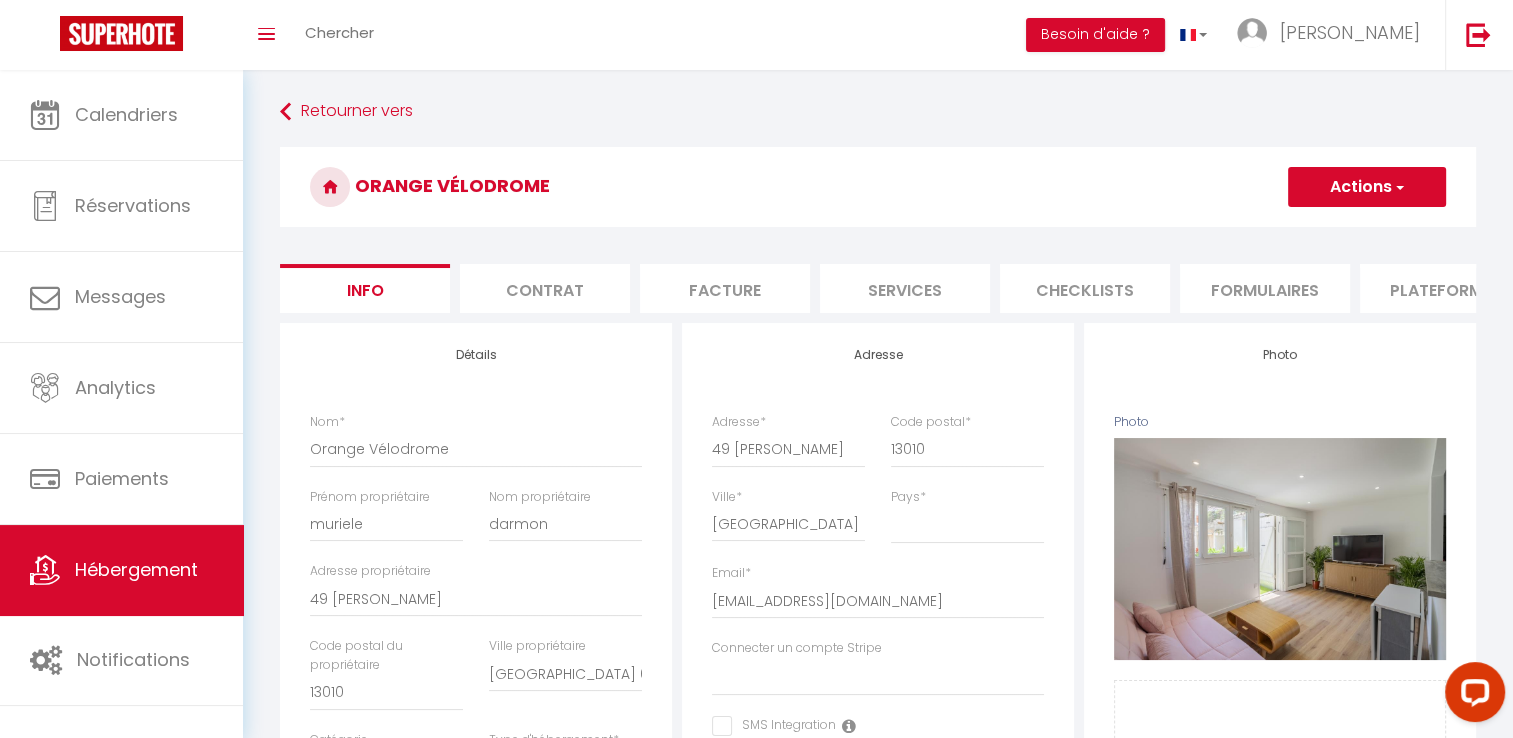 click on "Plateformes" at bounding box center [1445, 288] 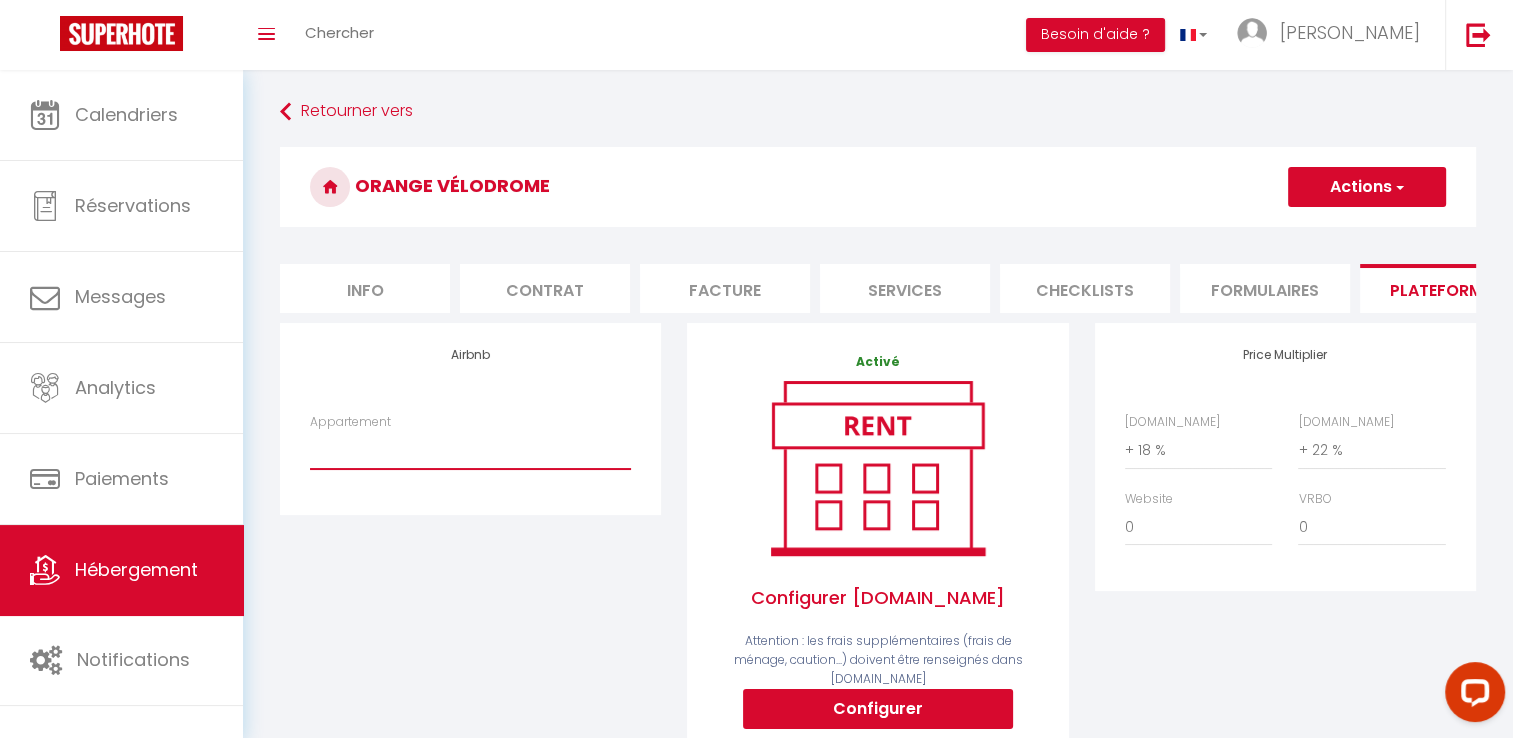 click on "Confort et élégance à 2 pas du Vieux Port - ChezSo - [EMAIL_ADDRESS][DOMAIN_NAME]
Orange Vélodrome, maison avec terrasse 4 personnes - [EMAIL_ADDRESS][DOMAIN_NAME]" at bounding box center [470, 450] 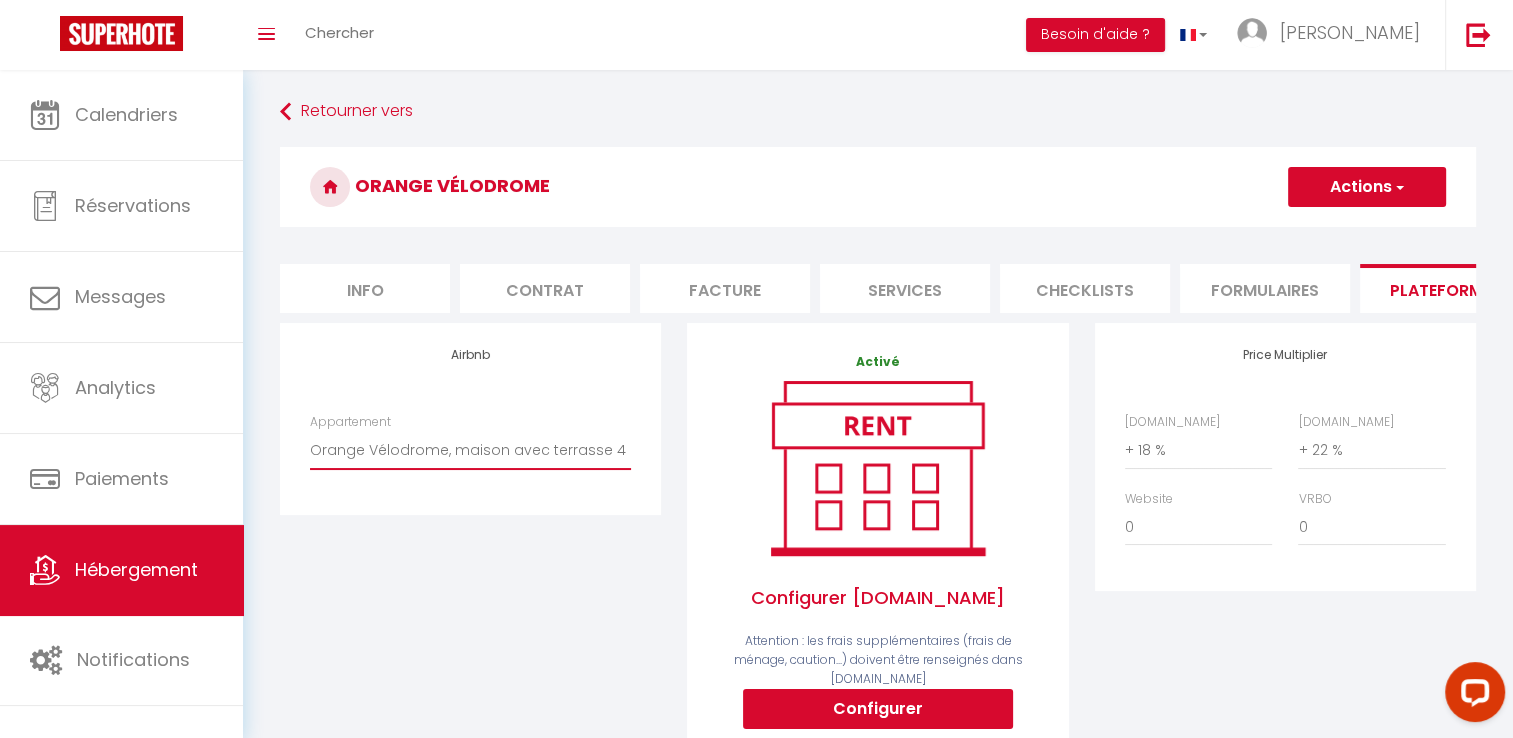 click on "Confort et élégance à 2 pas du Vieux Port - ChezSo - [EMAIL_ADDRESS][DOMAIN_NAME]
Orange Vélodrome, maison avec terrasse 4 personnes - [EMAIL_ADDRESS][DOMAIN_NAME]" at bounding box center [470, 450] 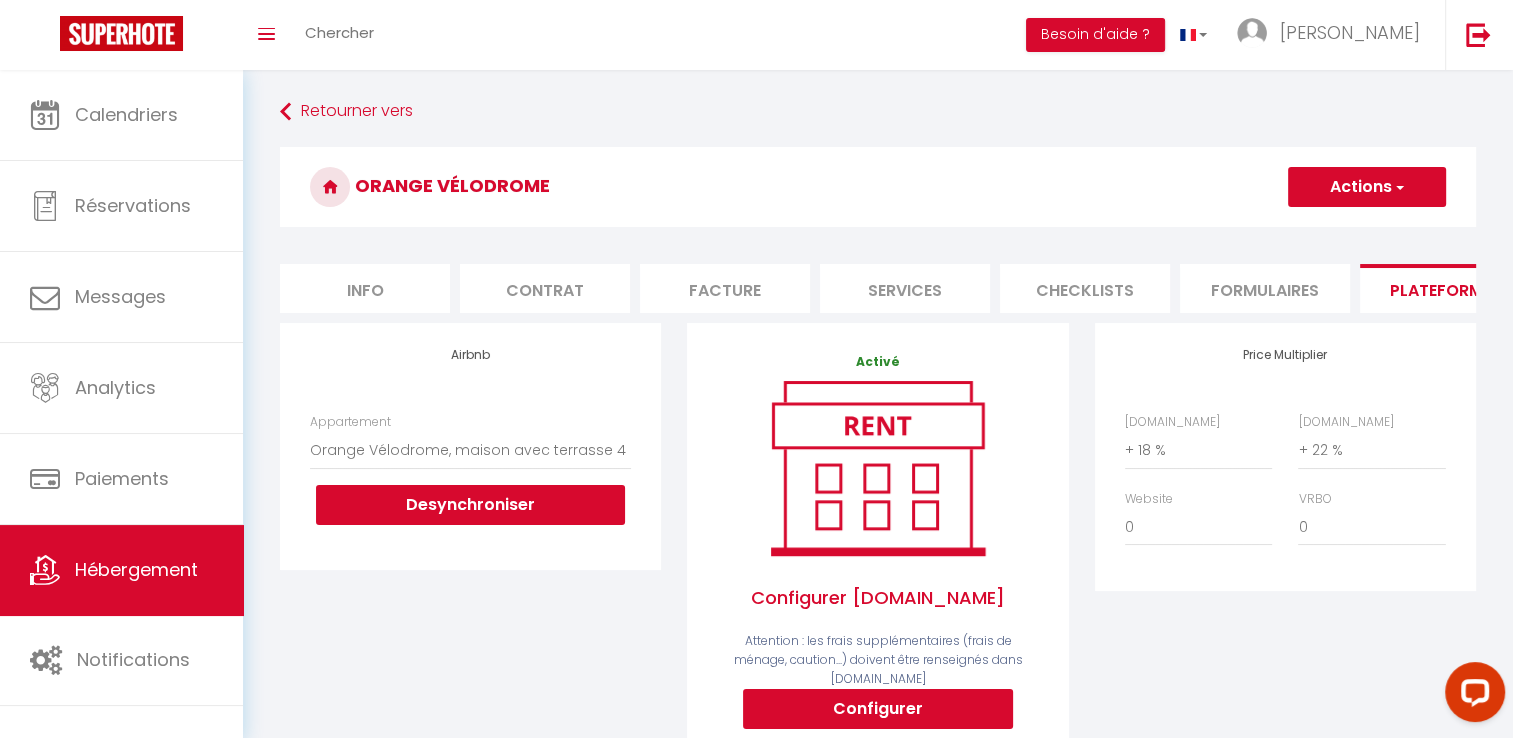 click on "Actions" at bounding box center (1367, 187) 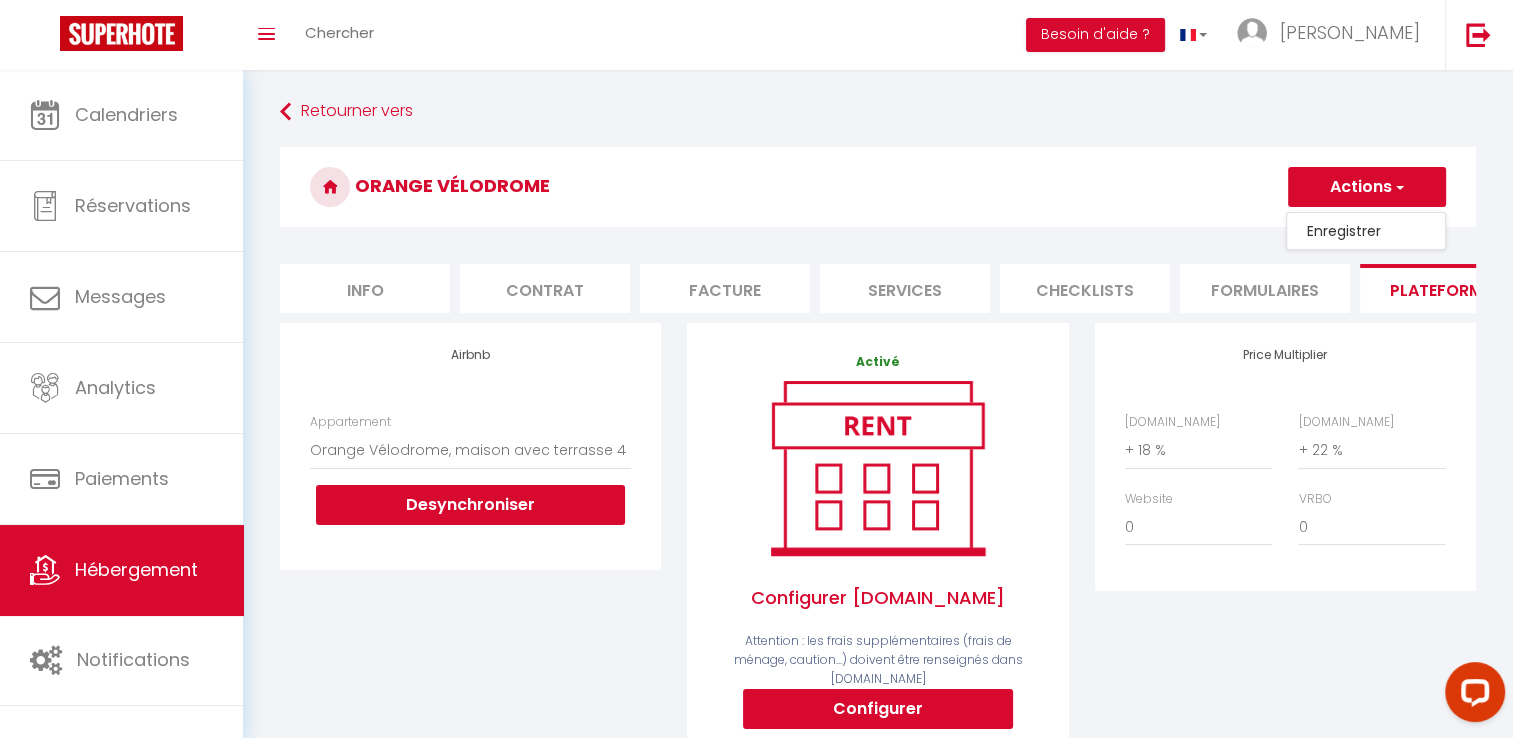 click on "Enregistrer" at bounding box center (1366, 231) 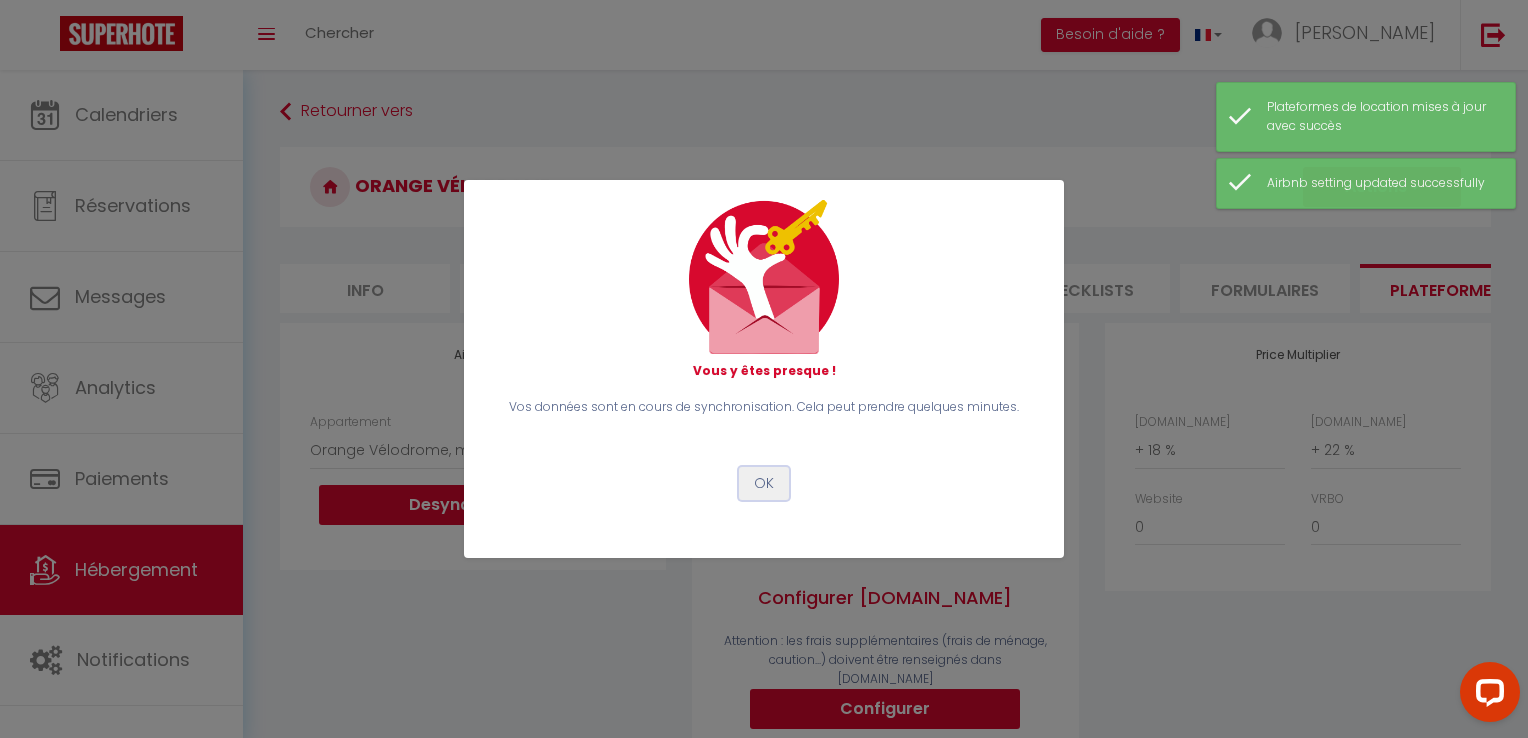 click on "OK" at bounding box center [764, 484] 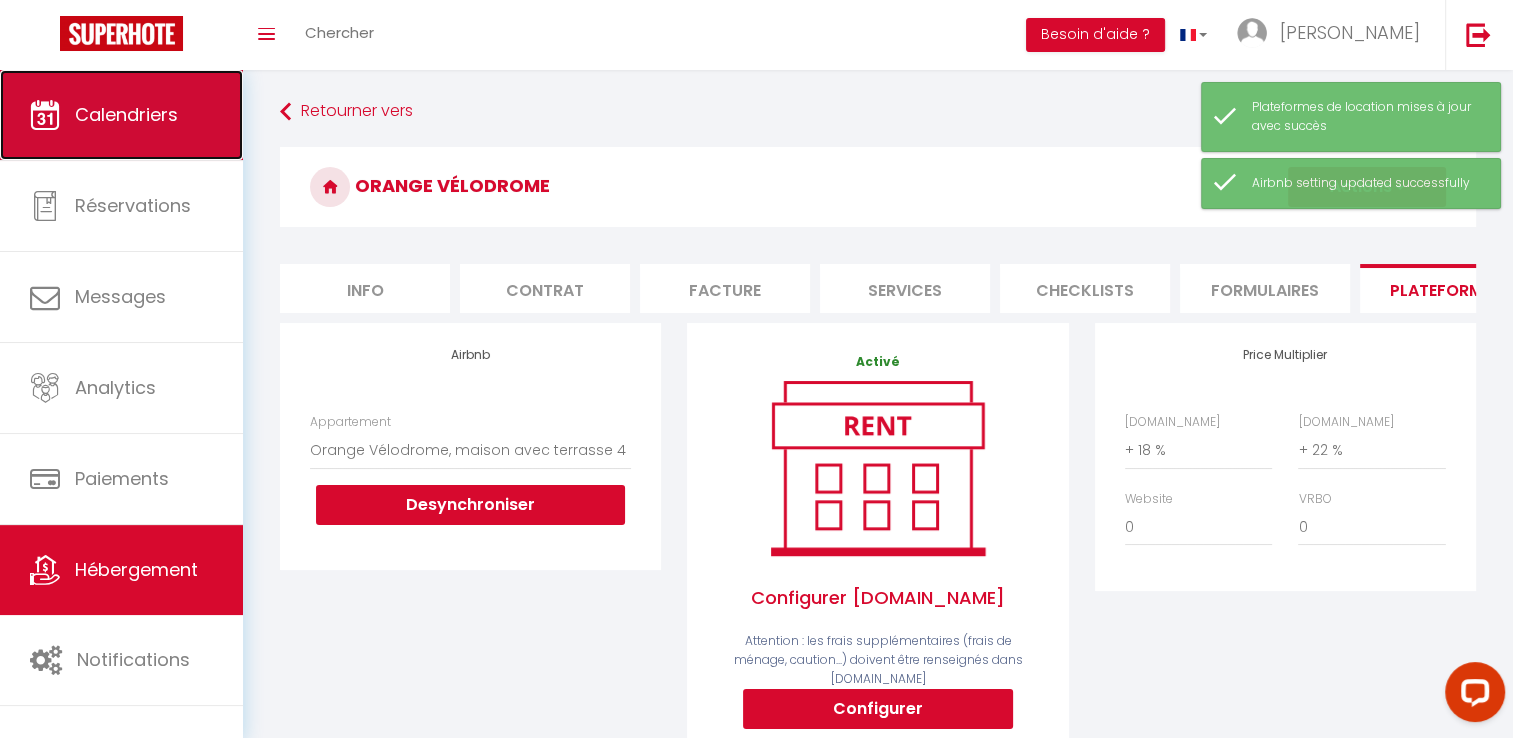 click on "Calendriers" at bounding box center (121, 115) 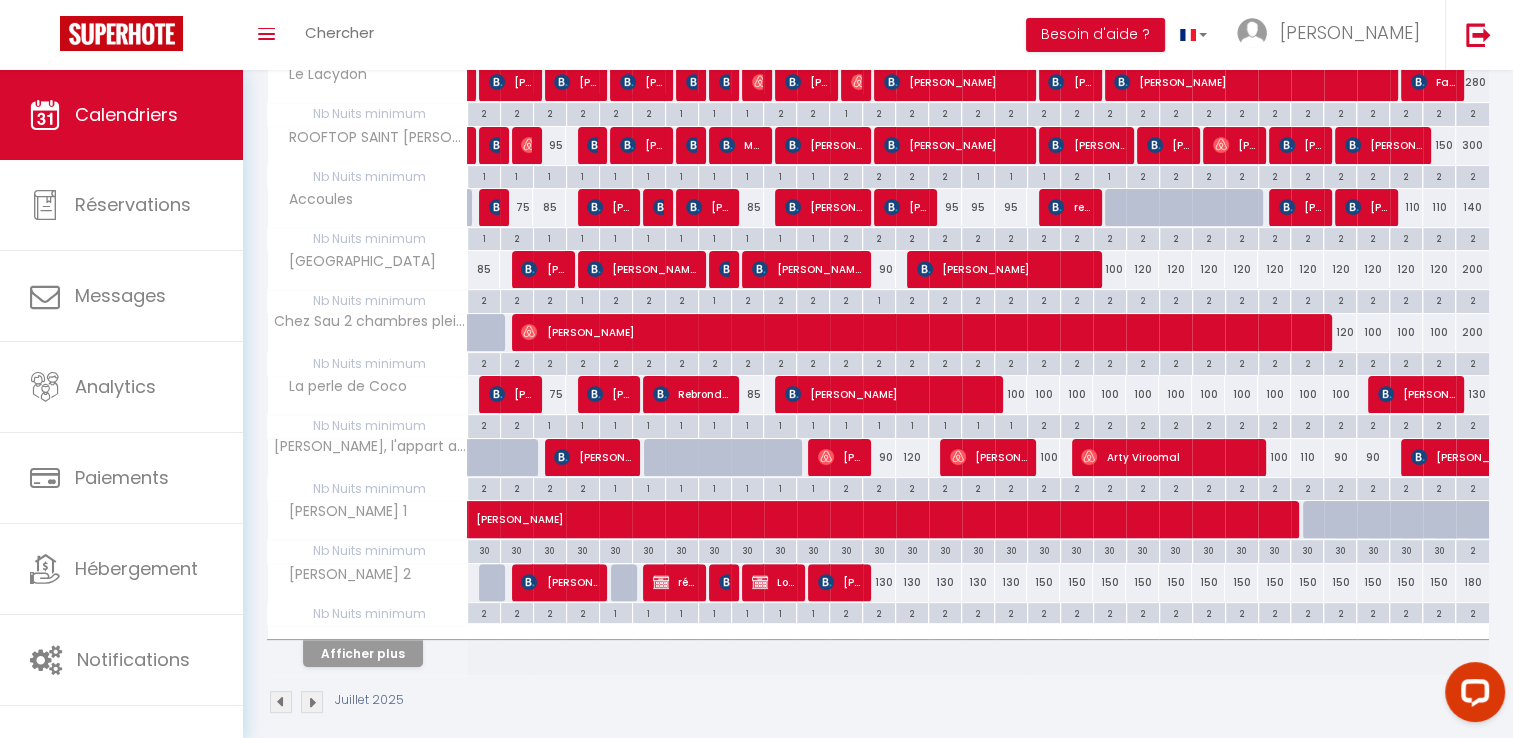 scroll, scrollTop: 428, scrollLeft: 0, axis: vertical 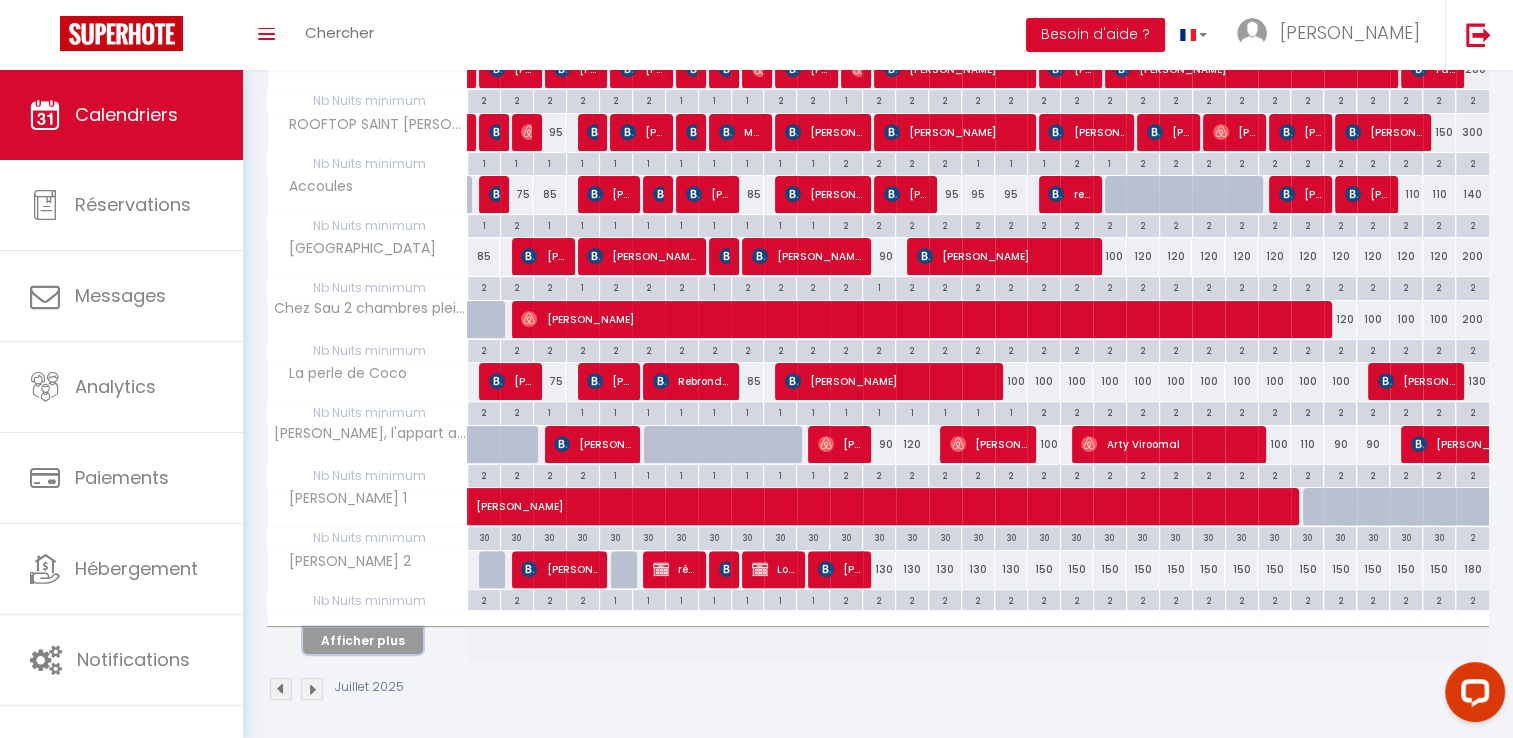 click on "Afficher plus" at bounding box center [363, 640] 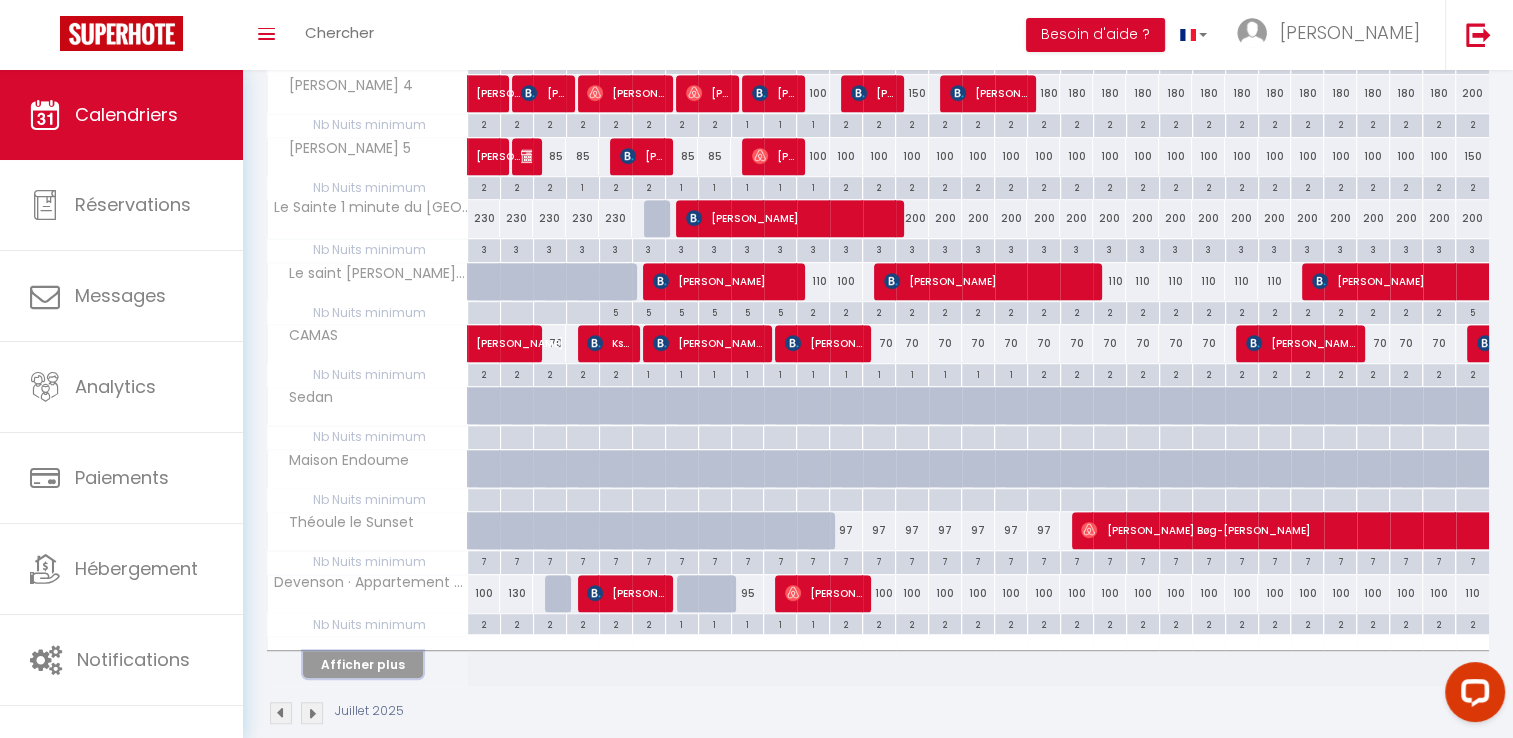 scroll, scrollTop: 1048, scrollLeft: 0, axis: vertical 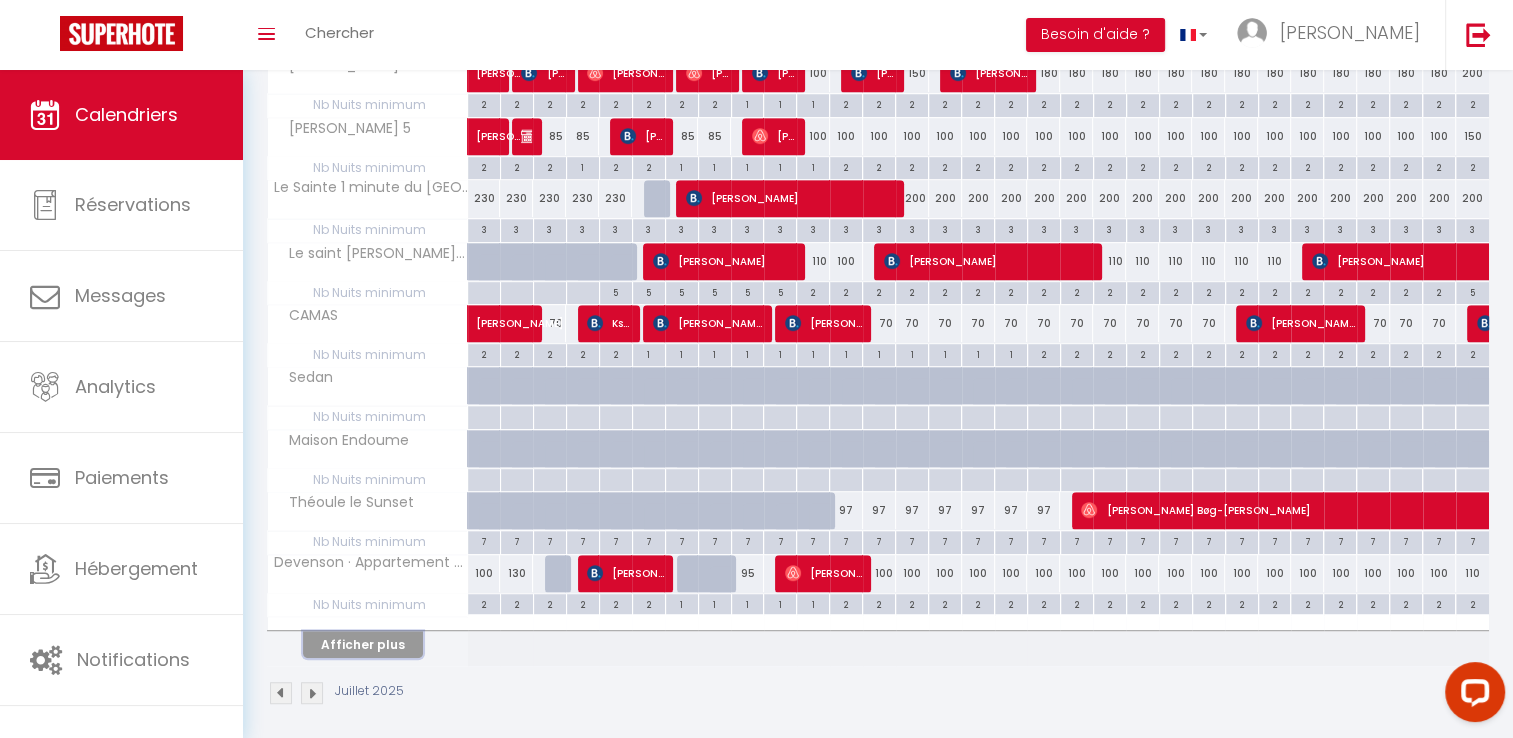 drag, startPoint x: 372, startPoint y: 635, endPoint x: 524, endPoint y: 487, distance: 212.1509 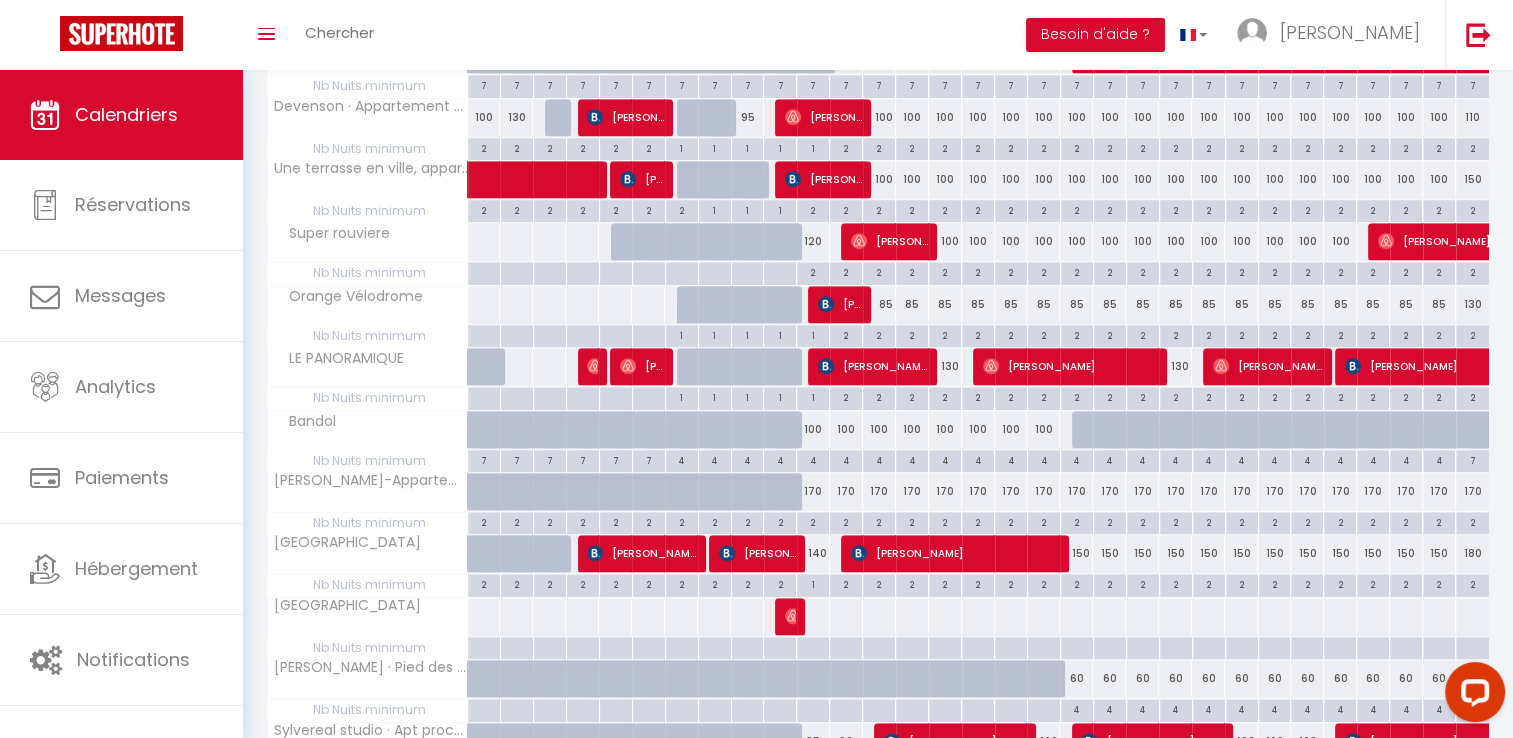 scroll, scrollTop: 1548, scrollLeft: 0, axis: vertical 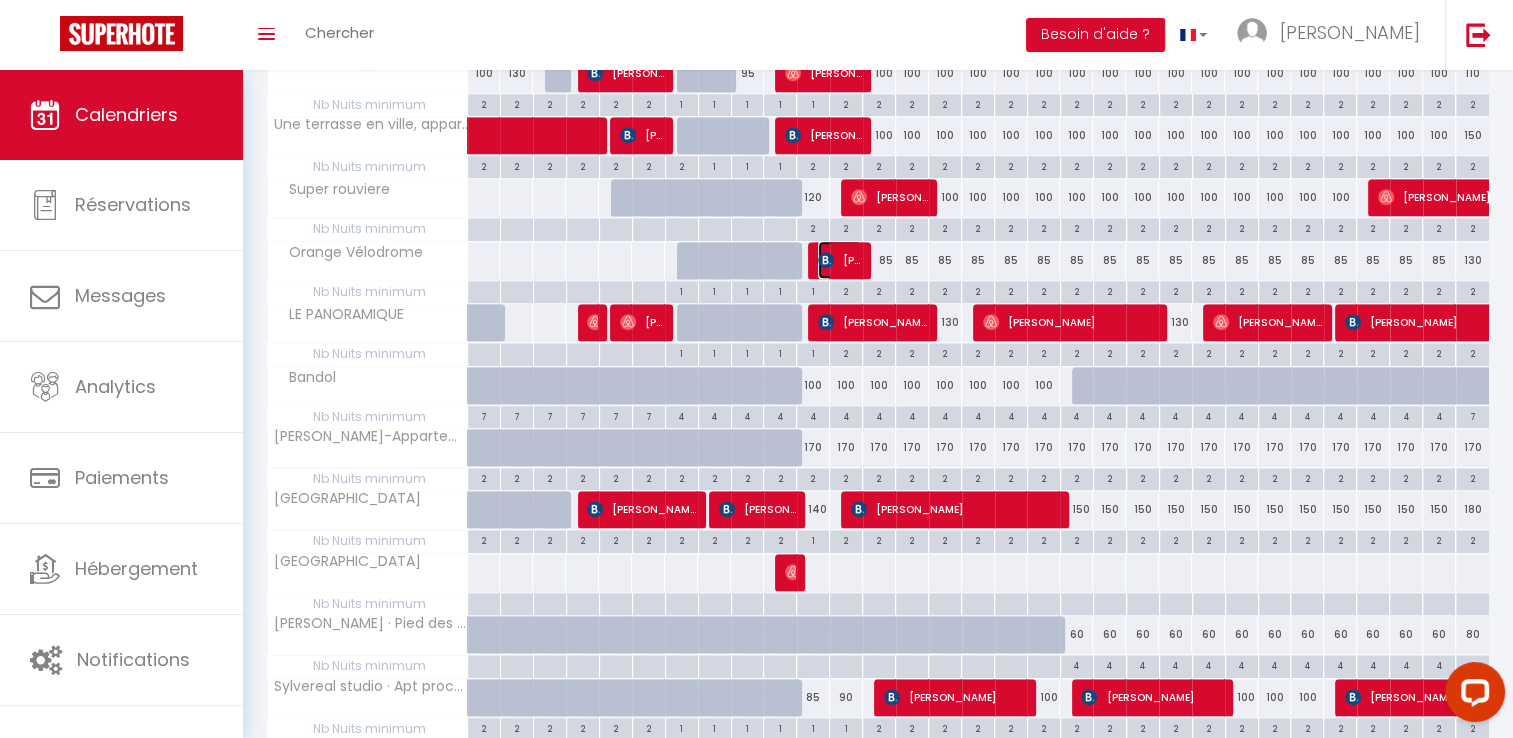 click at bounding box center [826, 260] 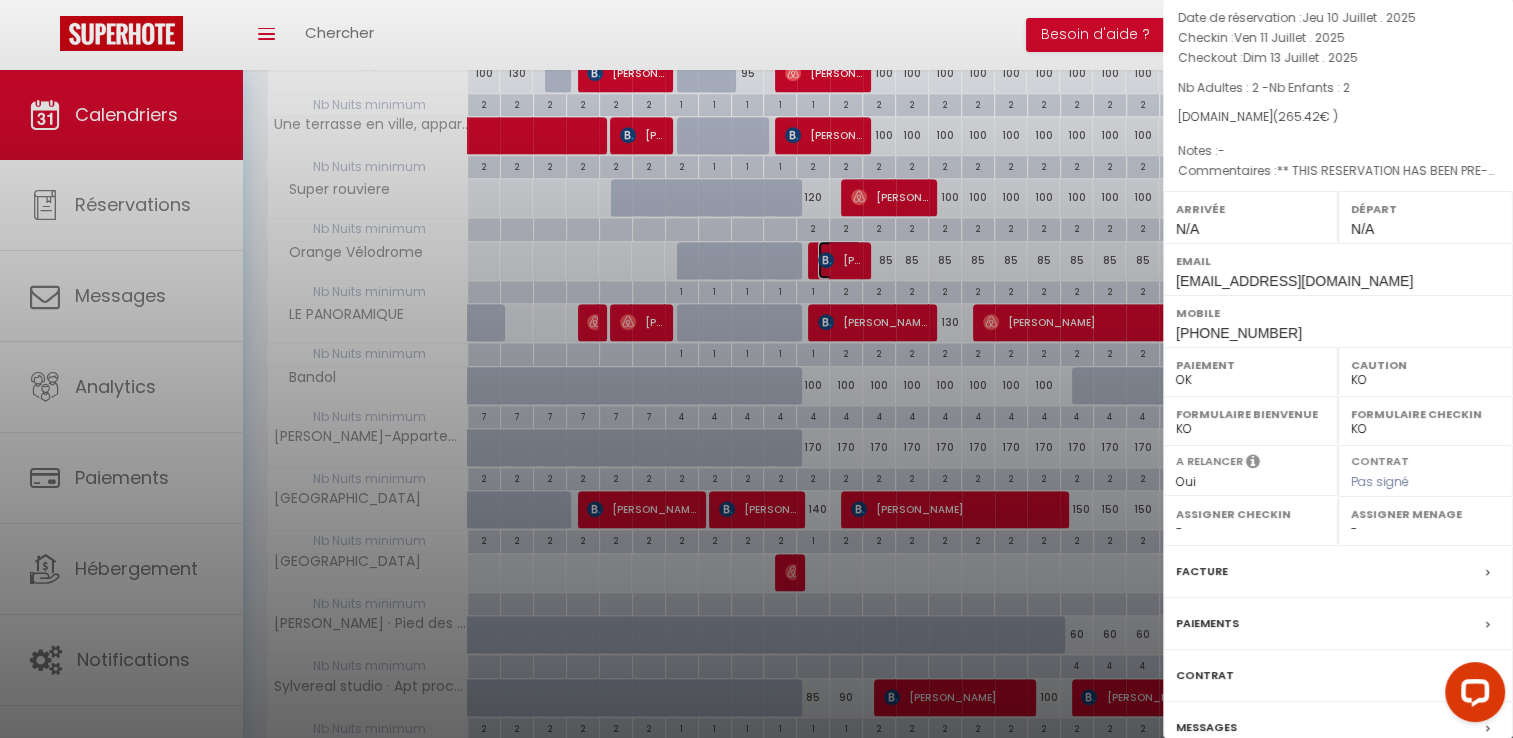 scroll, scrollTop: 190, scrollLeft: 0, axis: vertical 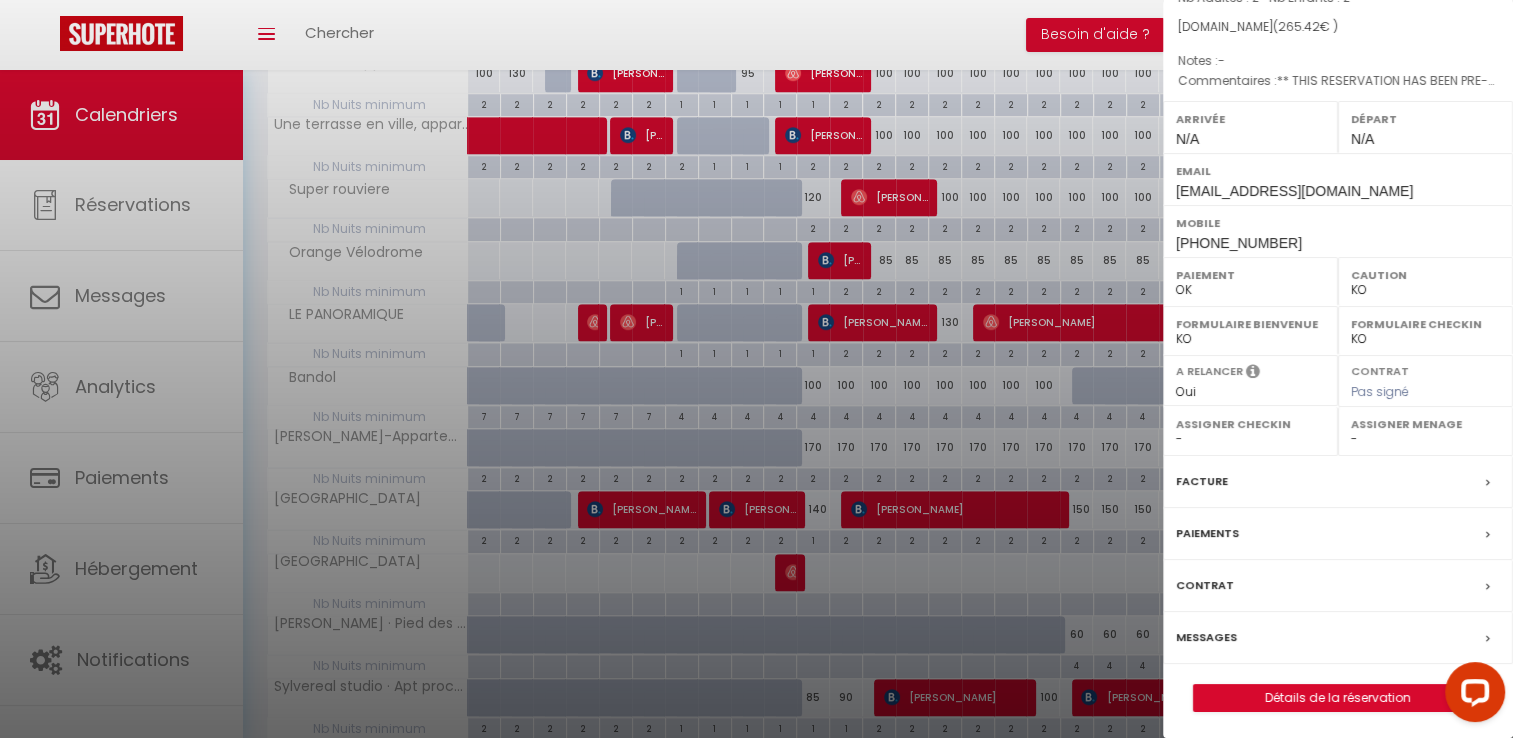 click on "-
[PERSON_NAME]
[PERSON_NAME]
[PERSON_NAME]
[PERSON_NAME]
[PERSON_NAME]
[PERSON_NAME]
[PERSON_NAME]
oday ayach
[PERSON_NAME]
[PERSON_NAME]
[PERSON_NAME] de Tuves
[PERSON_NAME] [PERSON_NAME]
[PERSON_NAME]" at bounding box center (1250, 439) 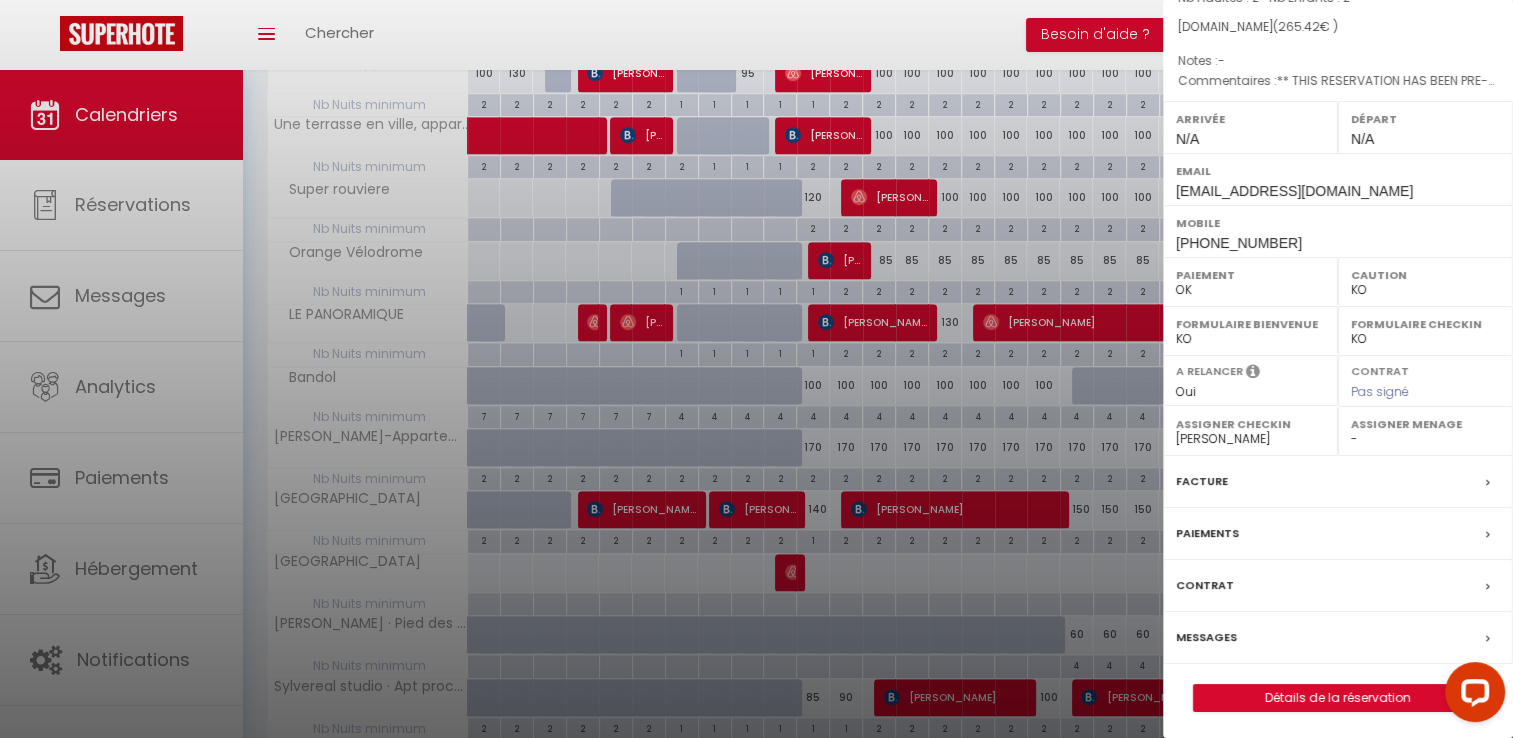 click on "-
[PERSON_NAME]
[PERSON_NAME]
[PERSON_NAME]
[PERSON_NAME]
[PERSON_NAME]
[PERSON_NAME]
[PERSON_NAME]
oday ayach
[PERSON_NAME]
[PERSON_NAME]
[PERSON_NAME] de Tuves
[PERSON_NAME] [PERSON_NAME]
[PERSON_NAME]" at bounding box center (1250, 439) 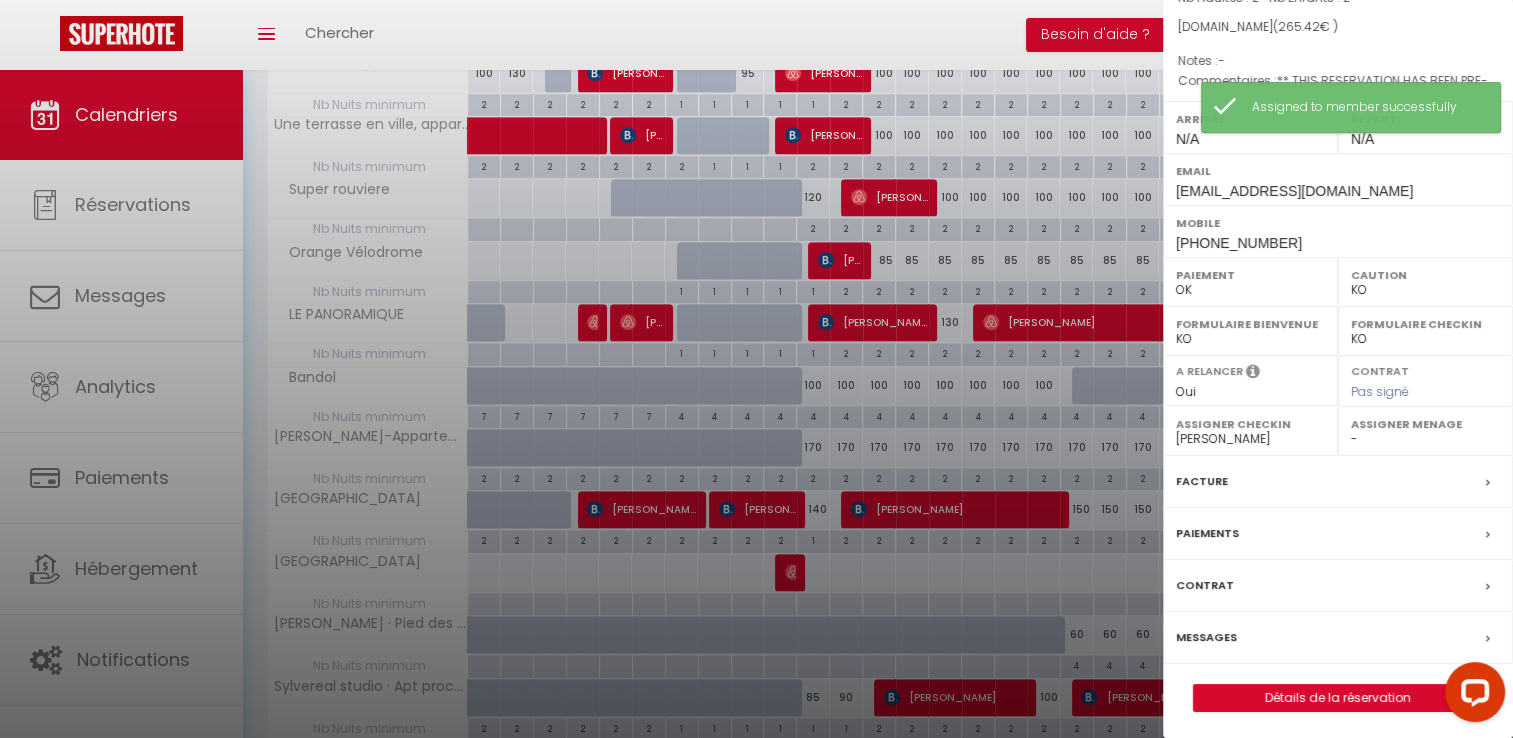 click on "-
[PERSON_NAME]
[PERSON_NAME]
[PERSON_NAME]
[PERSON_NAME]
[PERSON_NAME]
[PERSON_NAME]
[PERSON_NAME]
oday ayach
[PERSON_NAME]
[PERSON_NAME]
[PERSON_NAME] de Tuves
[PERSON_NAME] [PERSON_NAME]
[PERSON_NAME]" at bounding box center [1425, 439] 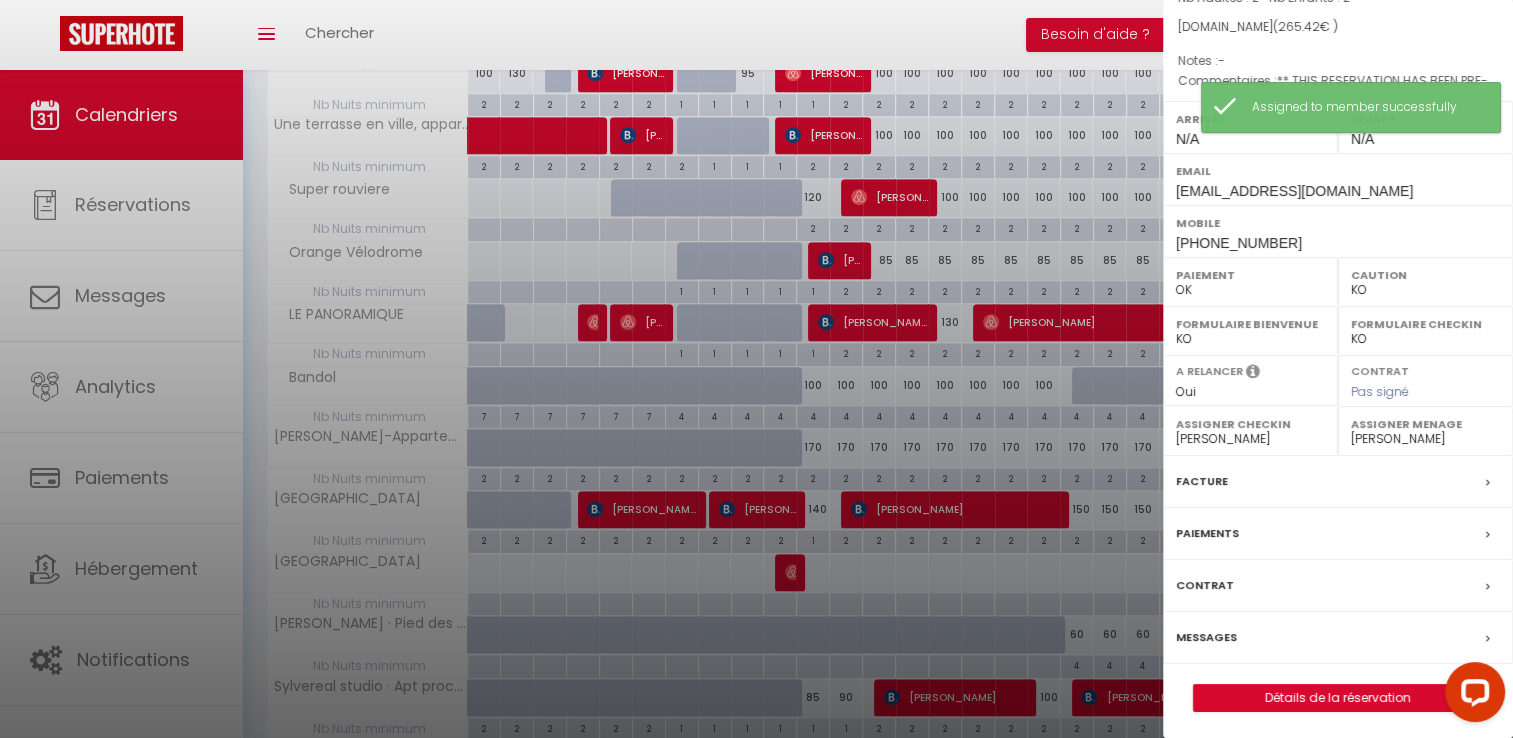 click on "-
[PERSON_NAME]
[PERSON_NAME]
[PERSON_NAME]
[PERSON_NAME]
[PERSON_NAME]
[PERSON_NAME]
[PERSON_NAME]
oday ayach
[PERSON_NAME]
[PERSON_NAME]
[PERSON_NAME] de Tuves
[PERSON_NAME] [PERSON_NAME]
[PERSON_NAME]" at bounding box center (1425, 439) 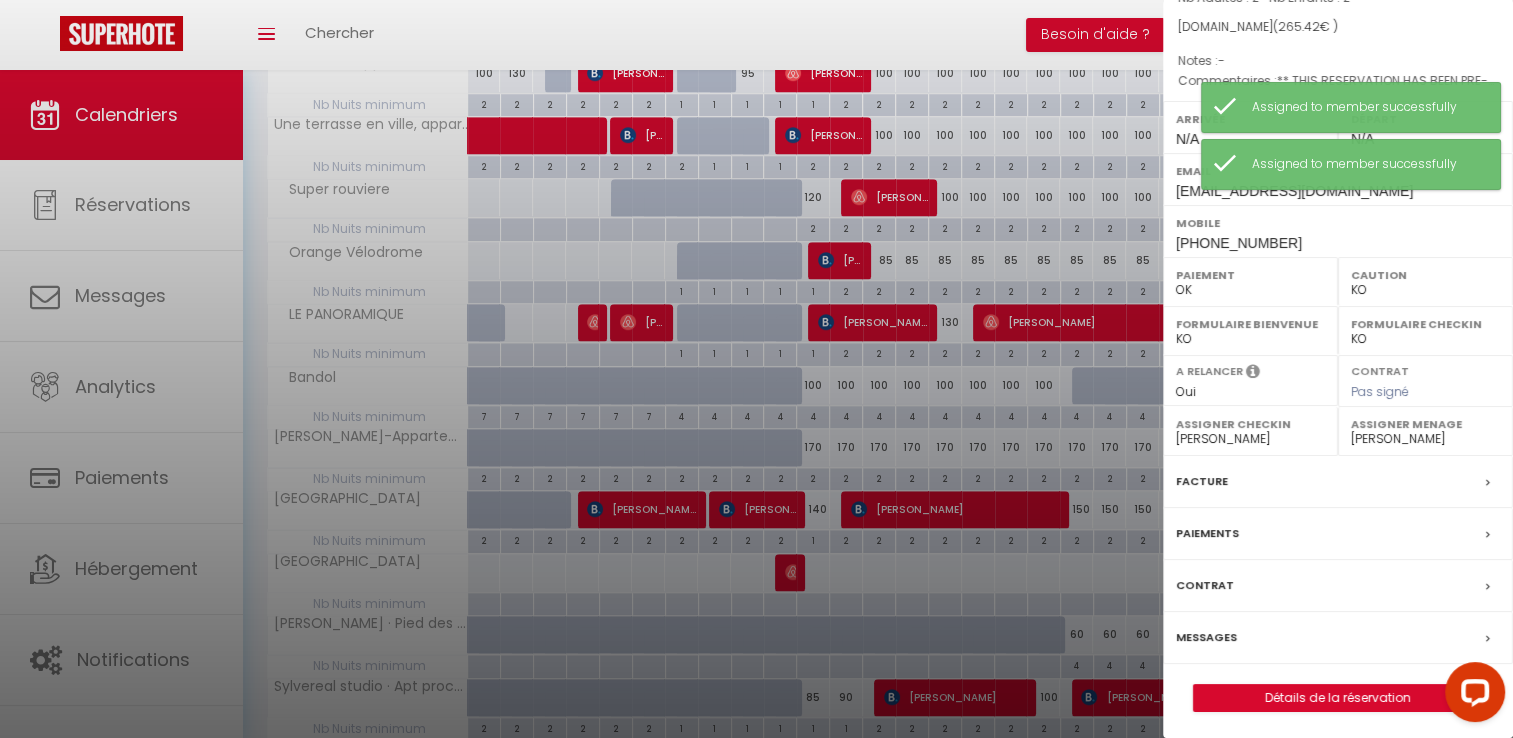 click at bounding box center (756, 369) 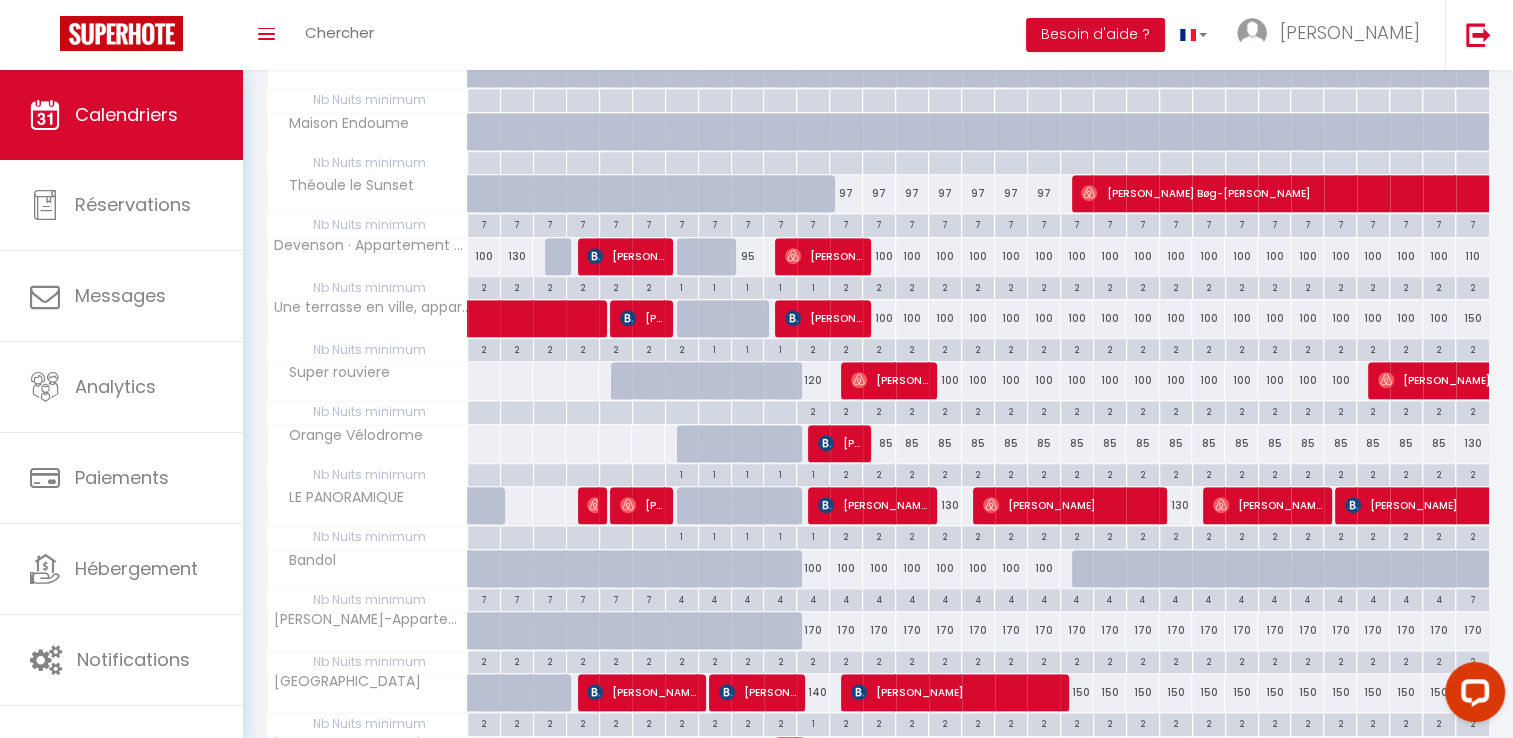 scroll, scrollTop: 1348, scrollLeft: 0, axis: vertical 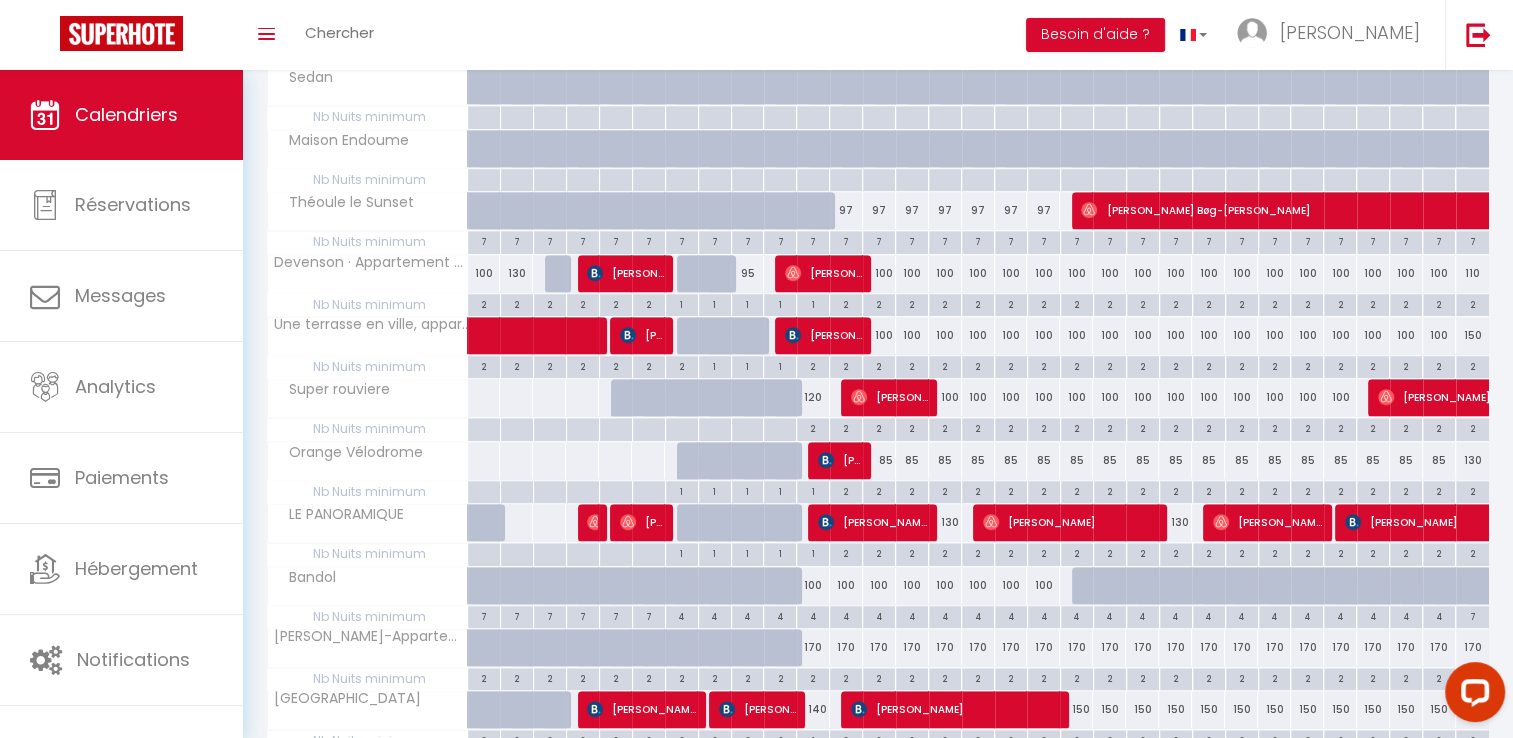 click on "2" at bounding box center [945, 552] 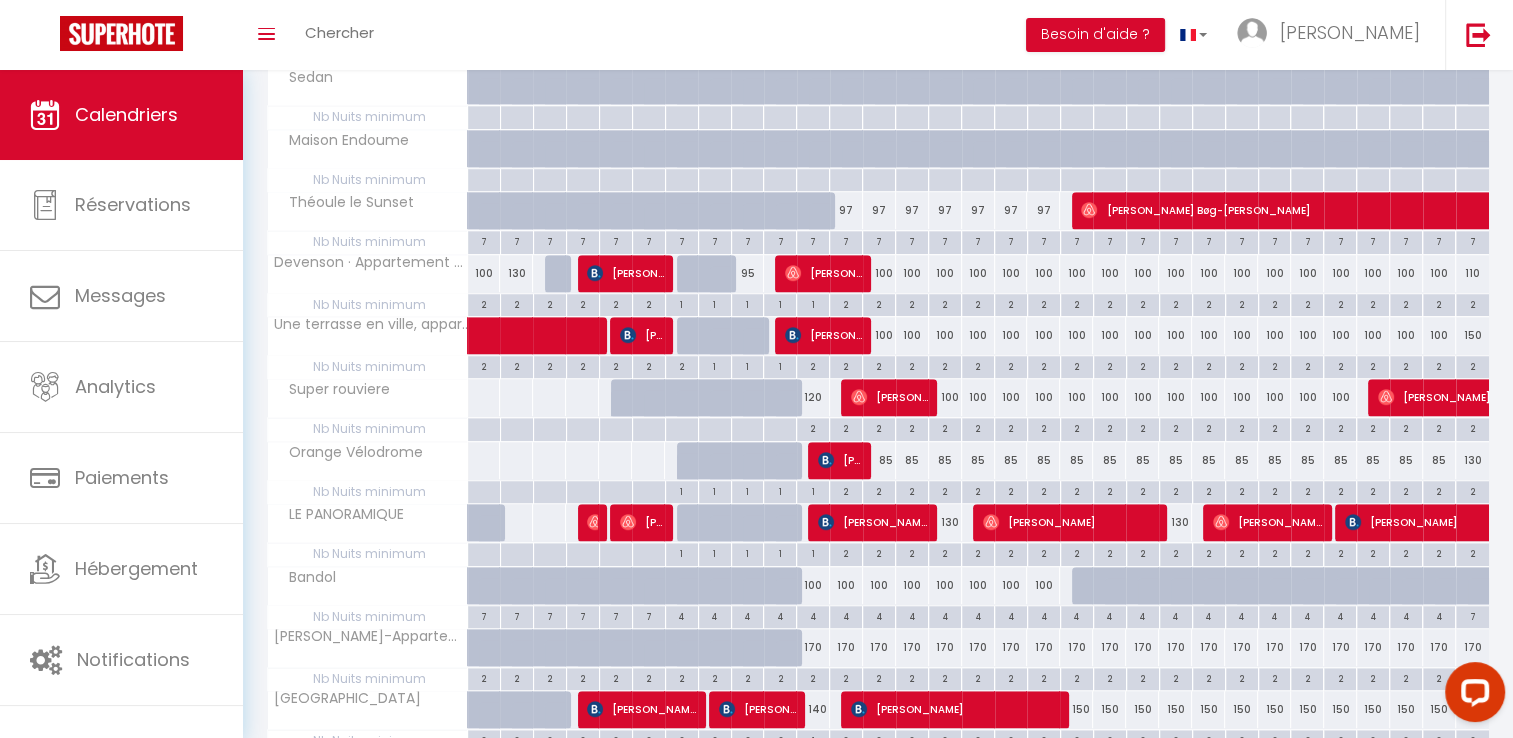 type on "2" 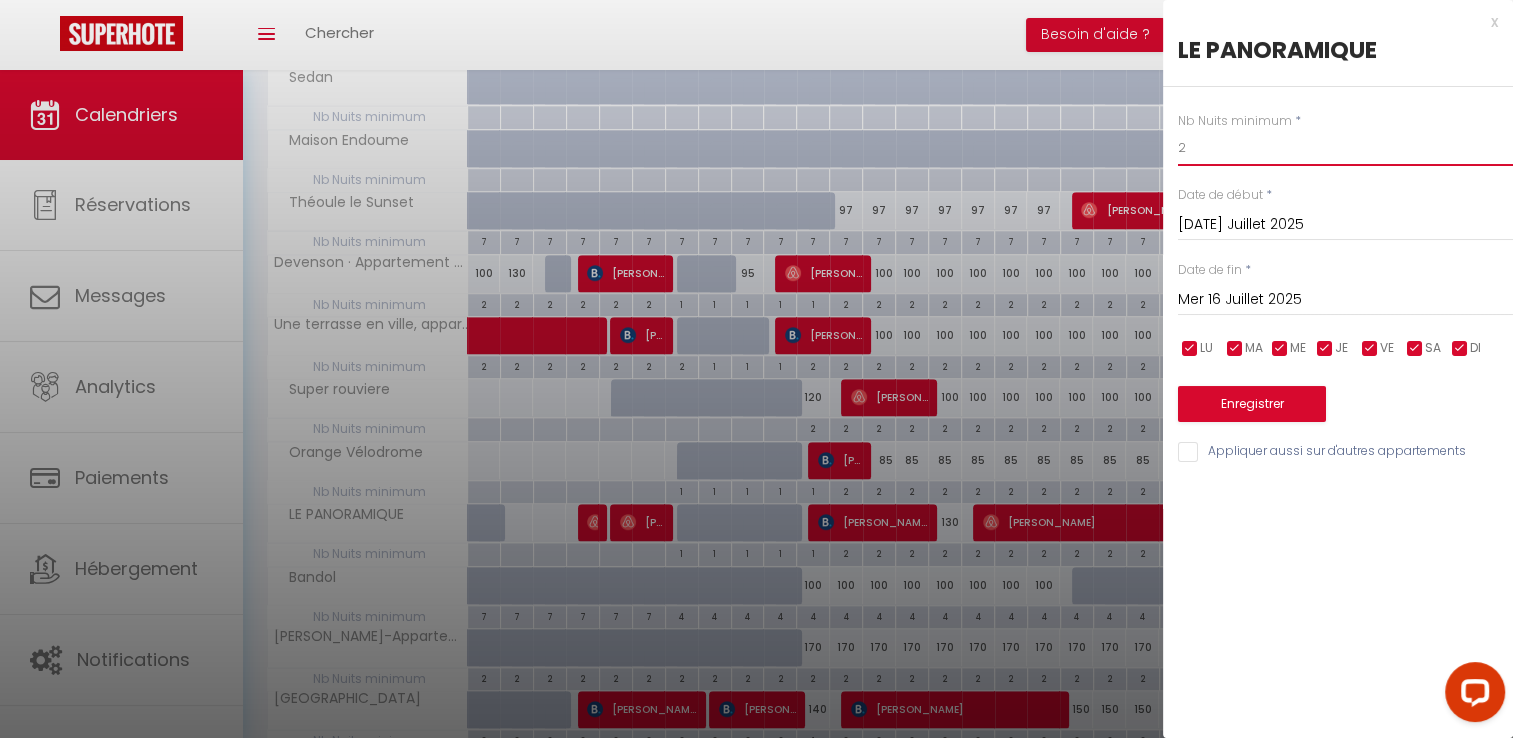 click on "2" at bounding box center [1345, 148] 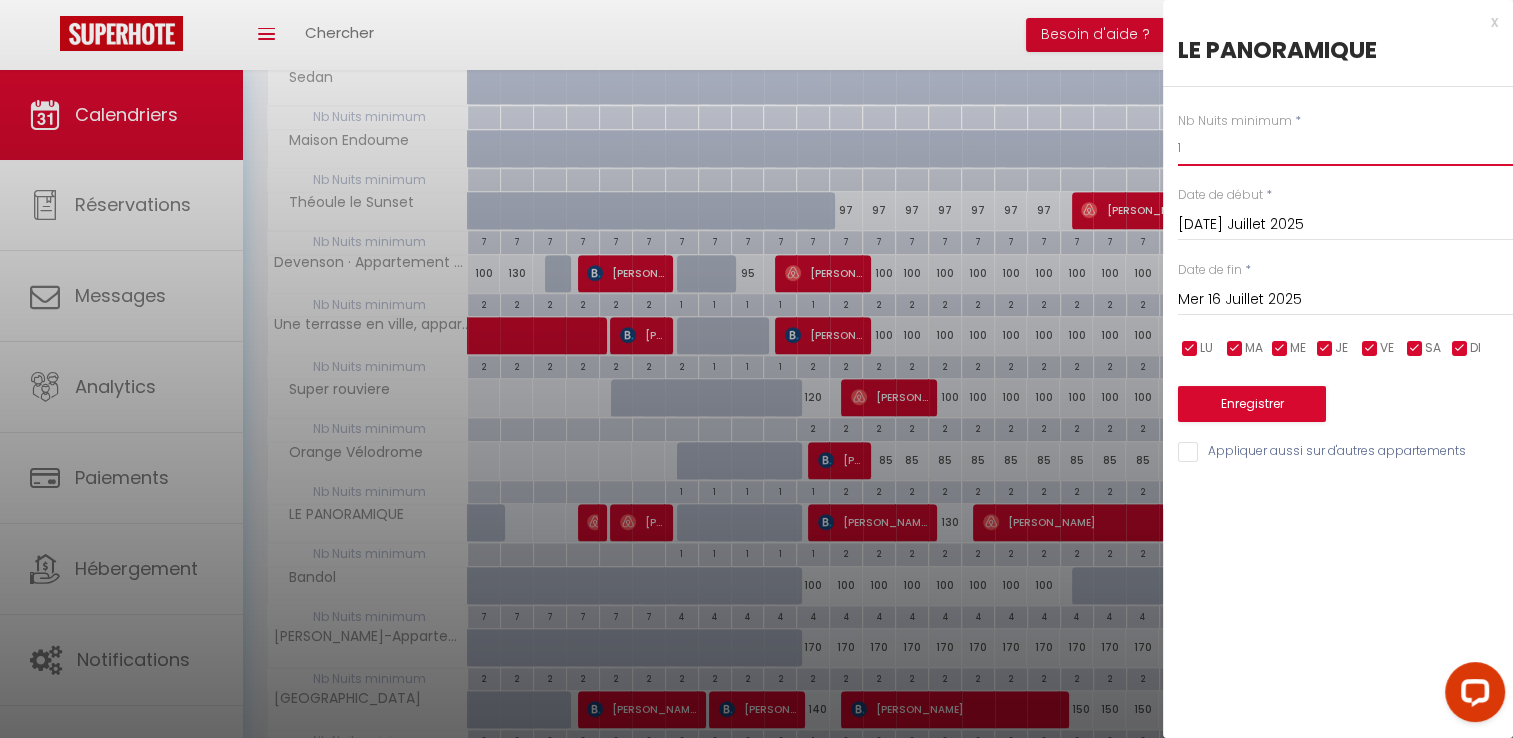 type on "1" 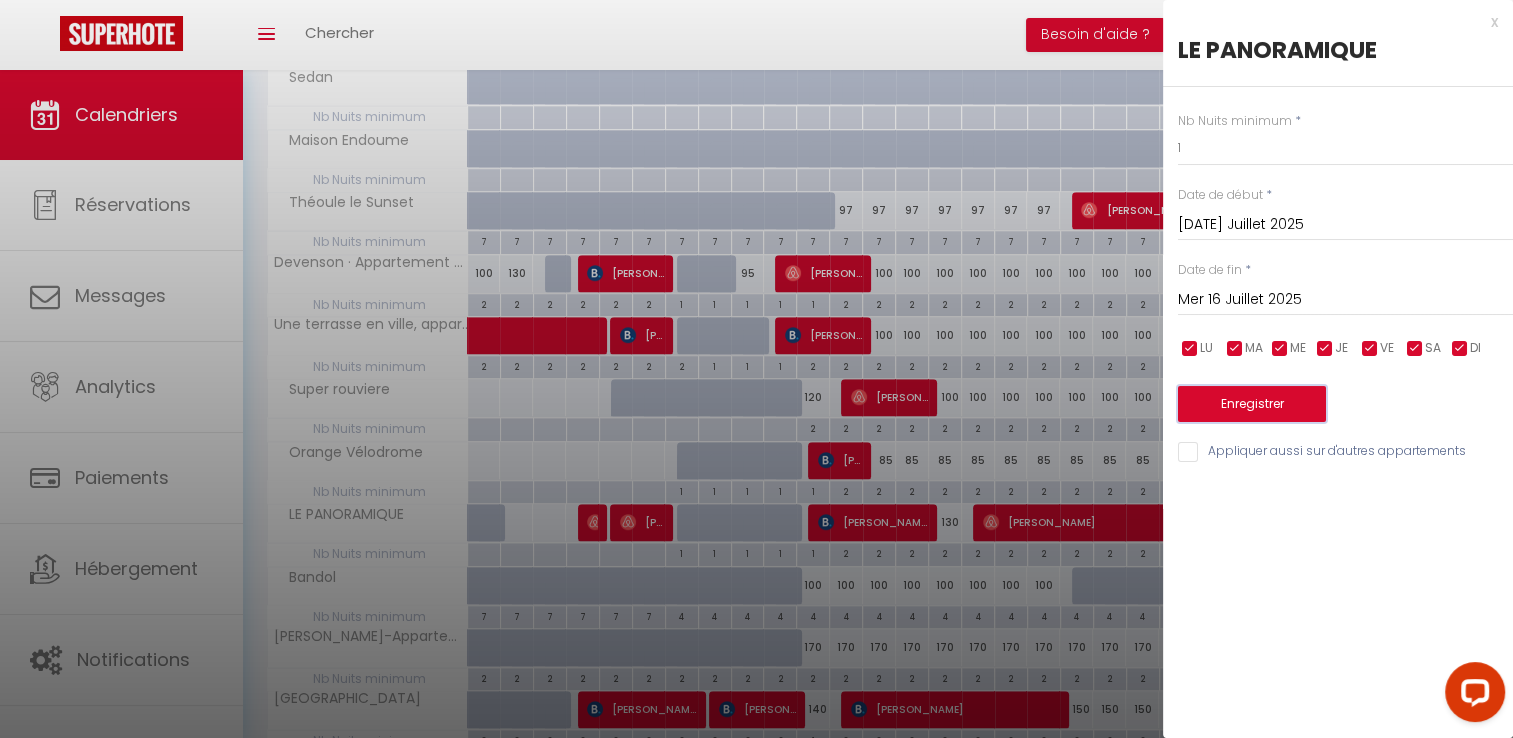click on "Enregistrer" at bounding box center [1252, 404] 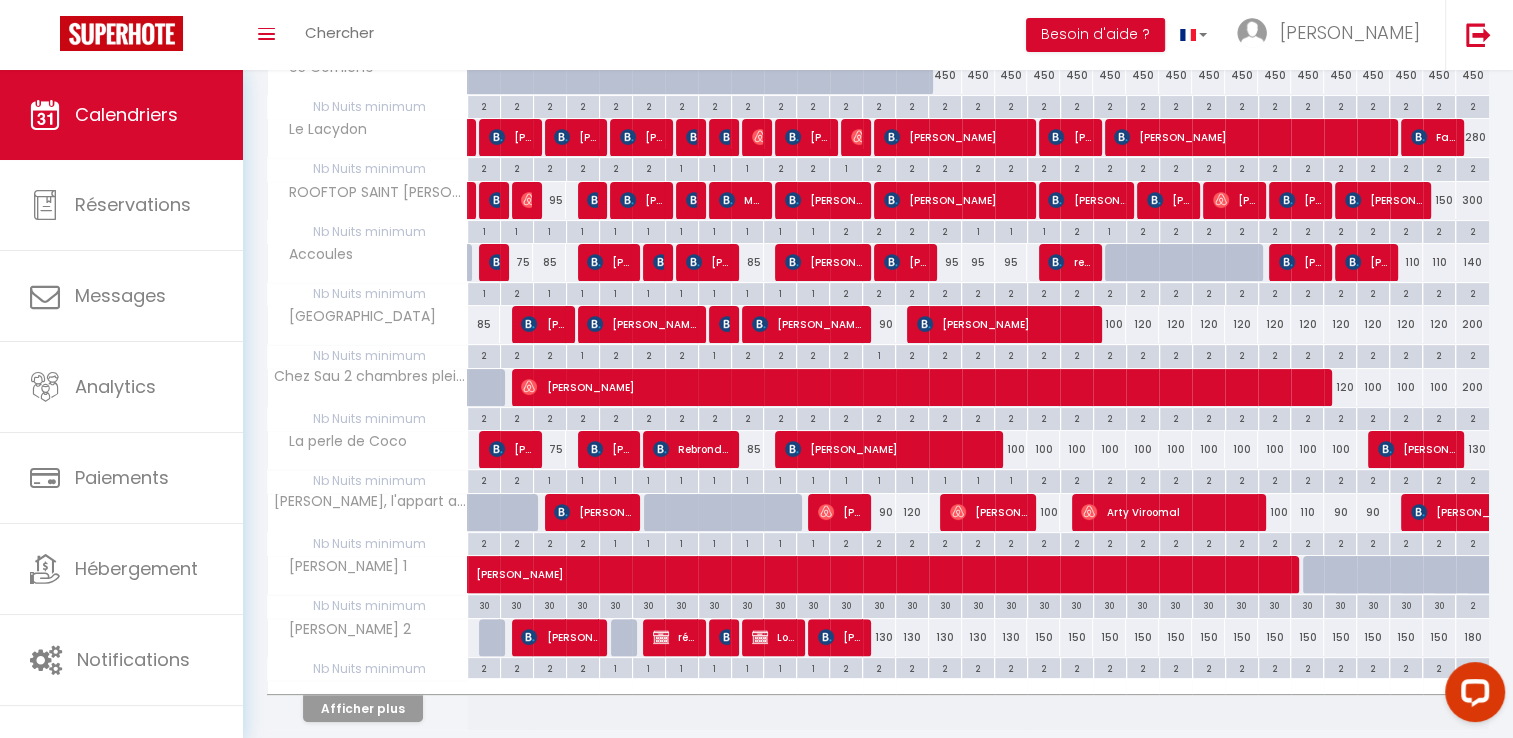 scroll, scrollTop: 428, scrollLeft: 0, axis: vertical 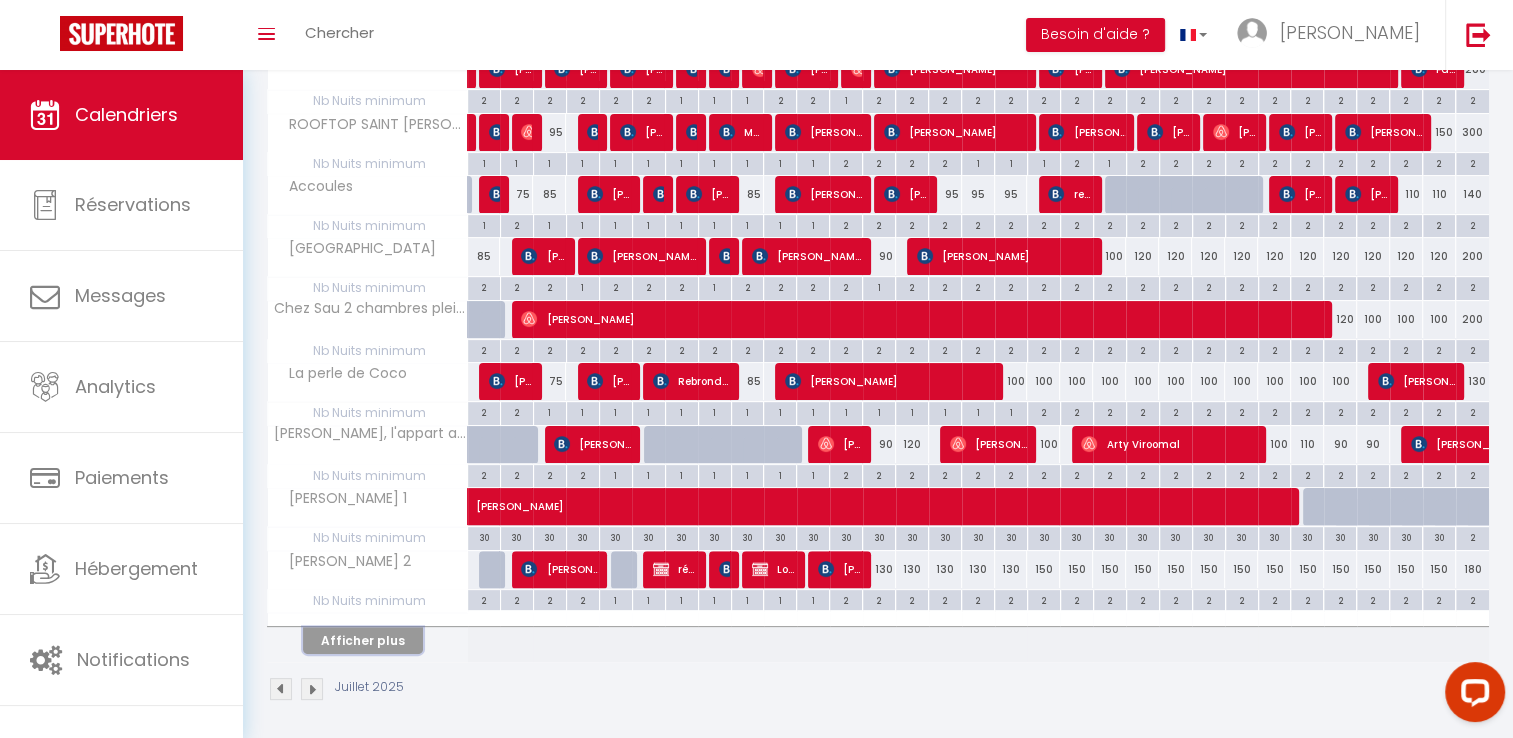 drag, startPoint x: 367, startPoint y: 639, endPoint x: 524, endPoint y: 569, distance: 171.89822 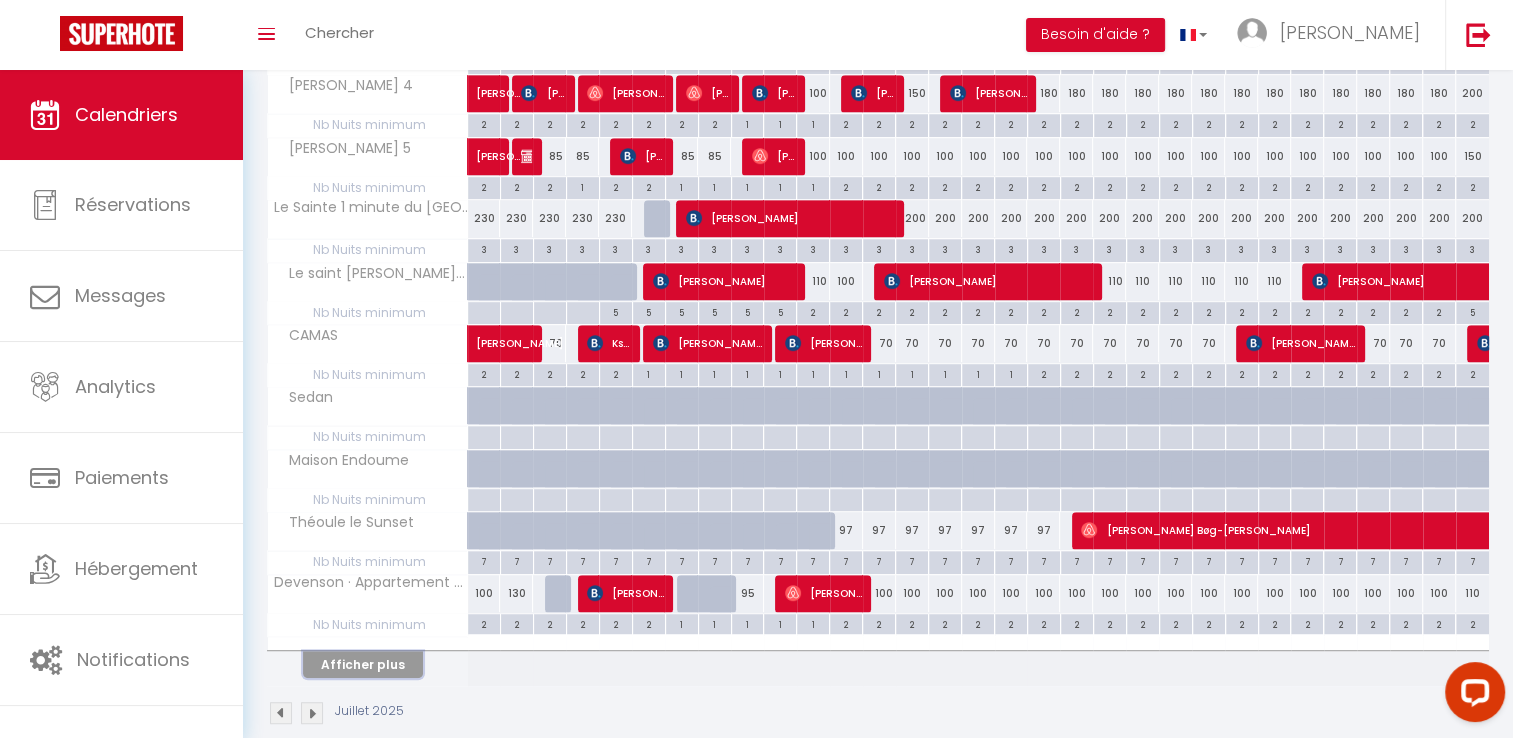 scroll, scrollTop: 1048, scrollLeft: 0, axis: vertical 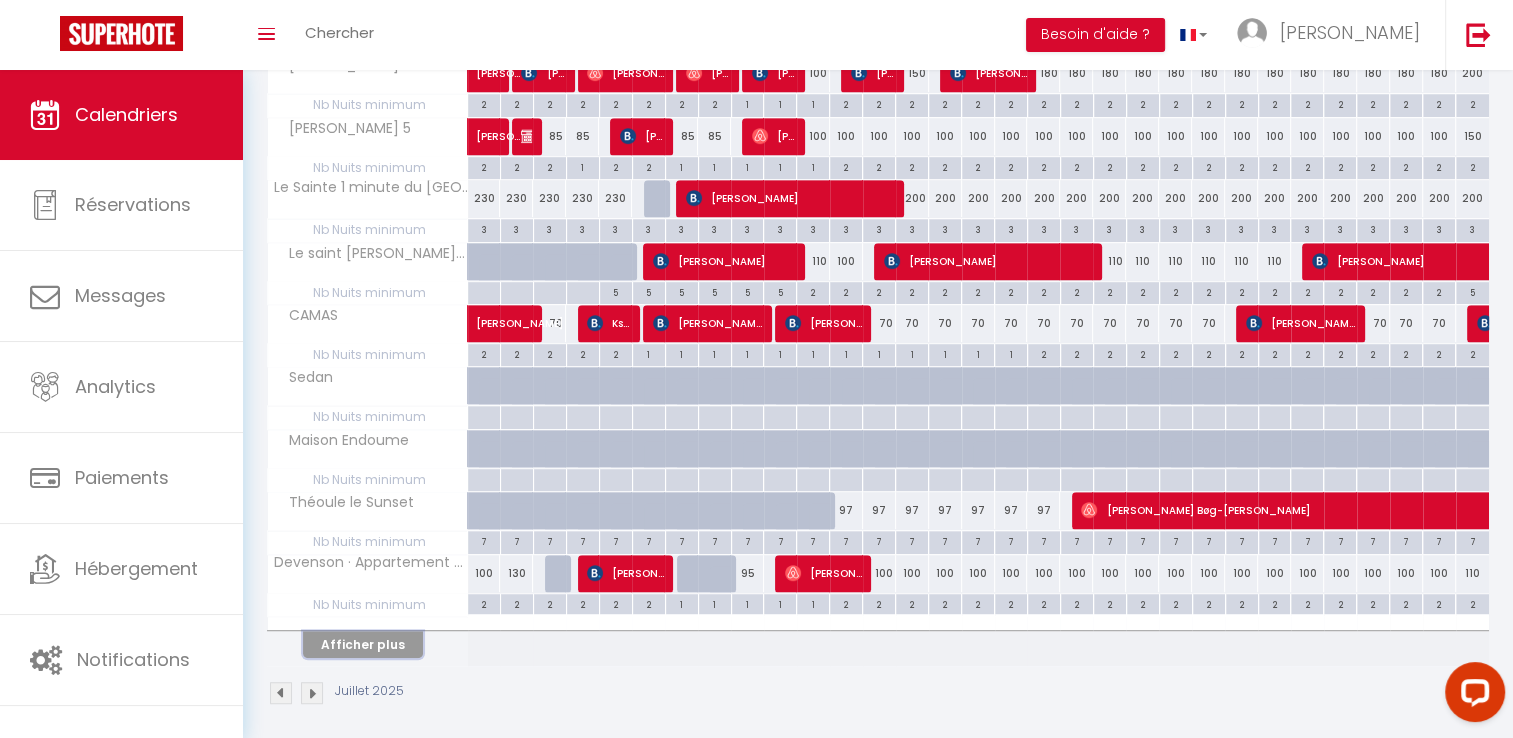 click on "Afficher plus" at bounding box center [363, 644] 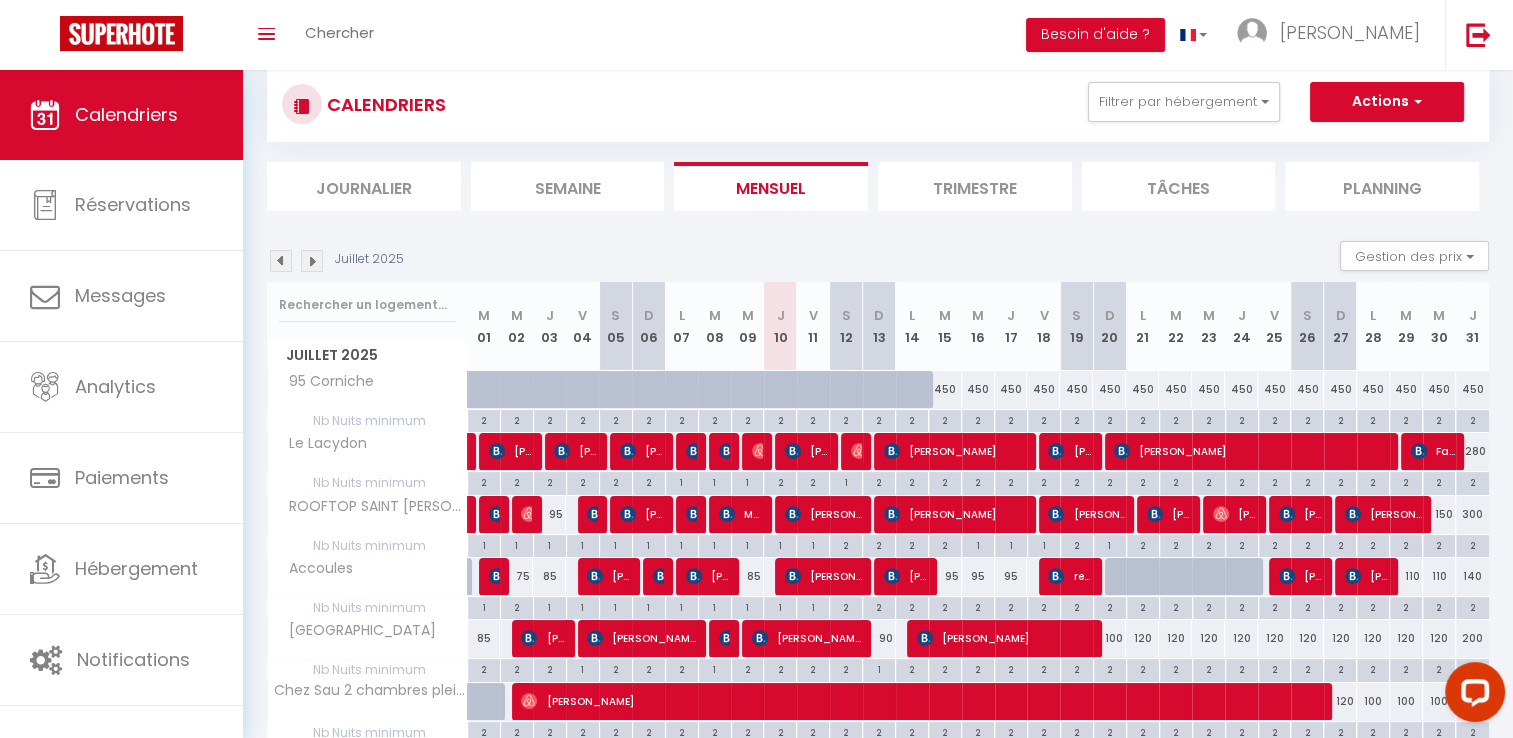 scroll, scrollTop: 0, scrollLeft: 0, axis: both 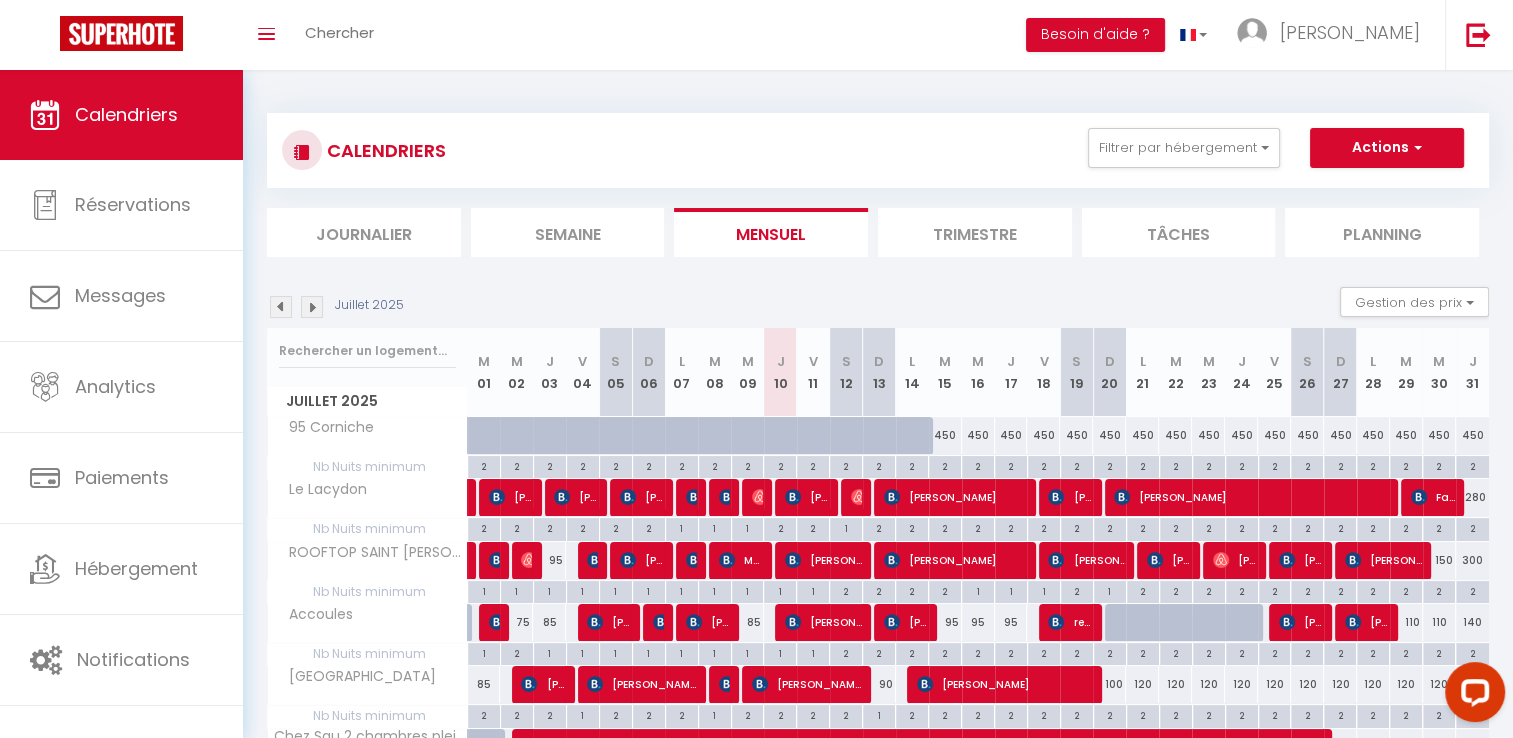 click at bounding box center [312, 307] 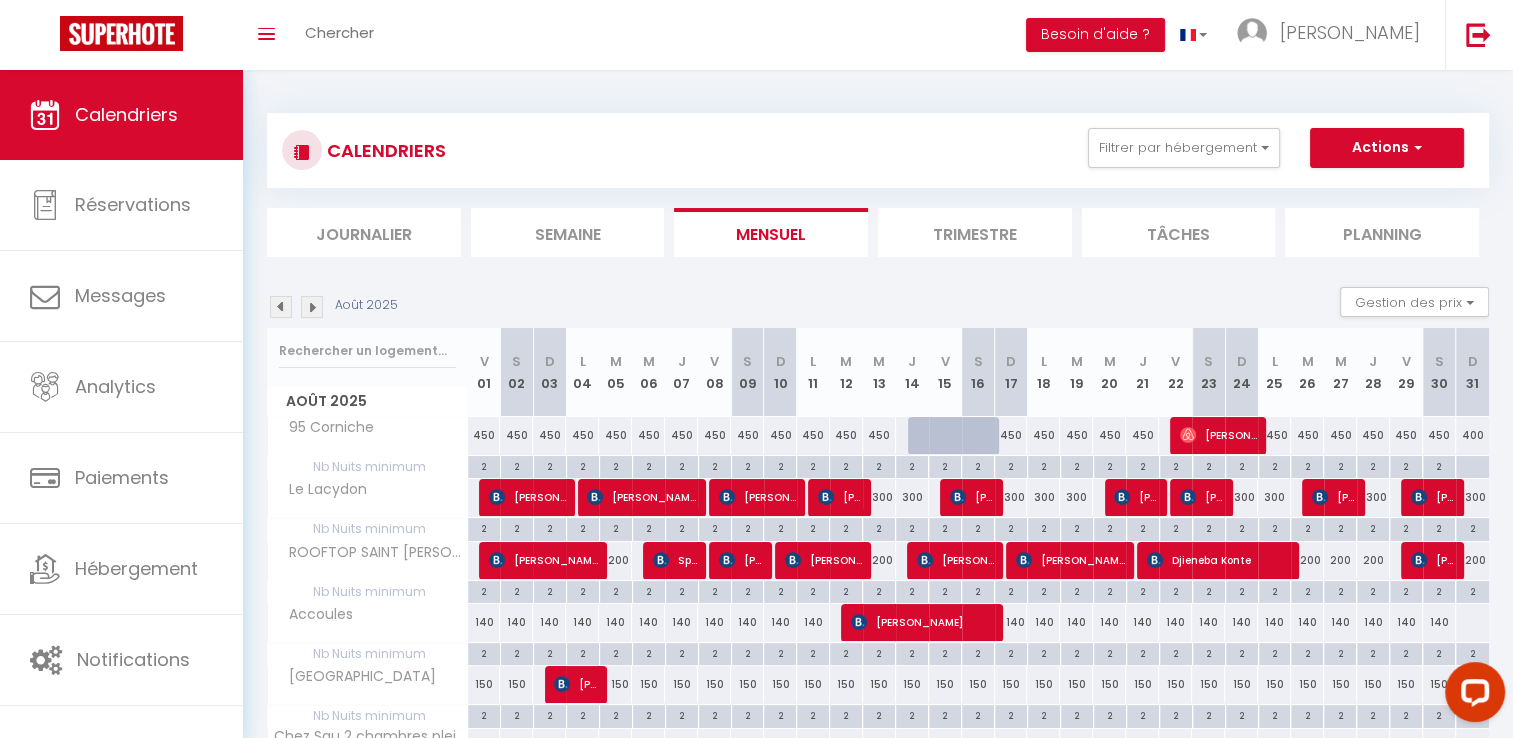 scroll, scrollTop: 300, scrollLeft: 0, axis: vertical 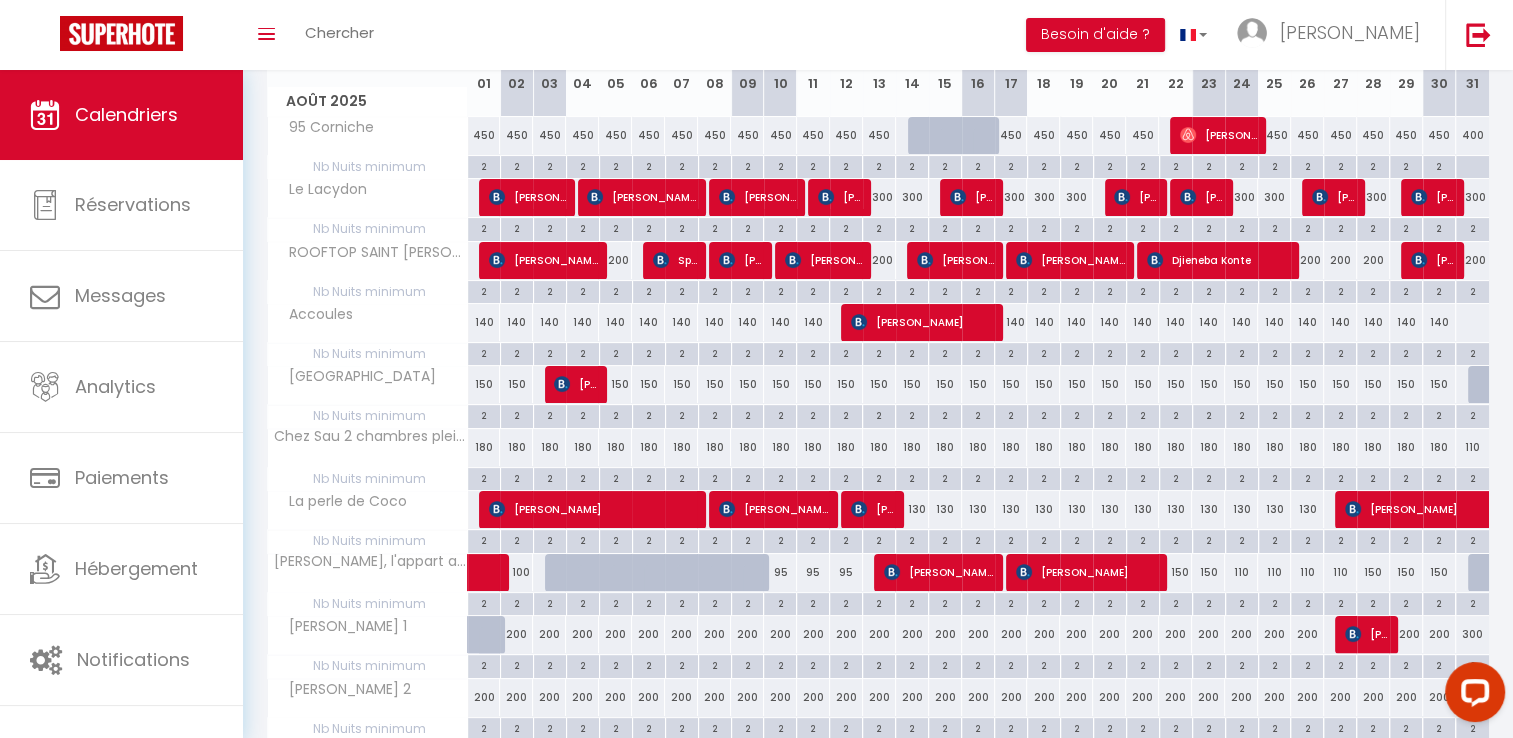 click on "140" at bounding box center (484, 322) 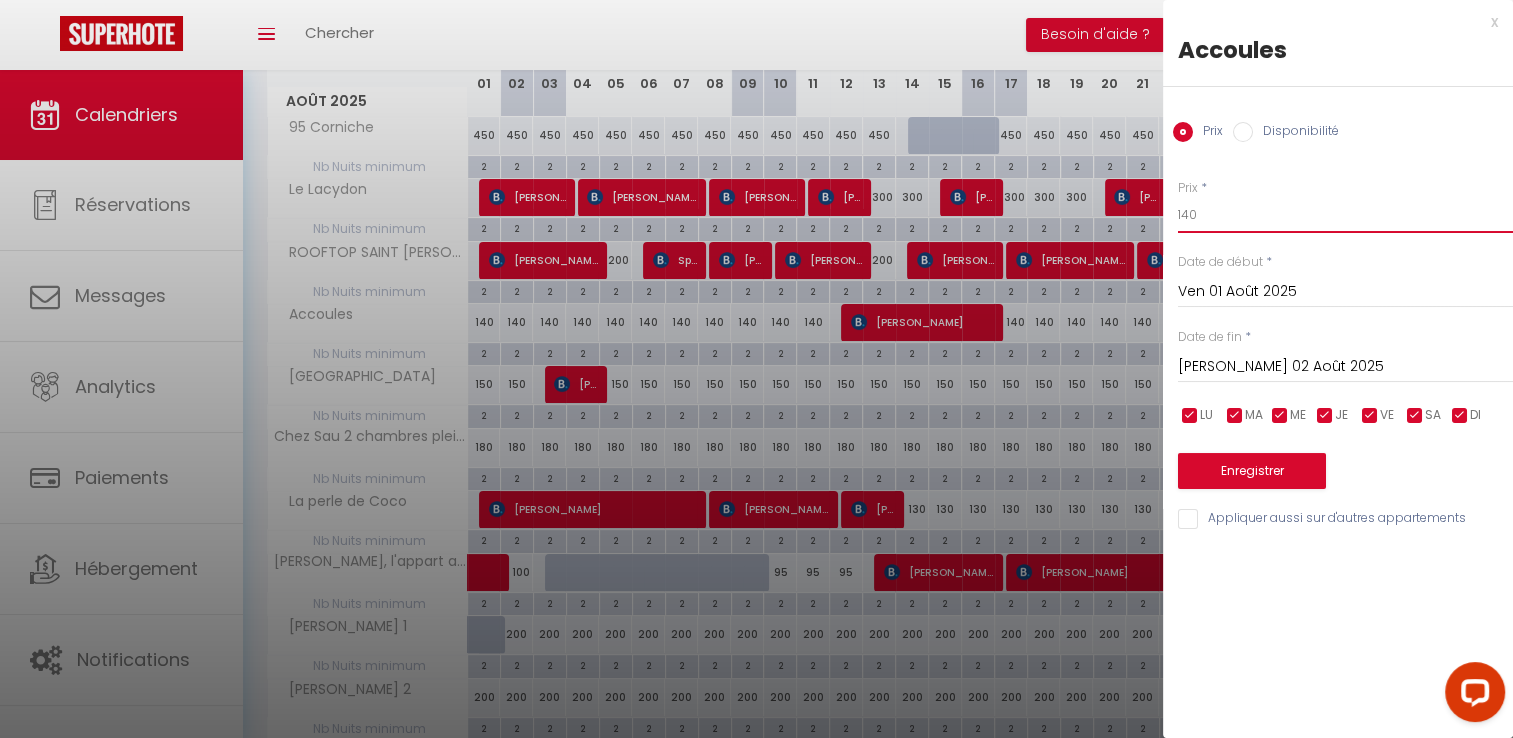 click on "140" at bounding box center [1345, 215] 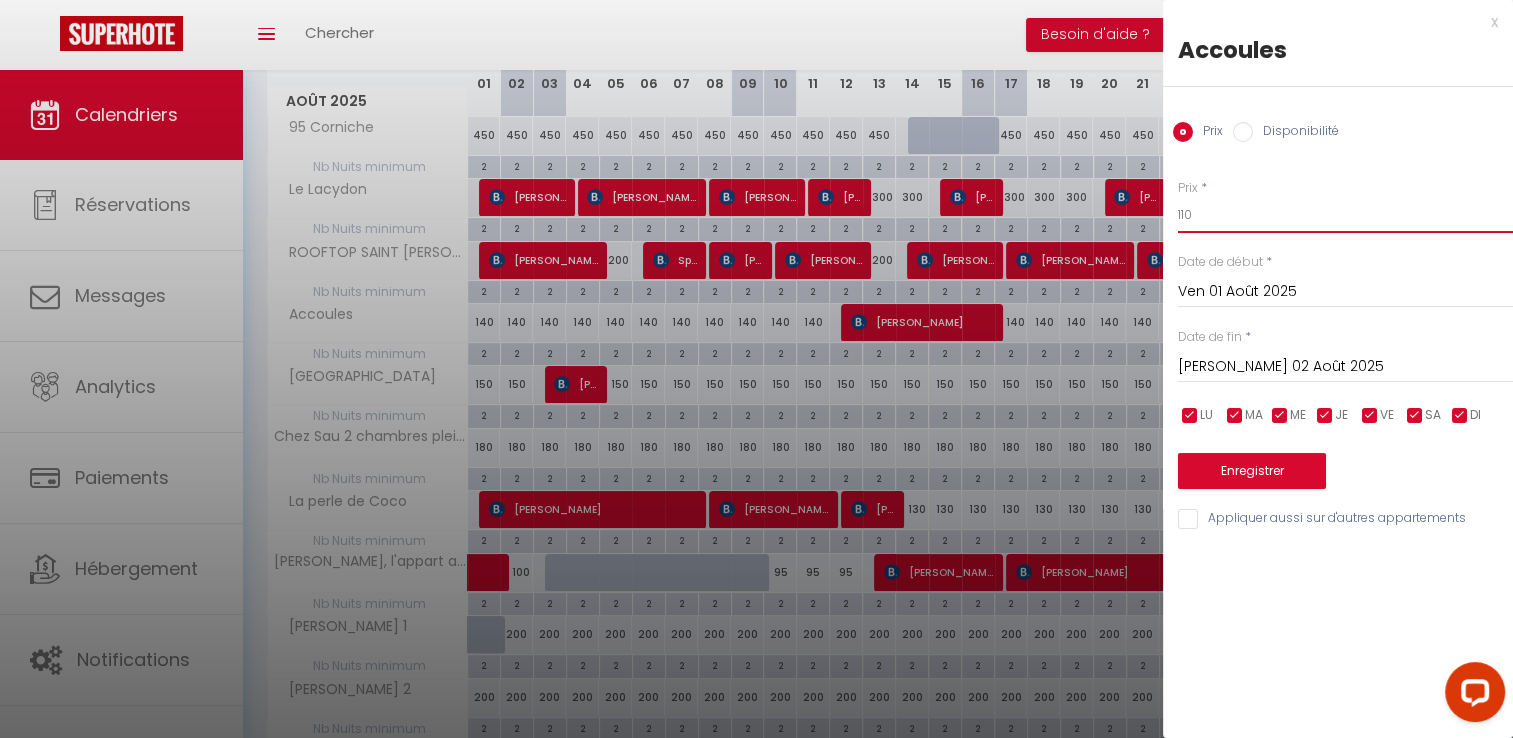 type on "110" 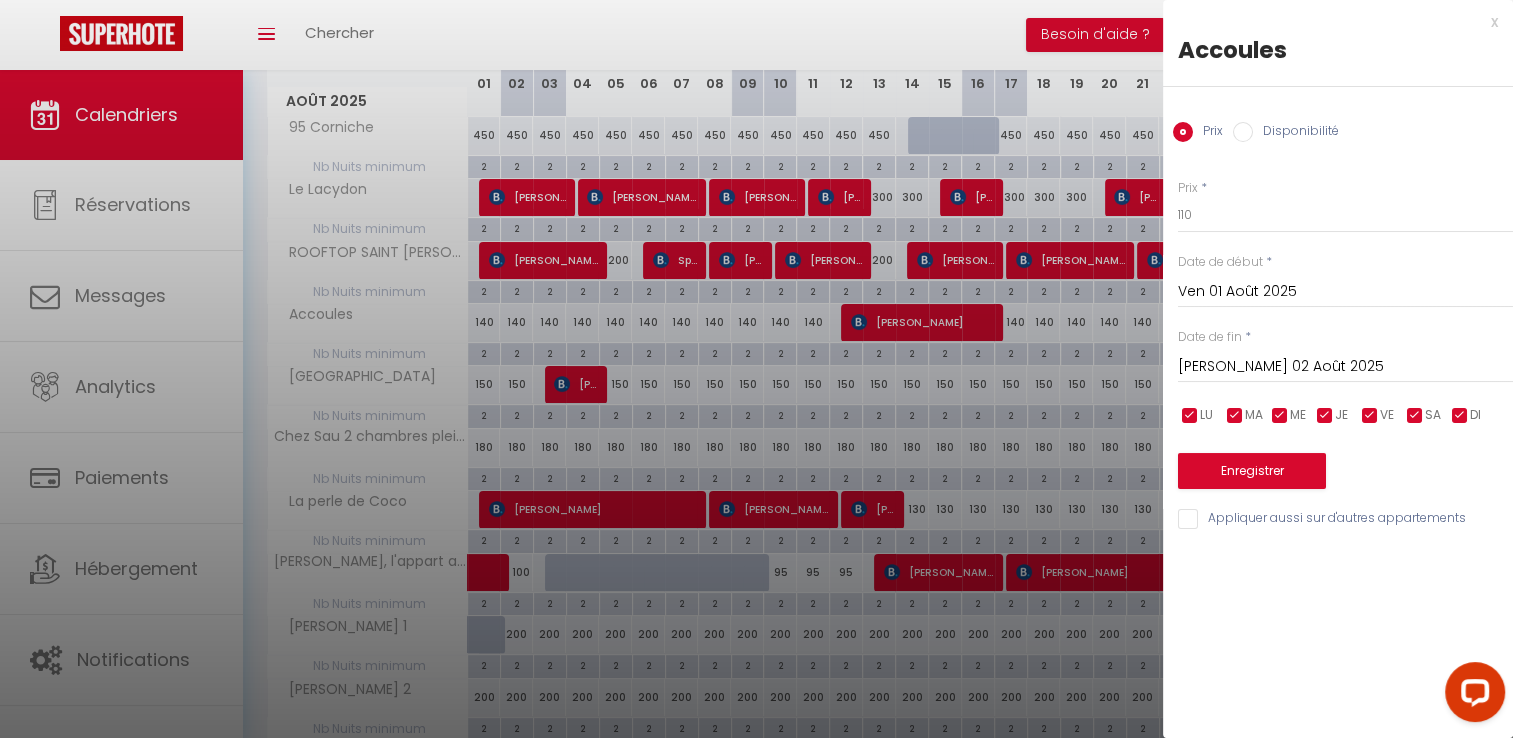click on "[PERSON_NAME] 02 Août 2025" at bounding box center [1345, 367] 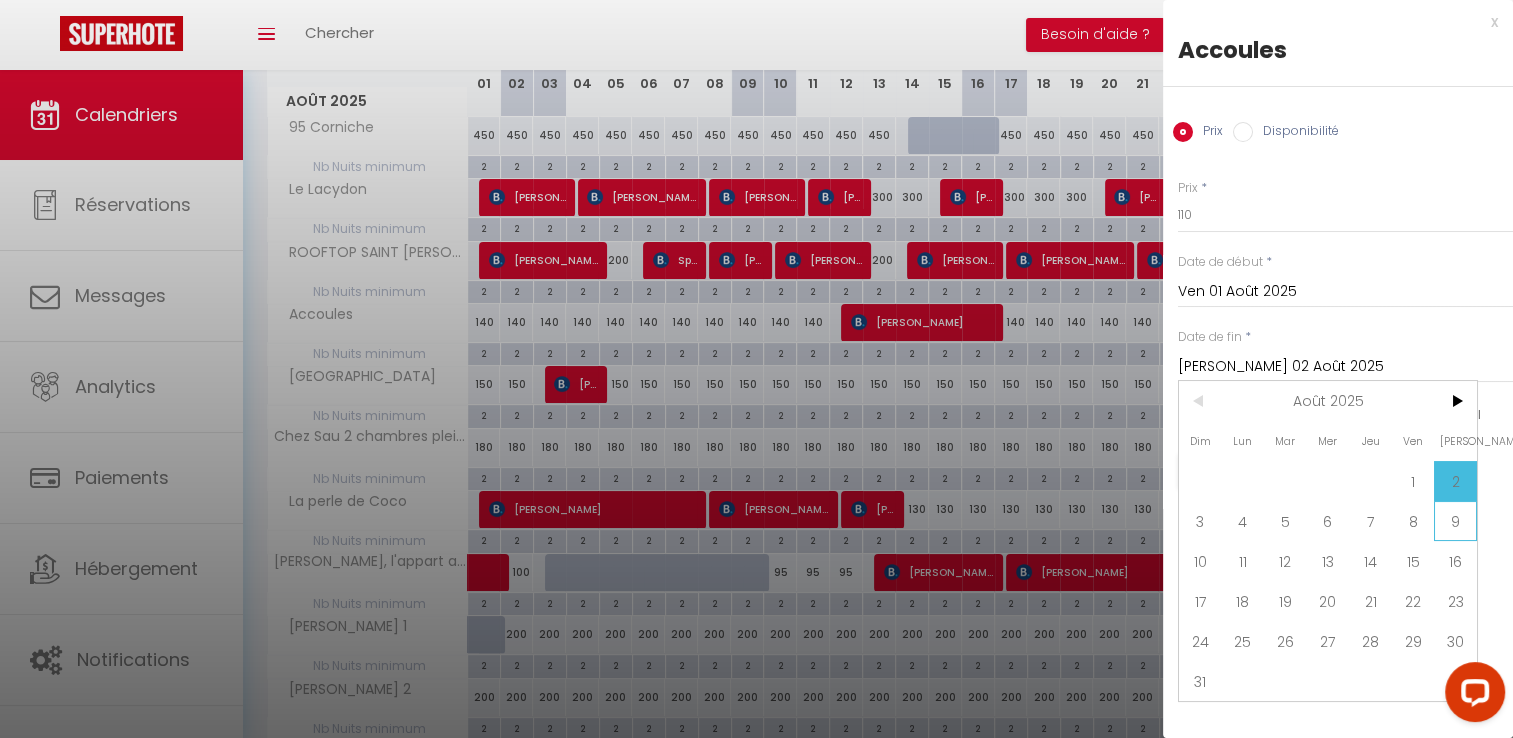 click on "9" at bounding box center (1455, 521) 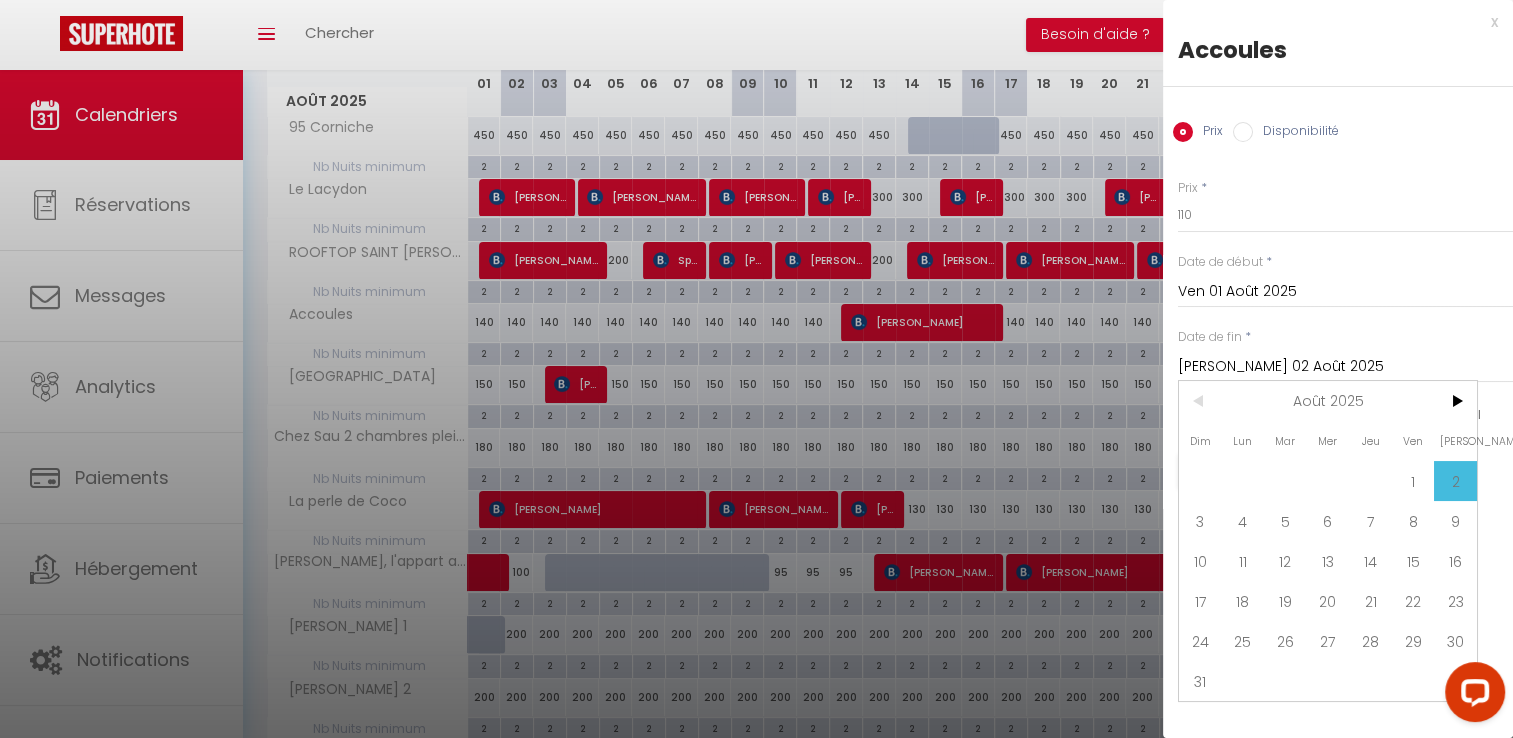 type on "[PERSON_NAME] 09 Août 2025" 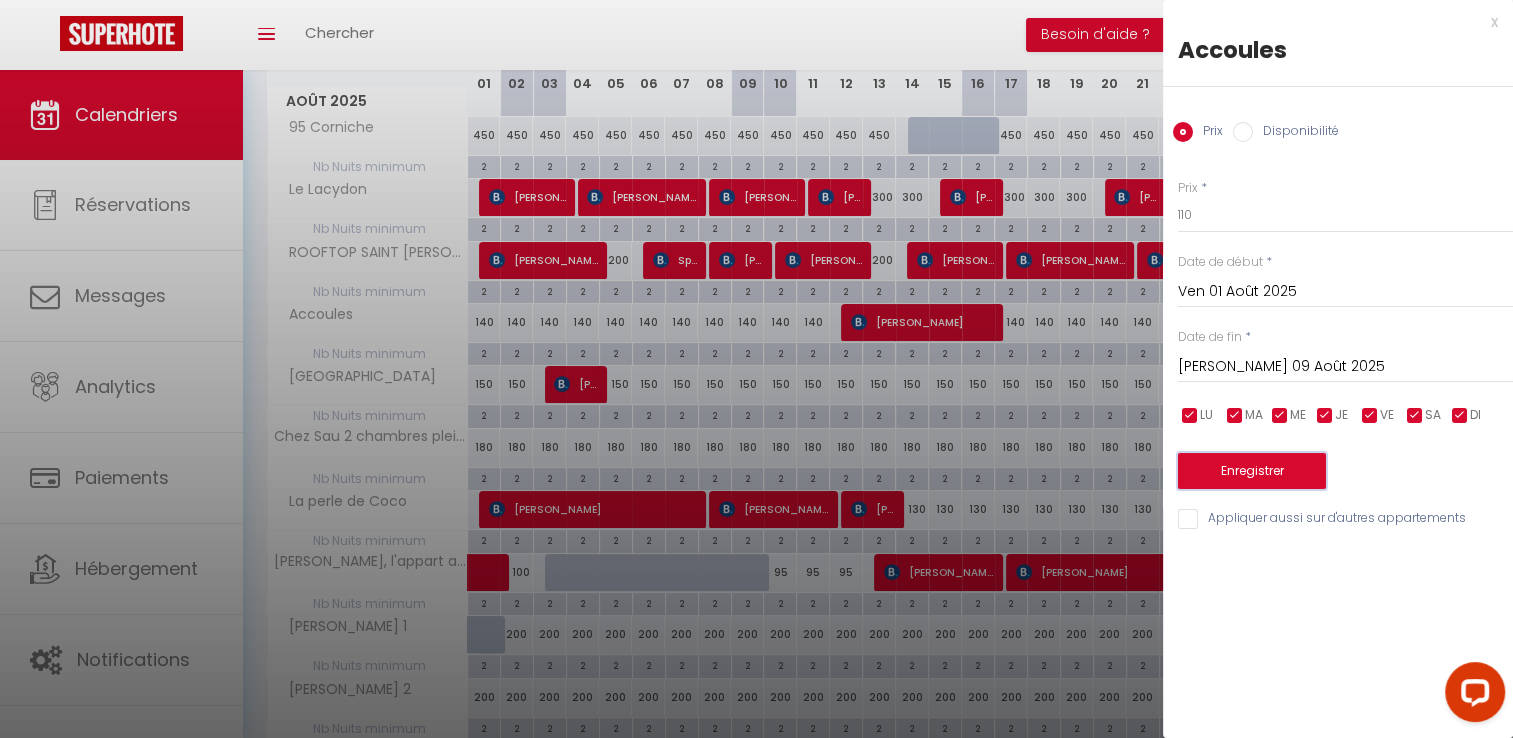 click on "Enregistrer" at bounding box center (1252, 471) 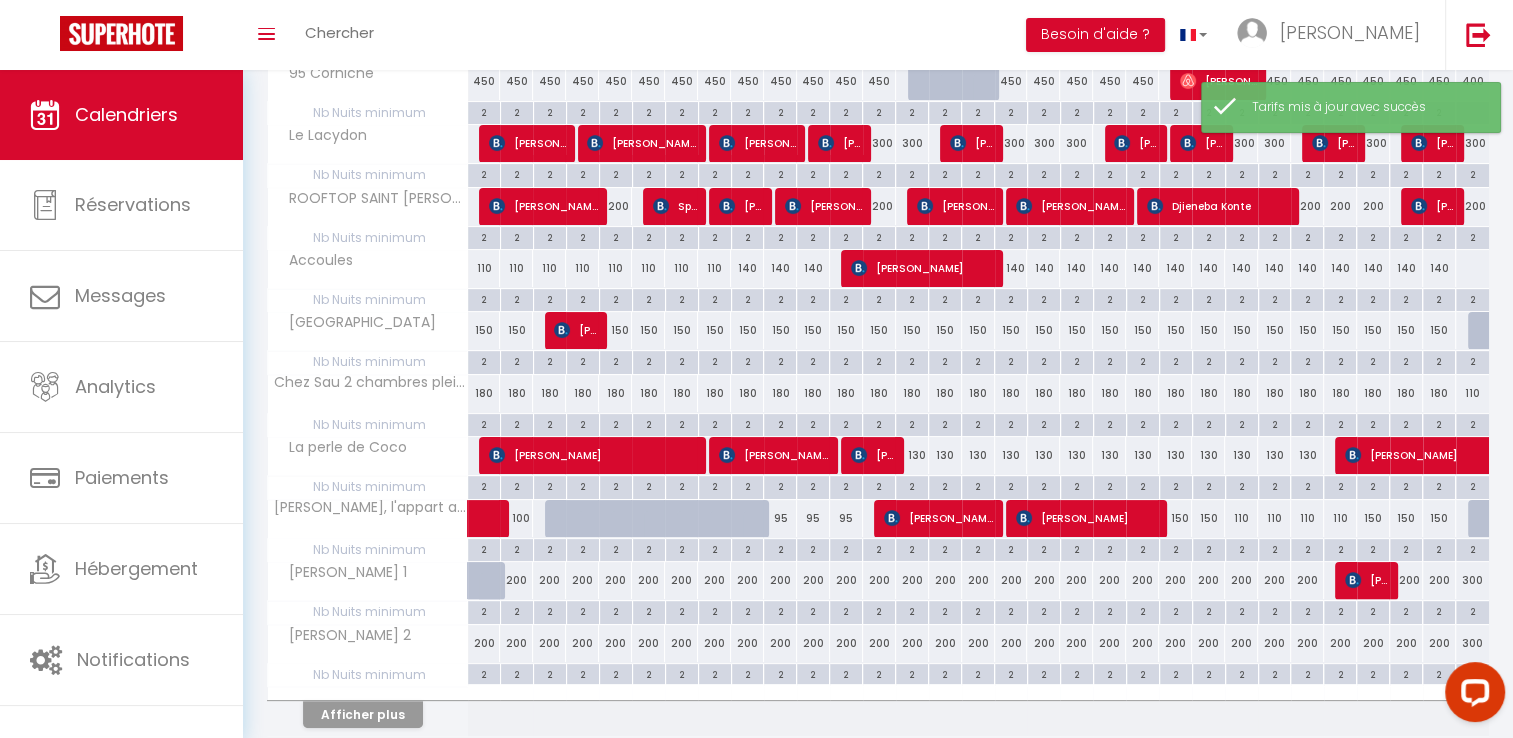 scroll, scrollTop: 400, scrollLeft: 0, axis: vertical 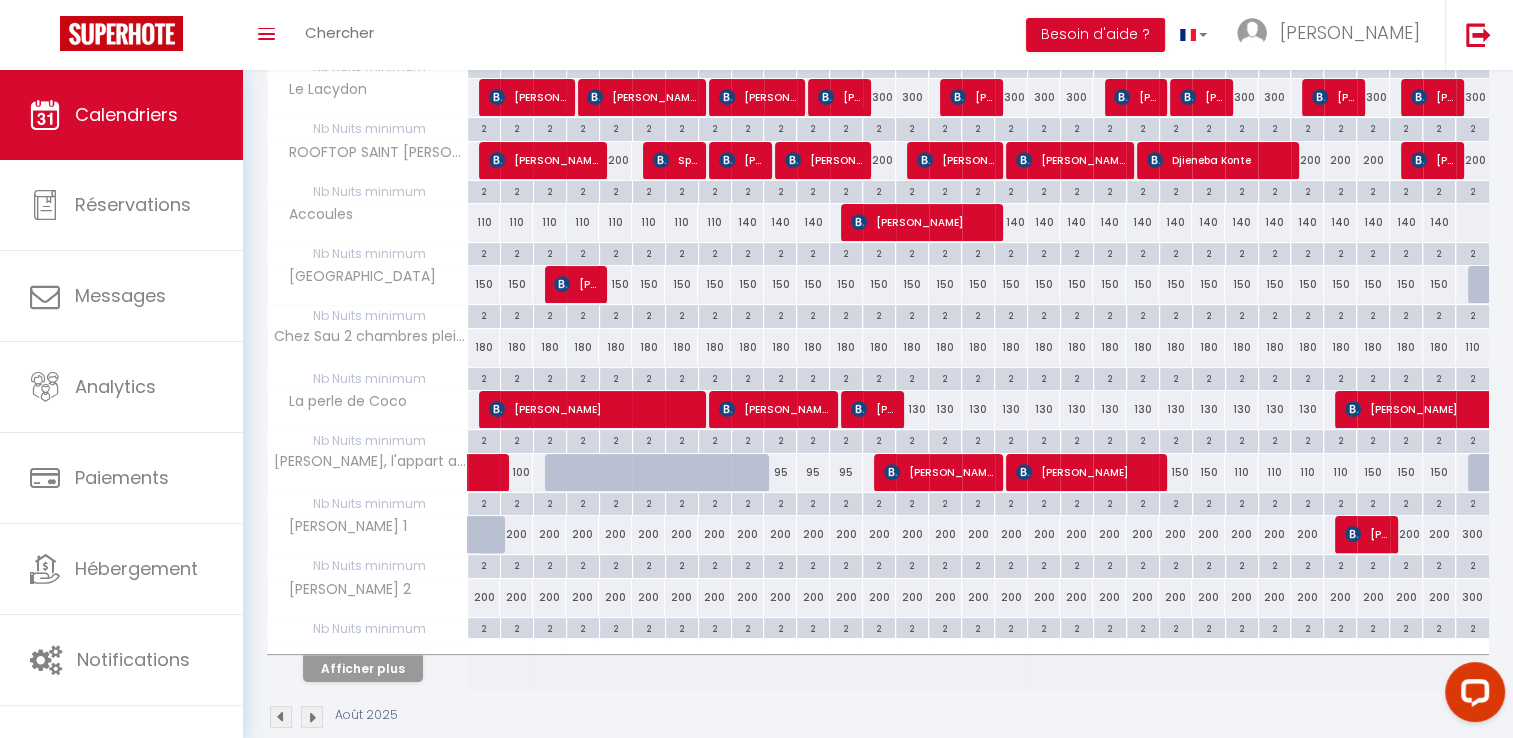 drag, startPoint x: 1013, startPoint y: 234, endPoint x: 999, endPoint y: 478, distance: 244.4013 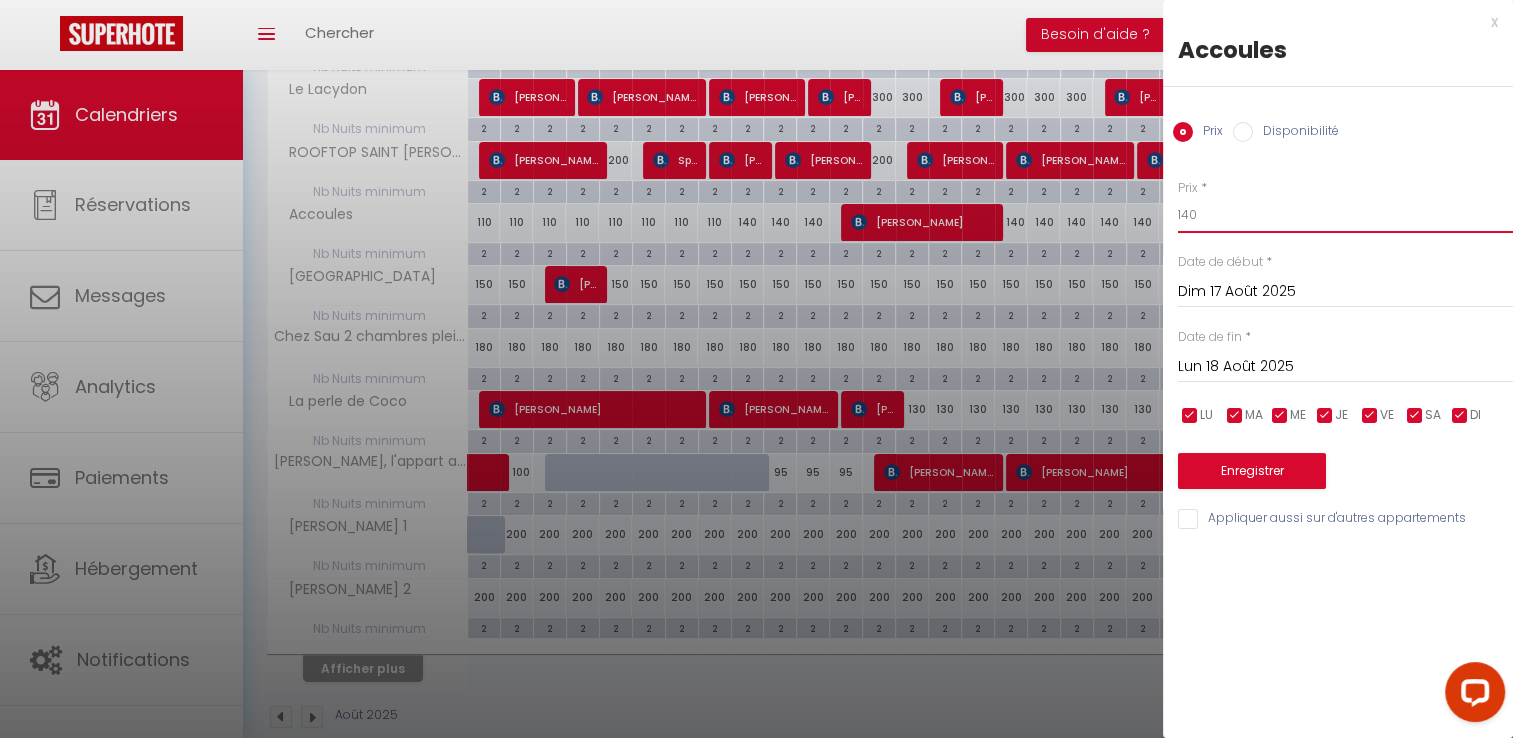 click on "140" at bounding box center (1345, 215) 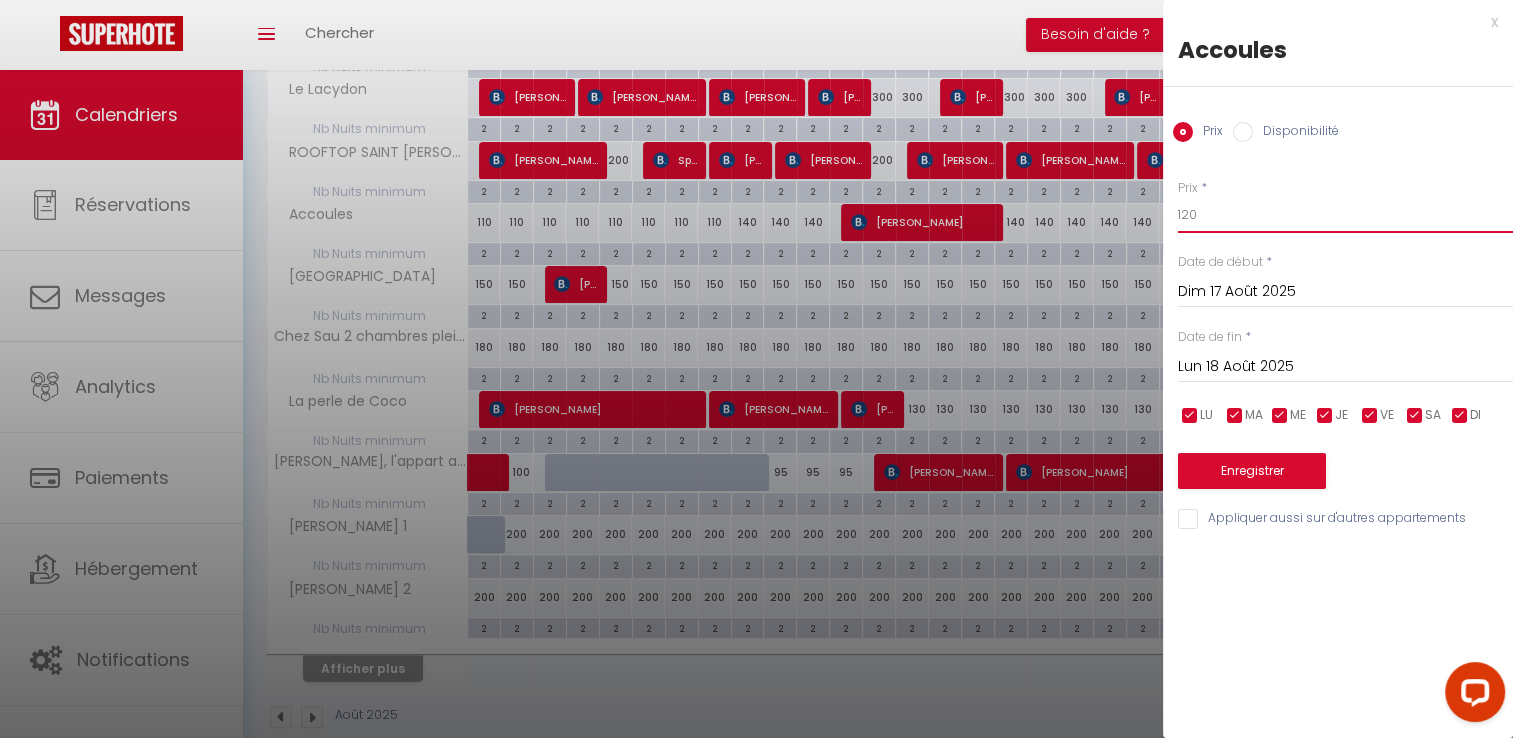 type on "120" 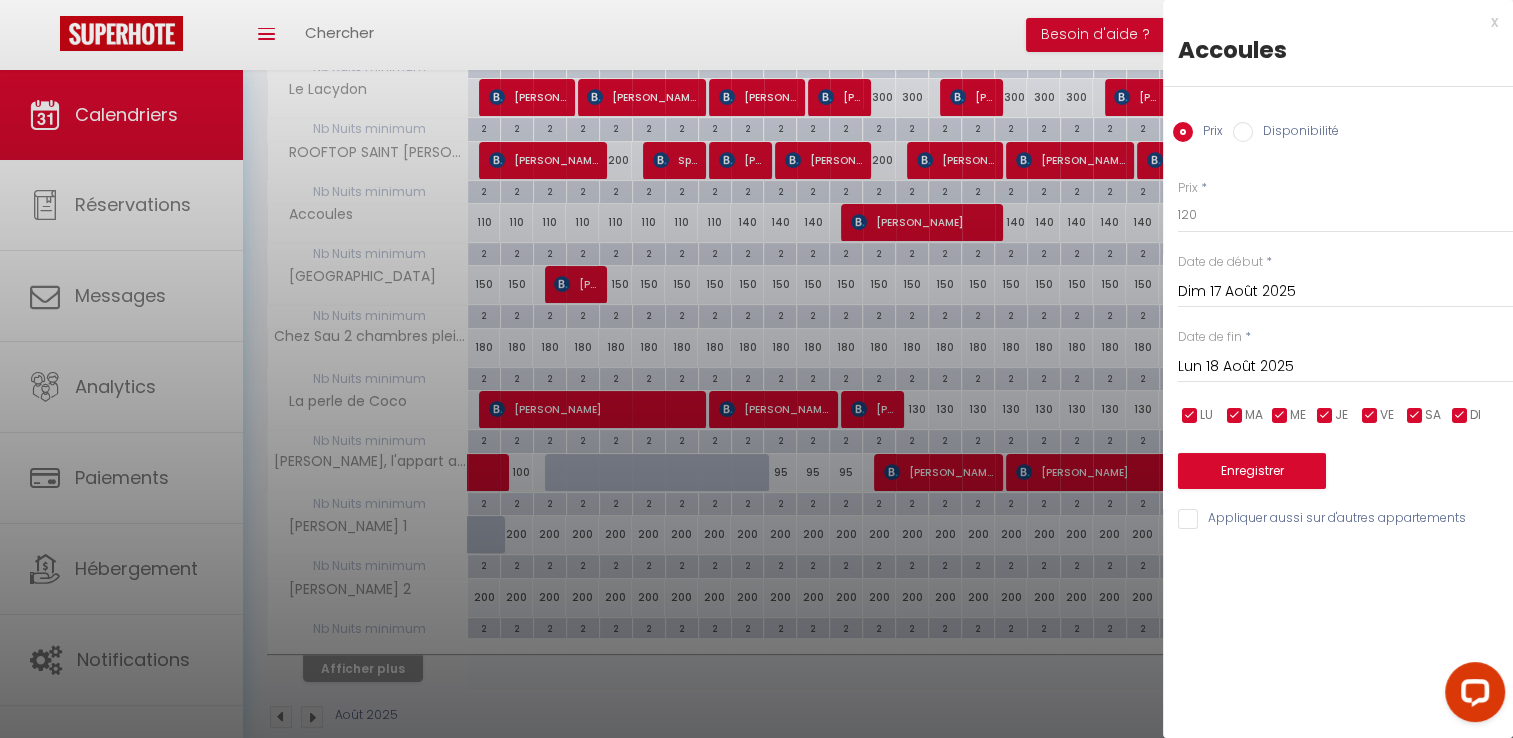 click on "Lun 18 Août 2025" at bounding box center (1345, 367) 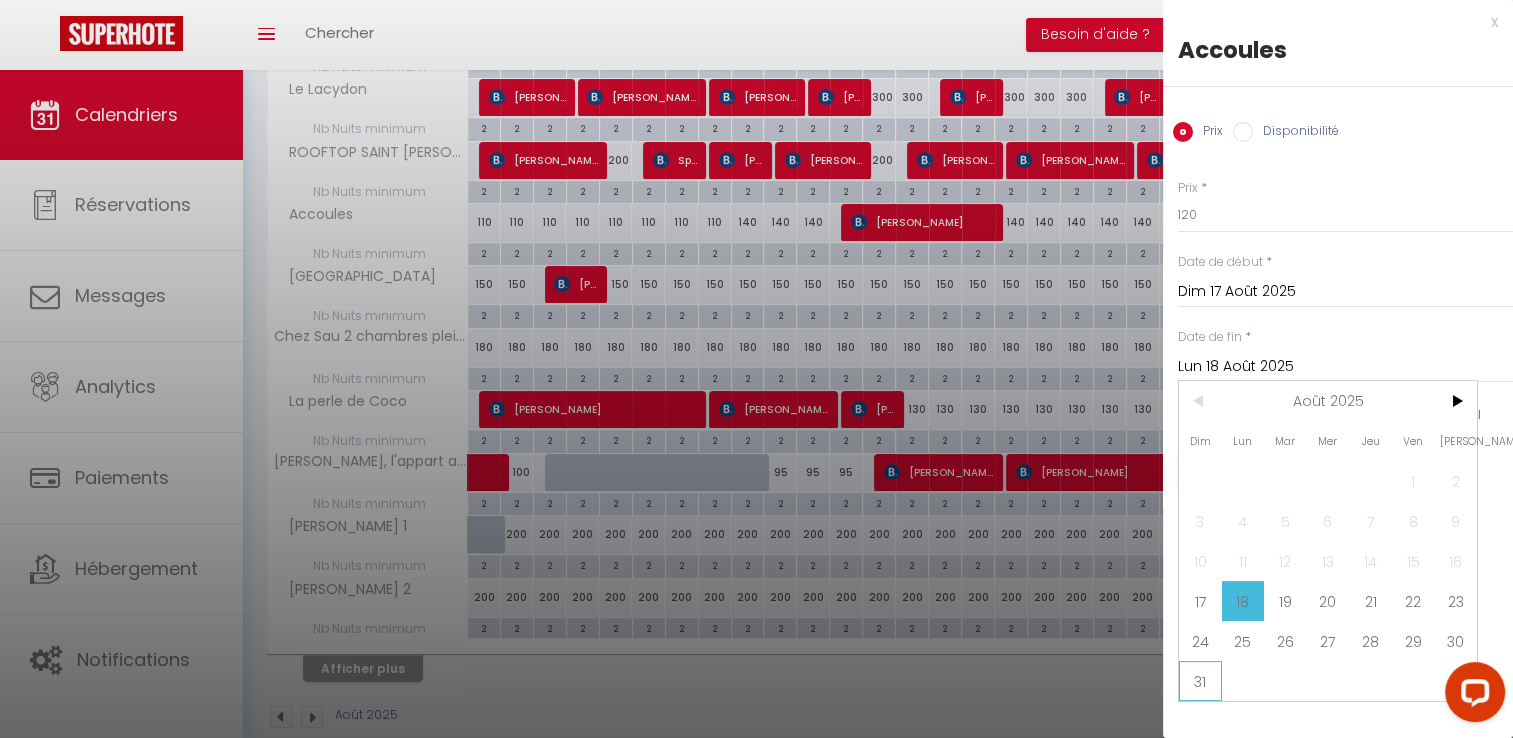 click on "31" at bounding box center (1200, 681) 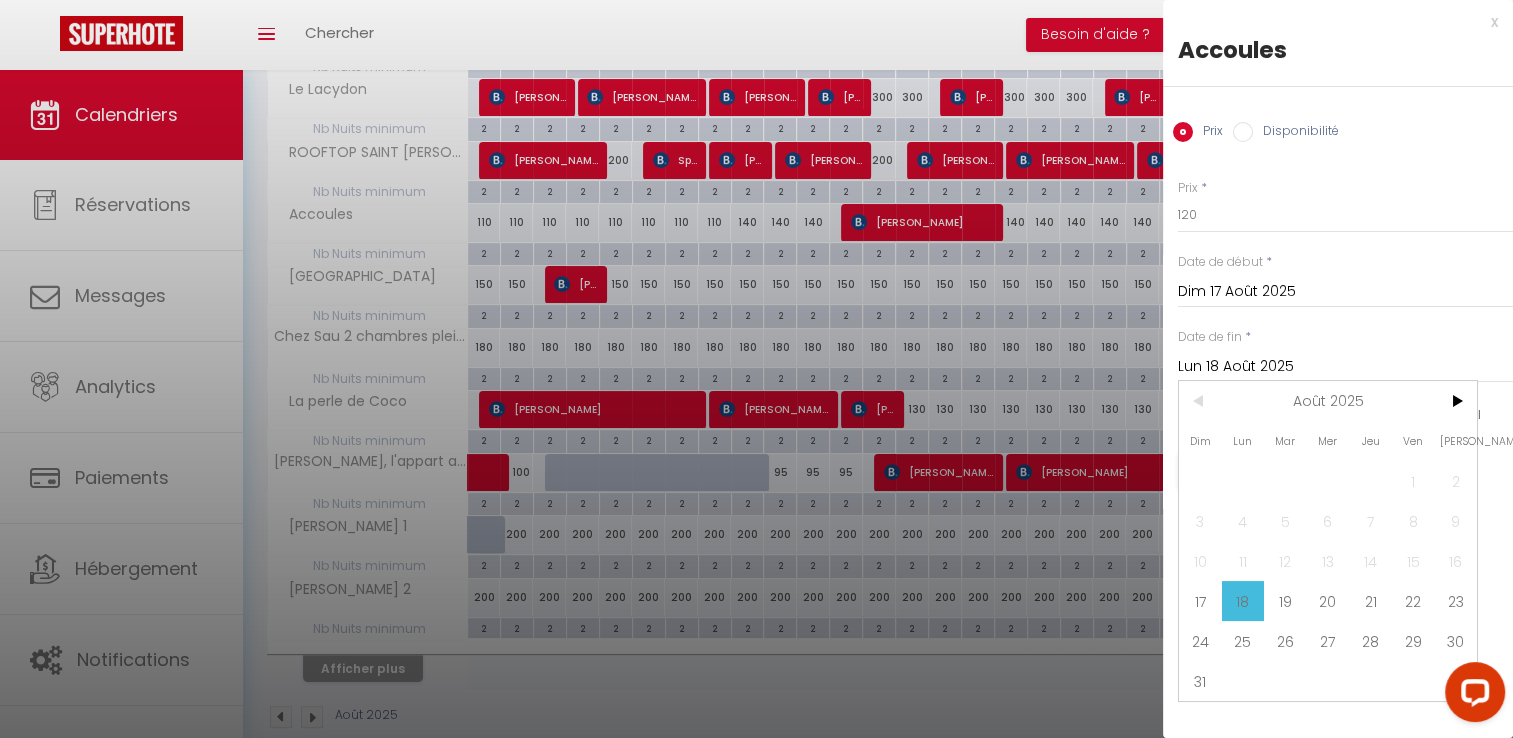 type on "Dim 31 Août 2025" 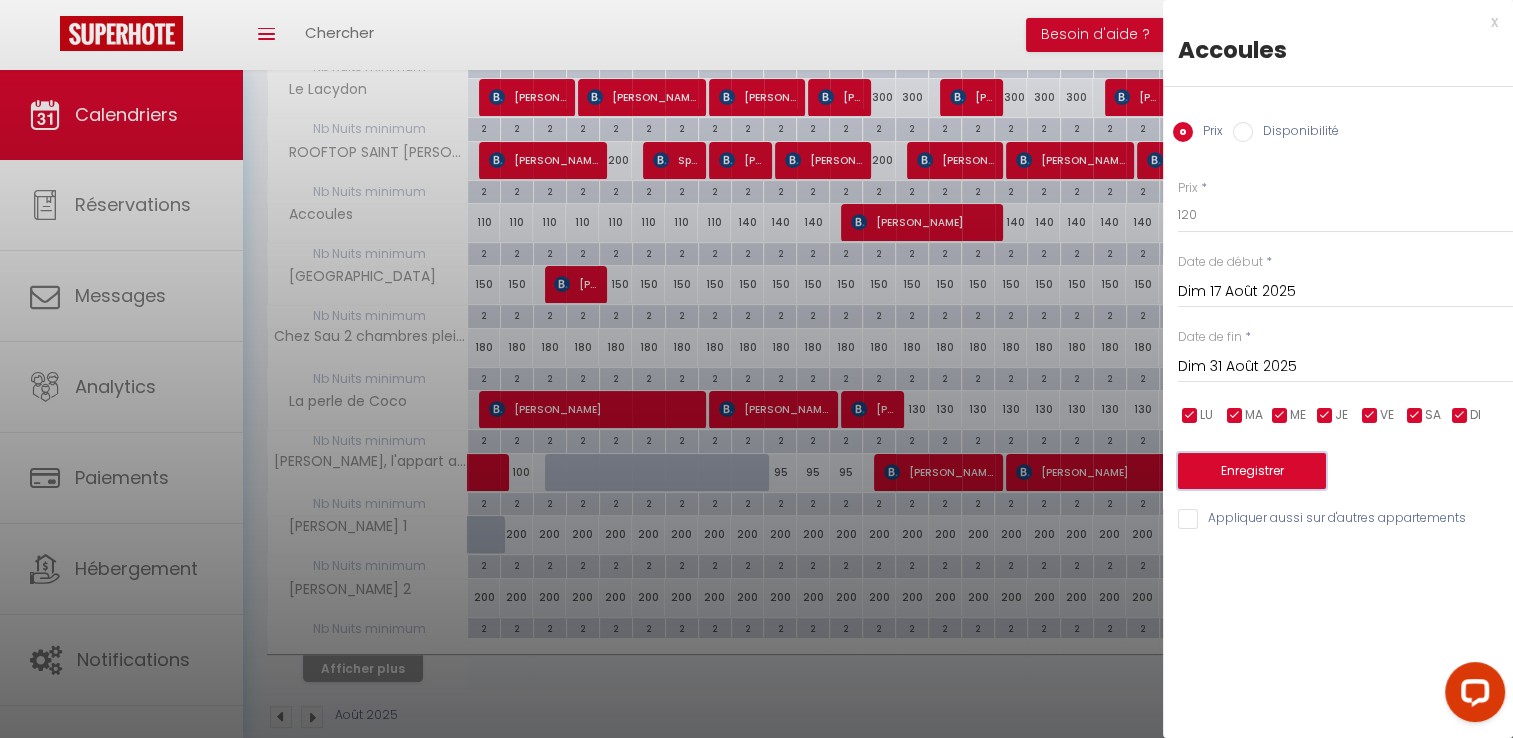 click on "Enregistrer" at bounding box center (1252, 471) 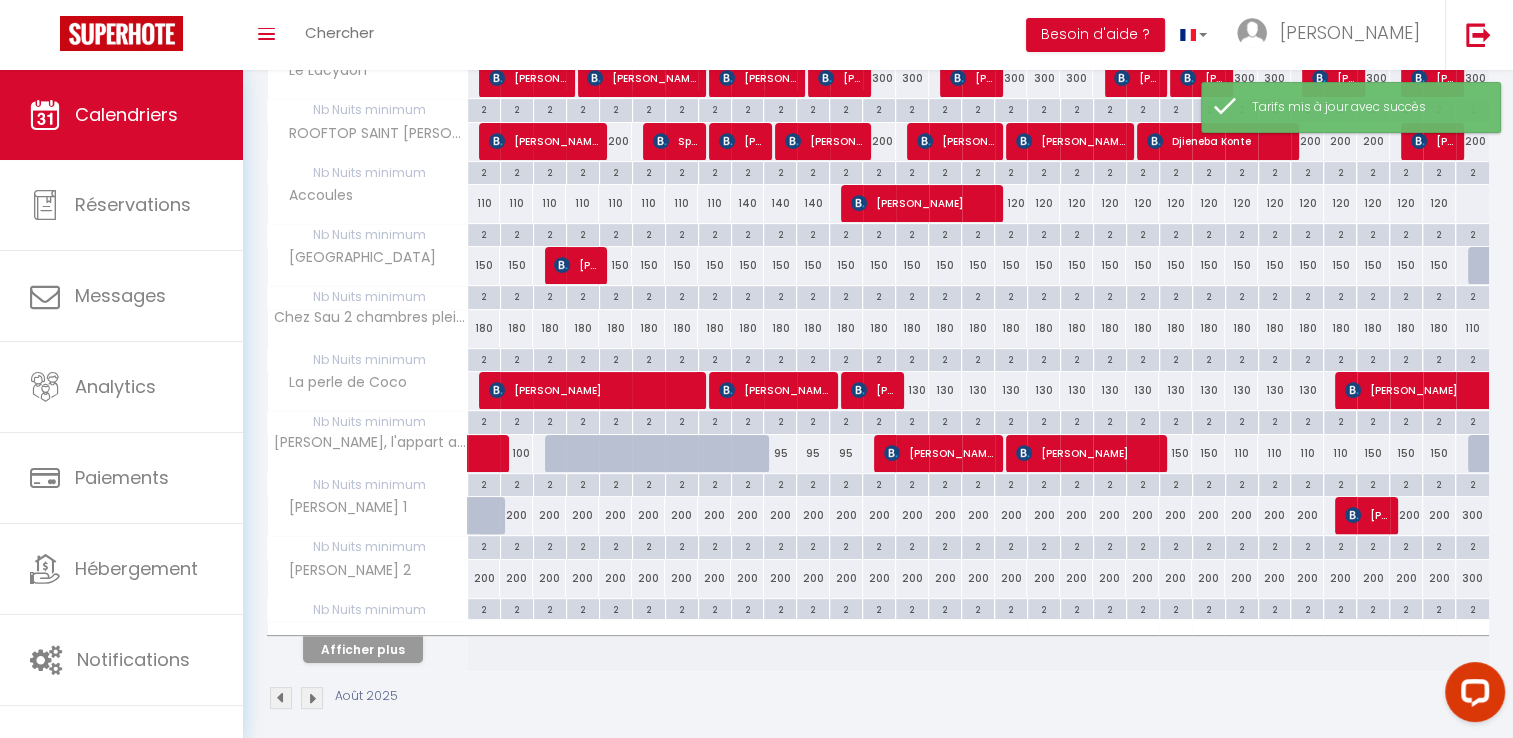 scroll, scrollTop: 428, scrollLeft: 0, axis: vertical 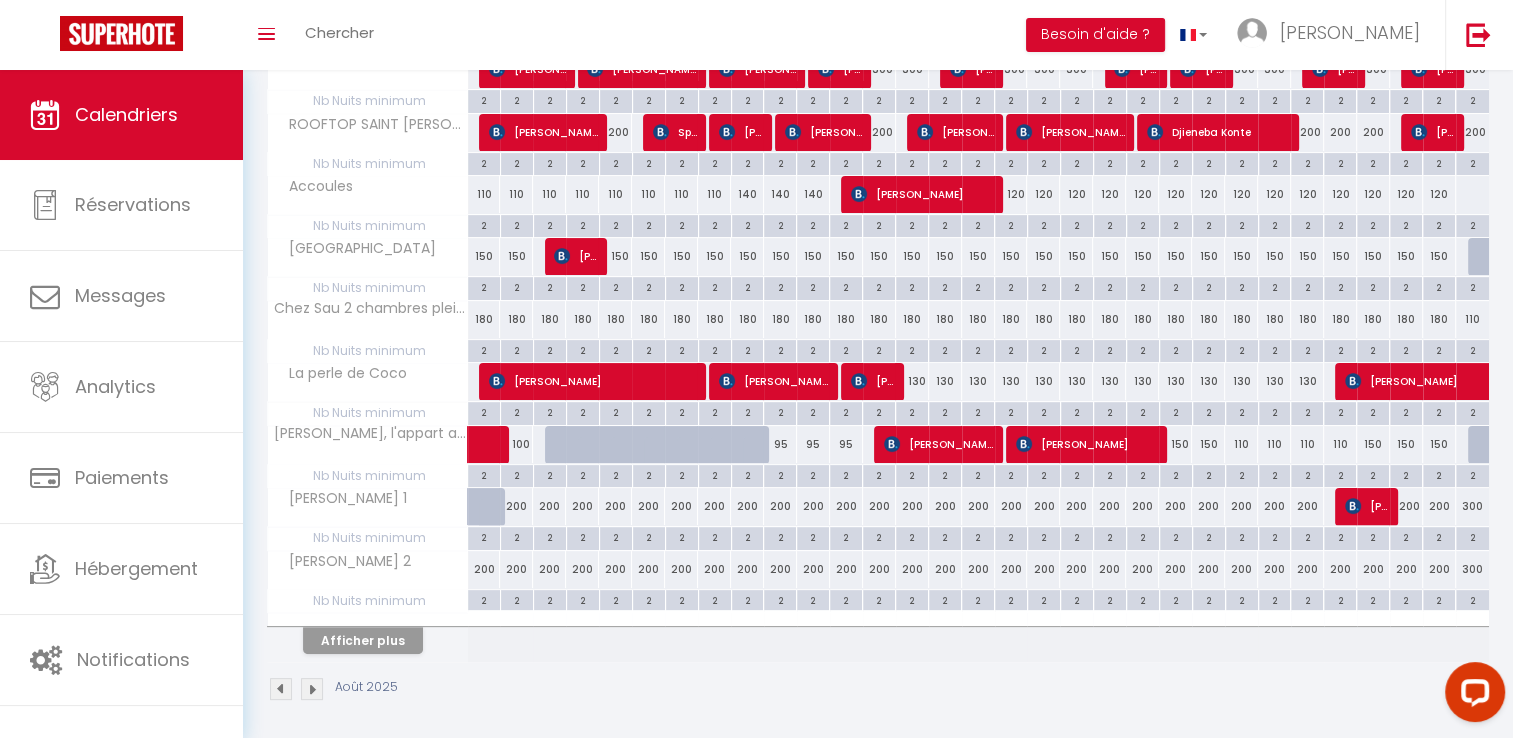 click on "180" at bounding box center [484, 319] 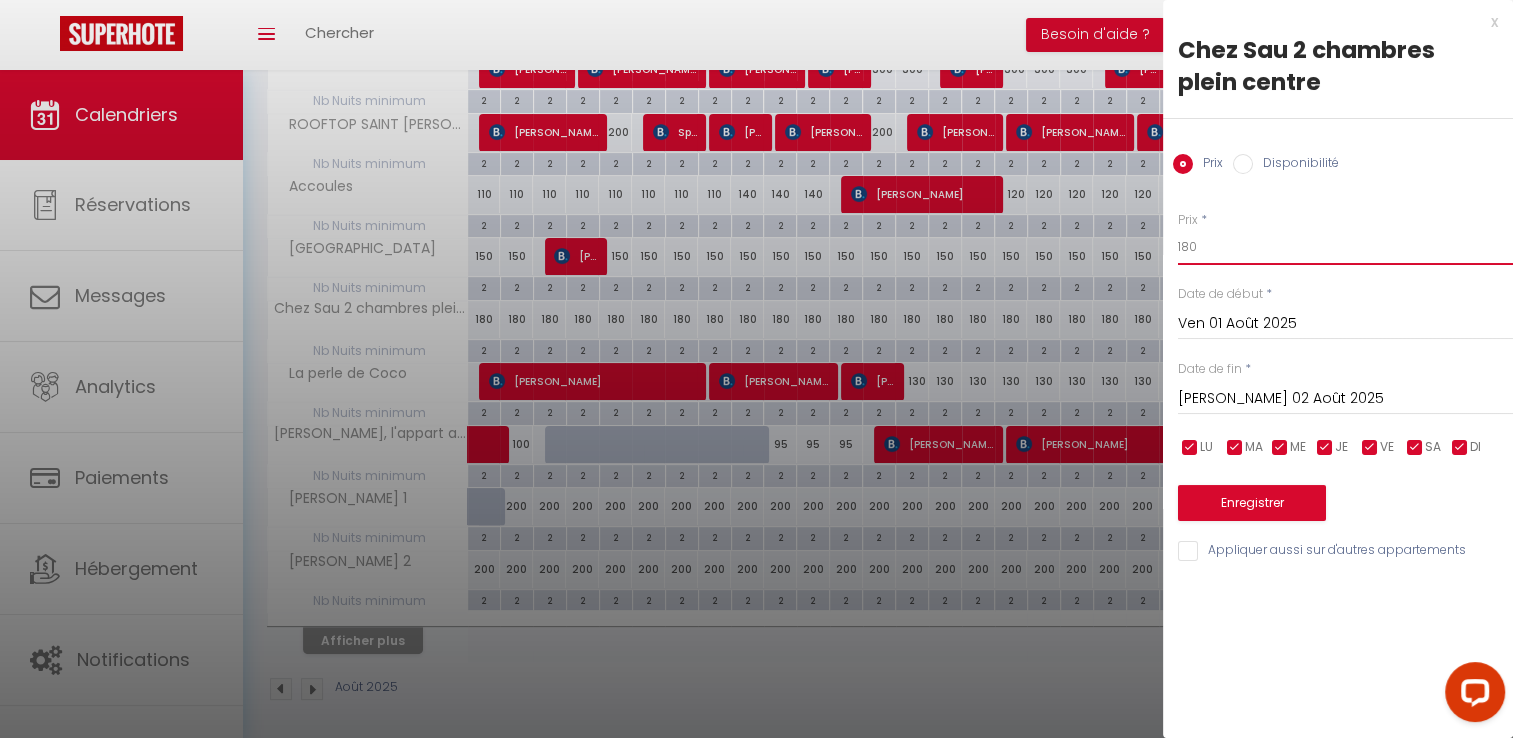 click on "180" at bounding box center (1345, 247) 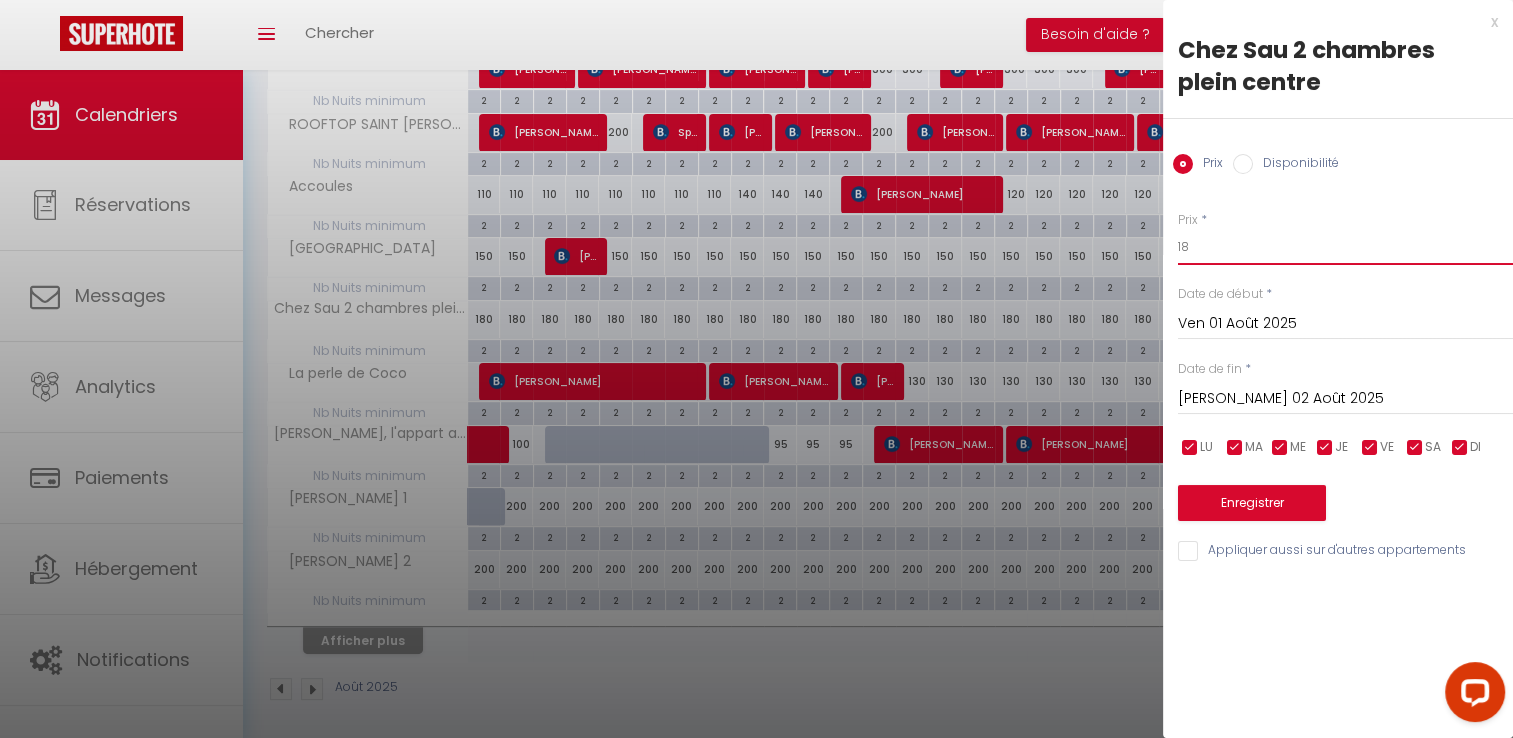 type on "1" 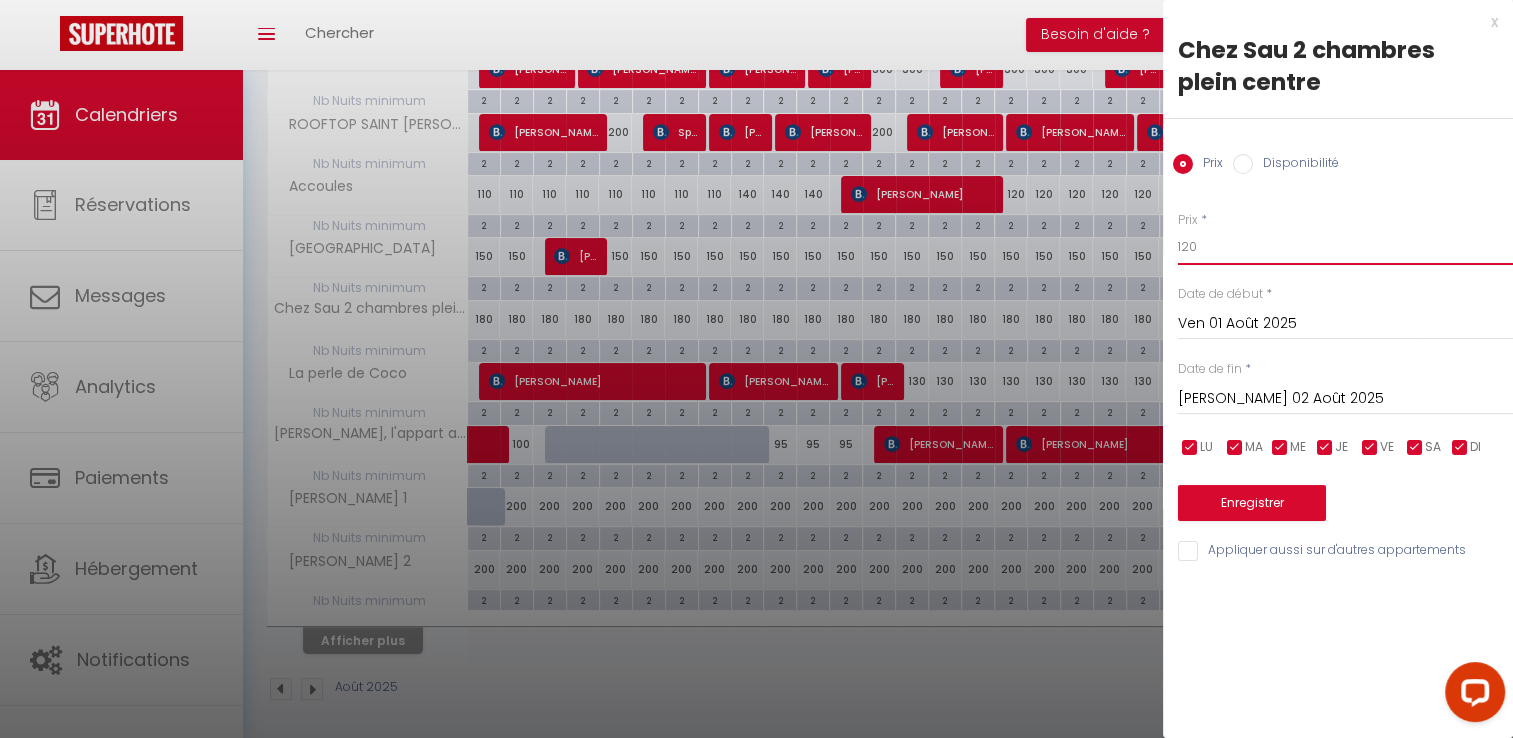 type on "120" 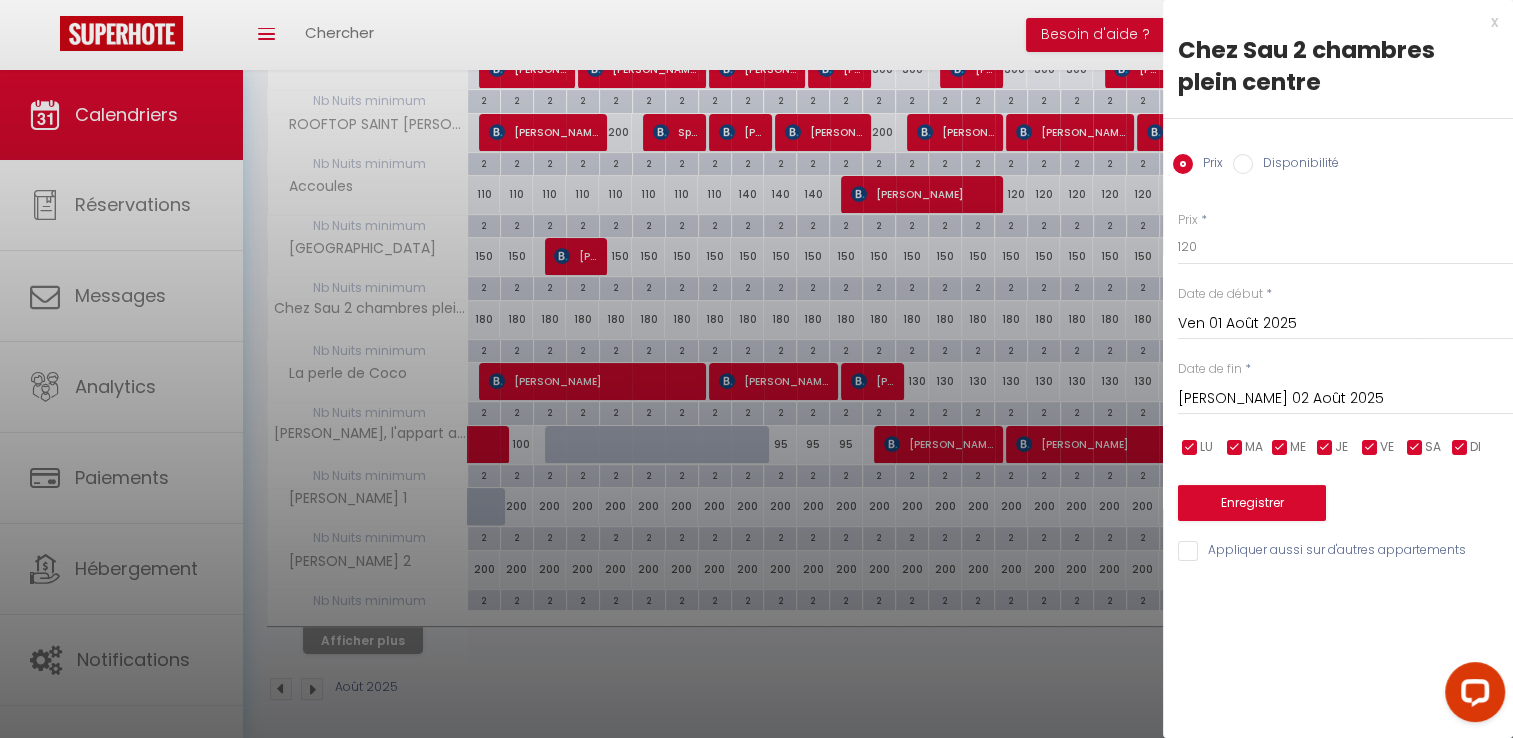 click on "[PERSON_NAME] 02 Août 2025" at bounding box center (1345, 399) 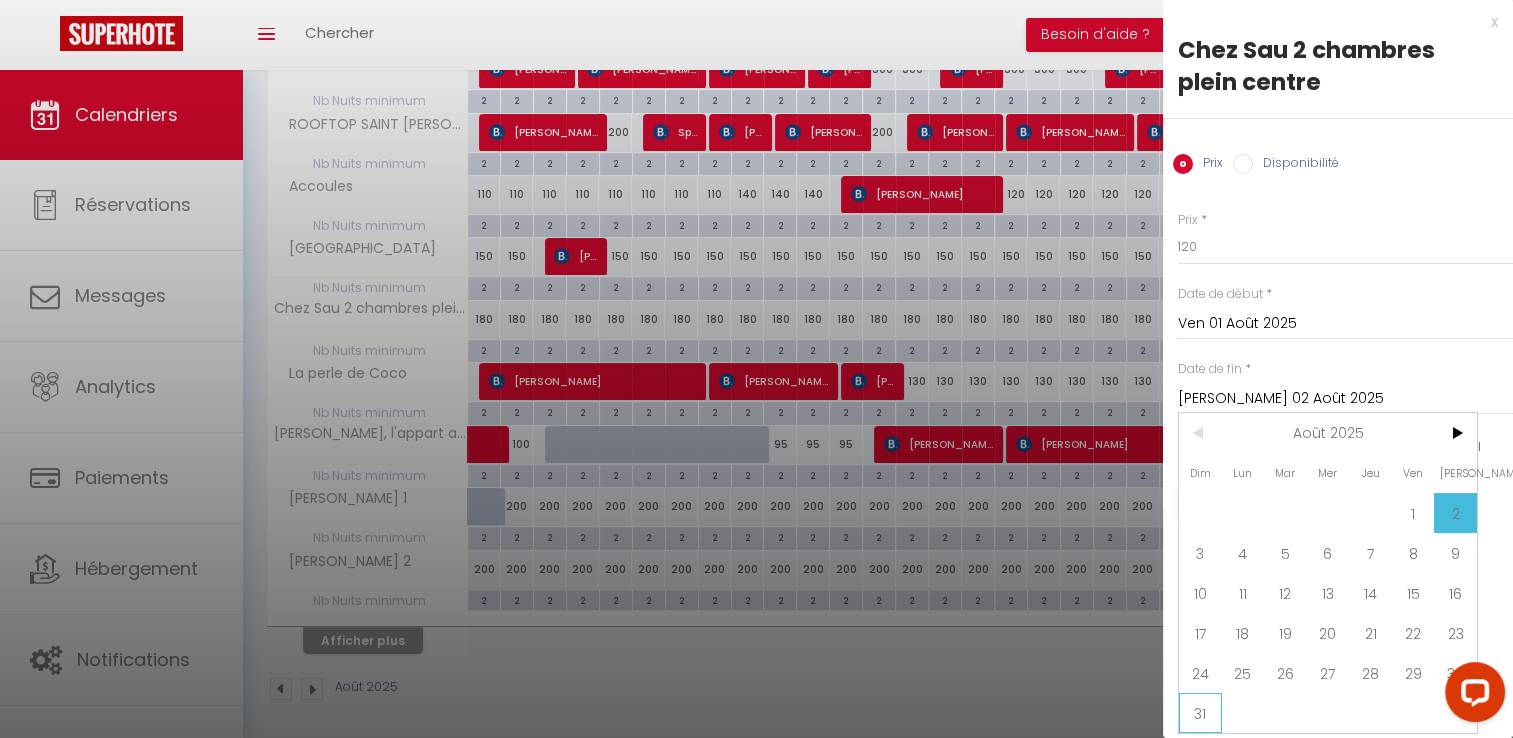 click on "31" at bounding box center [1200, 713] 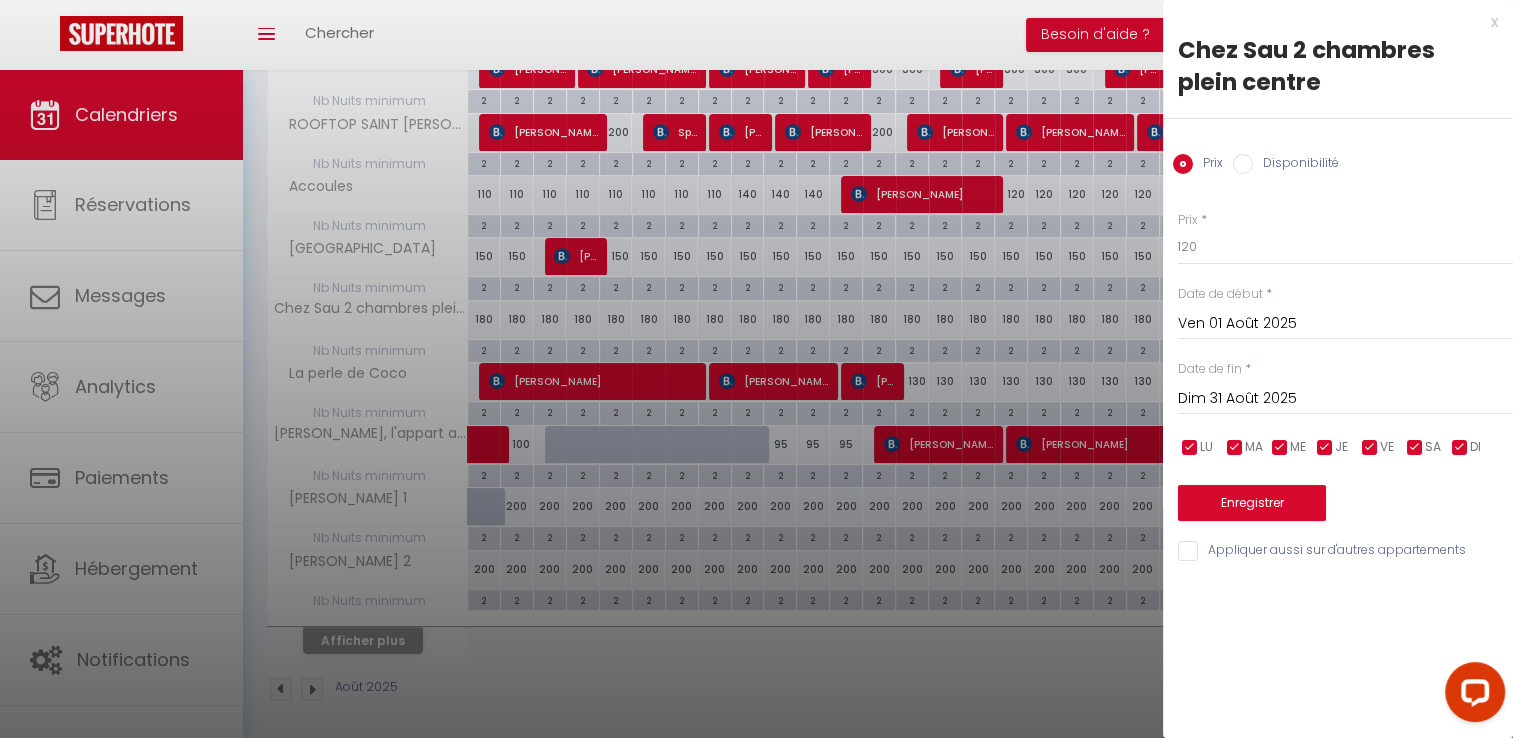 click on "Enregistrer" at bounding box center (1345, 490) 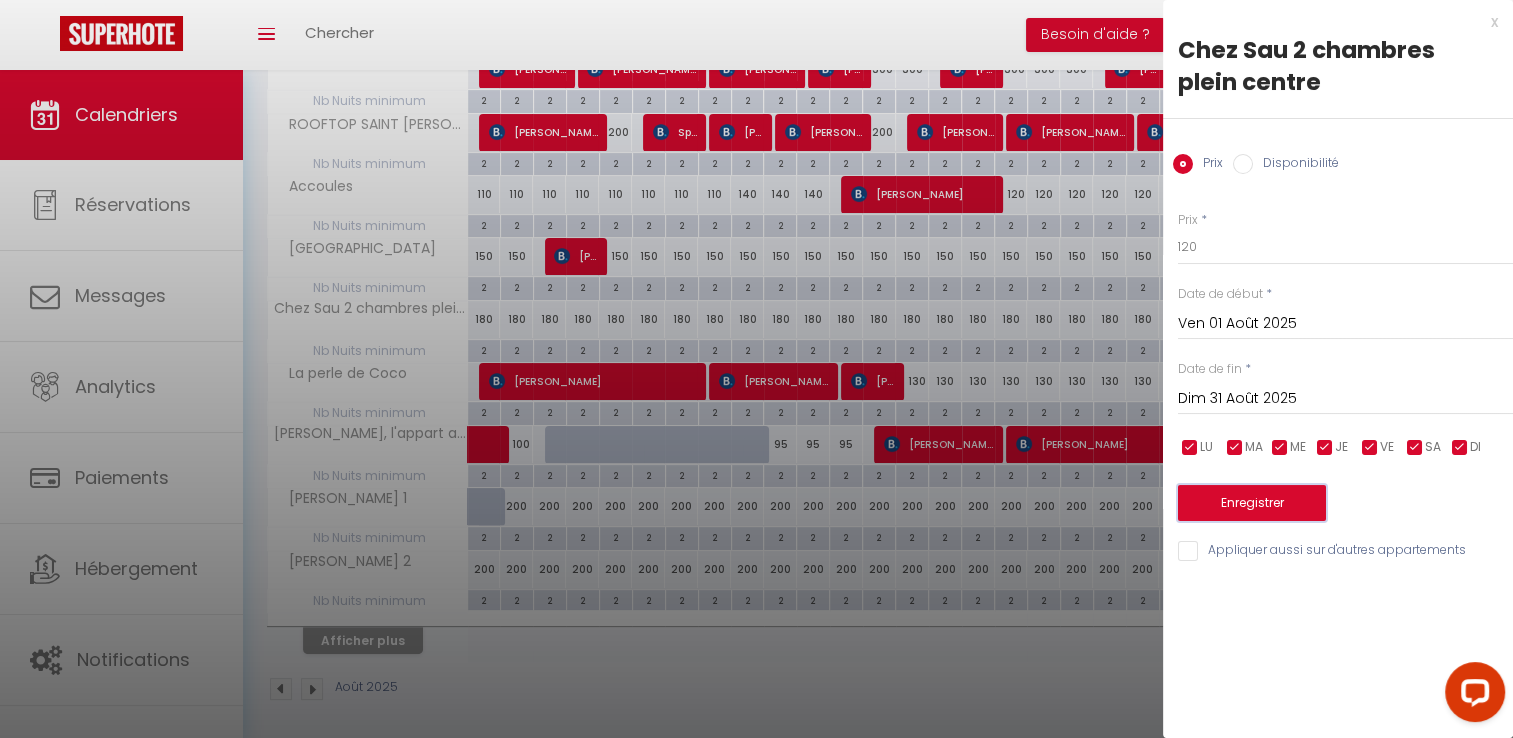 click on "Enregistrer" at bounding box center (1252, 503) 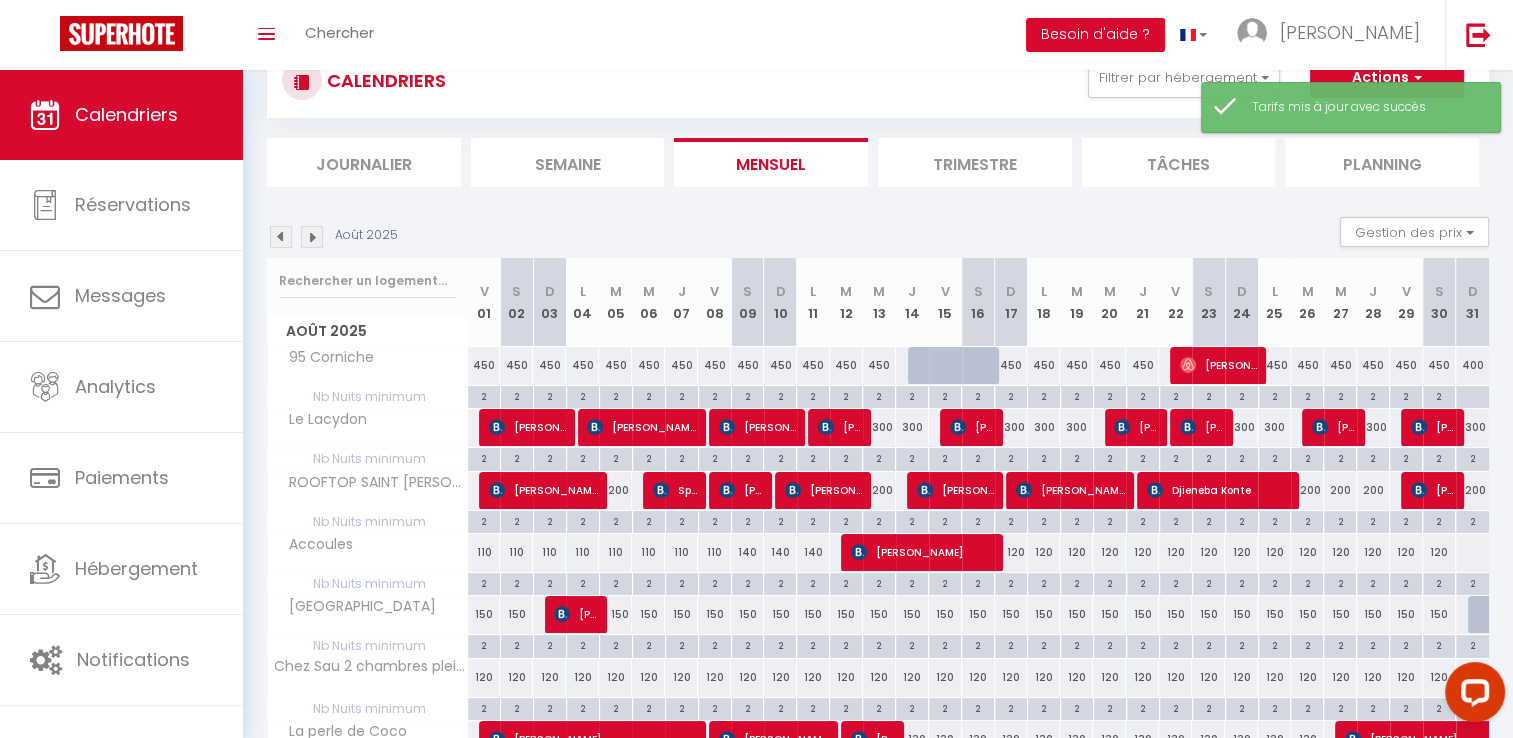 scroll, scrollTop: 428, scrollLeft: 0, axis: vertical 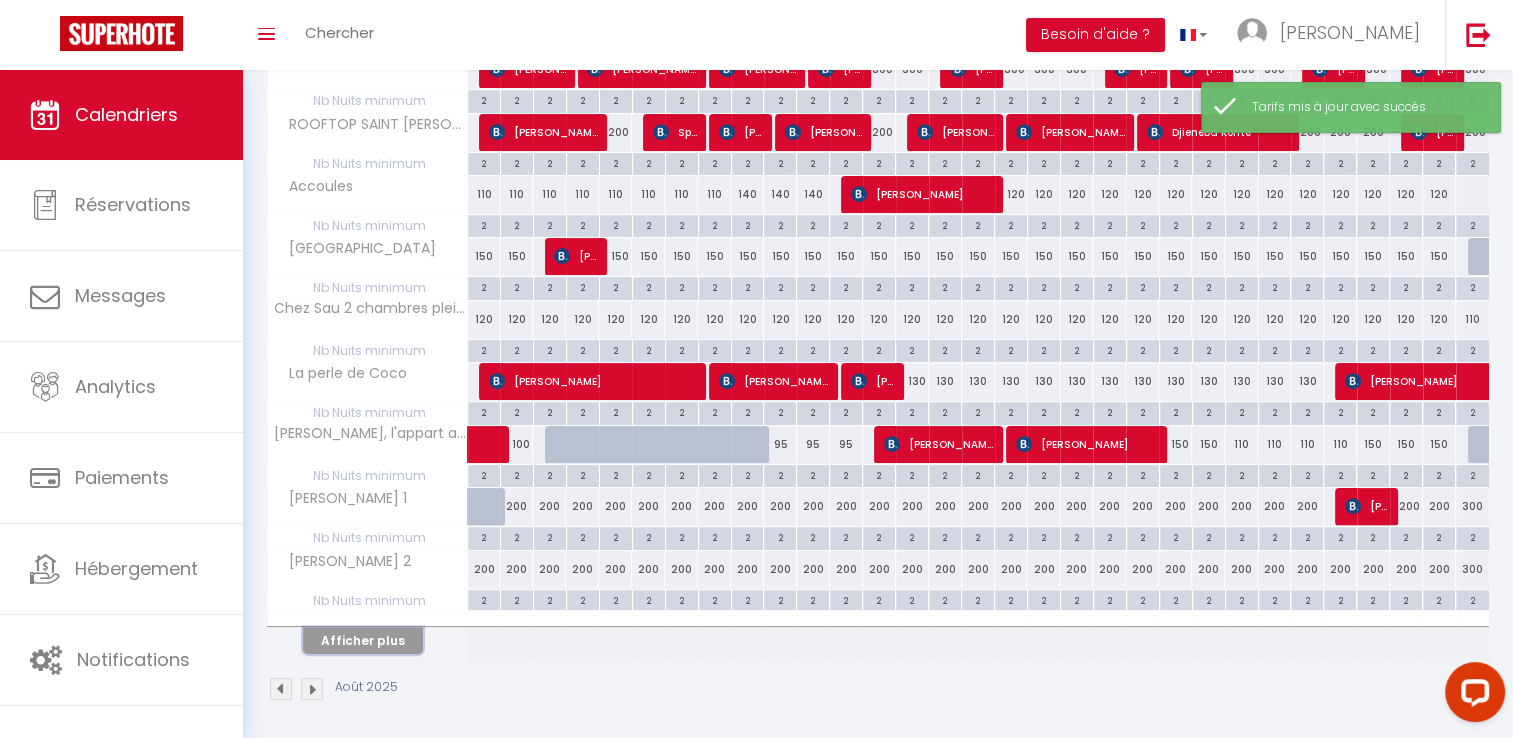 click on "Afficher plus" at bounding box center (363, 640) 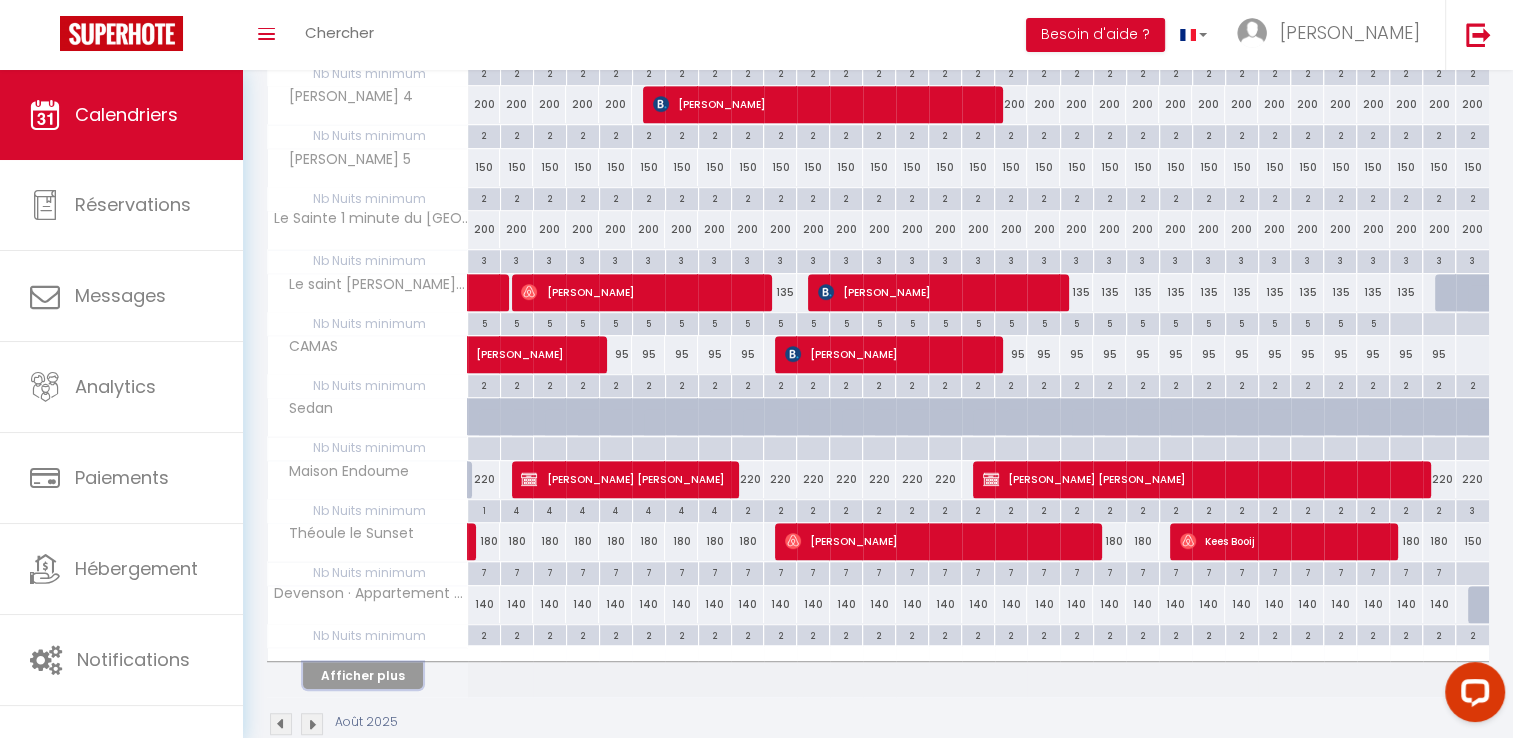 scroll, scrollTop: 1048, scrollLeft: 0, axis: vertical 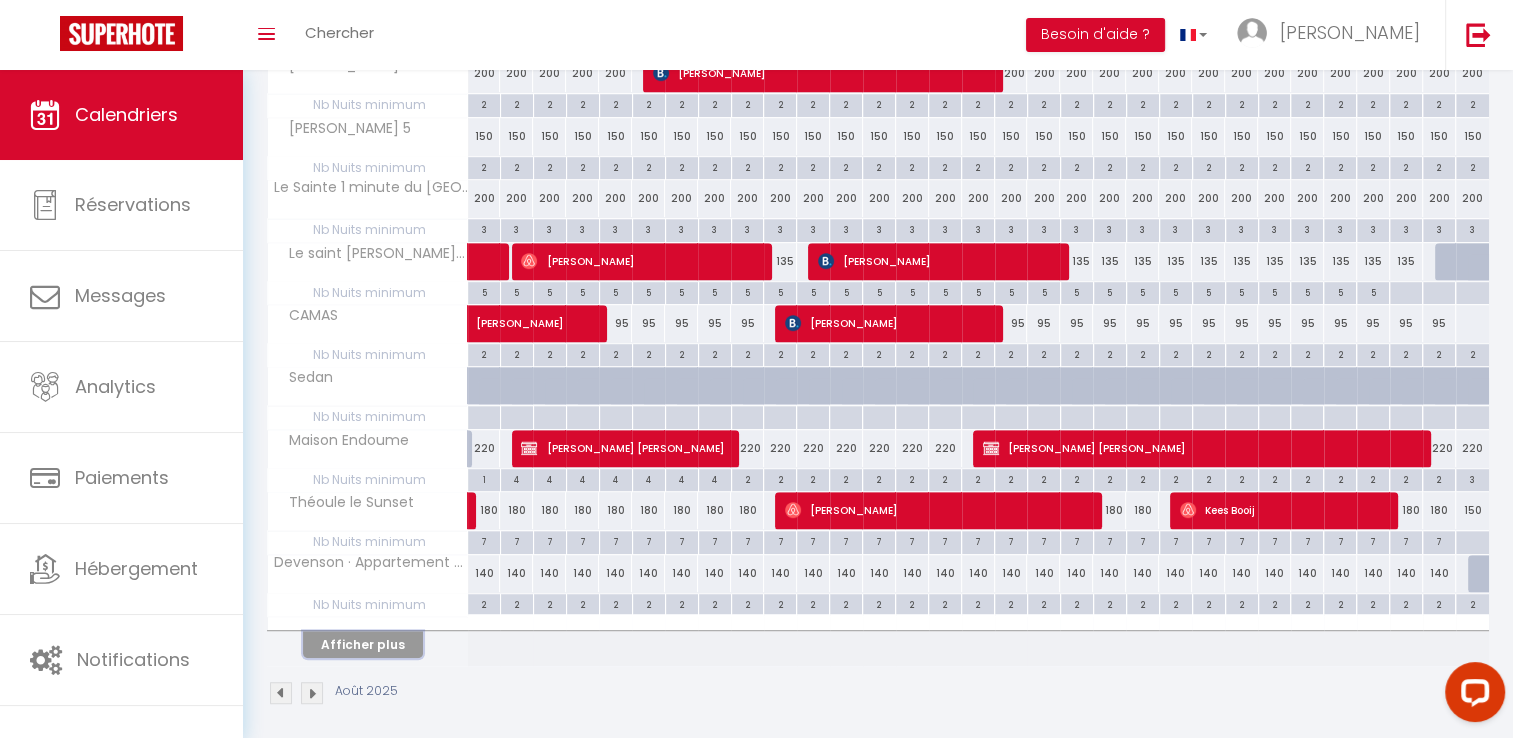 click on "Afficher plus" at bounding box center [363, 644] 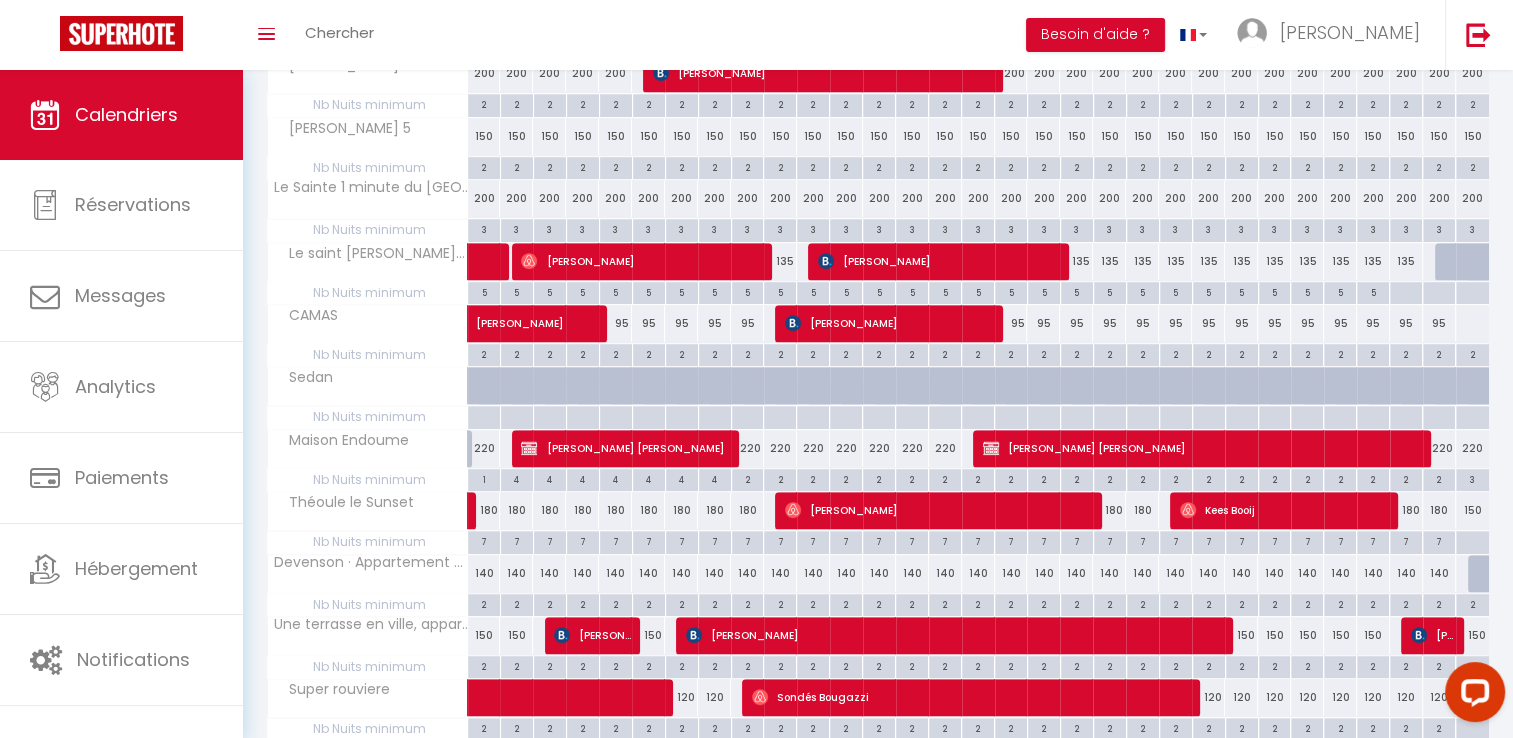 click on "140" at bounding box center (484, 573) 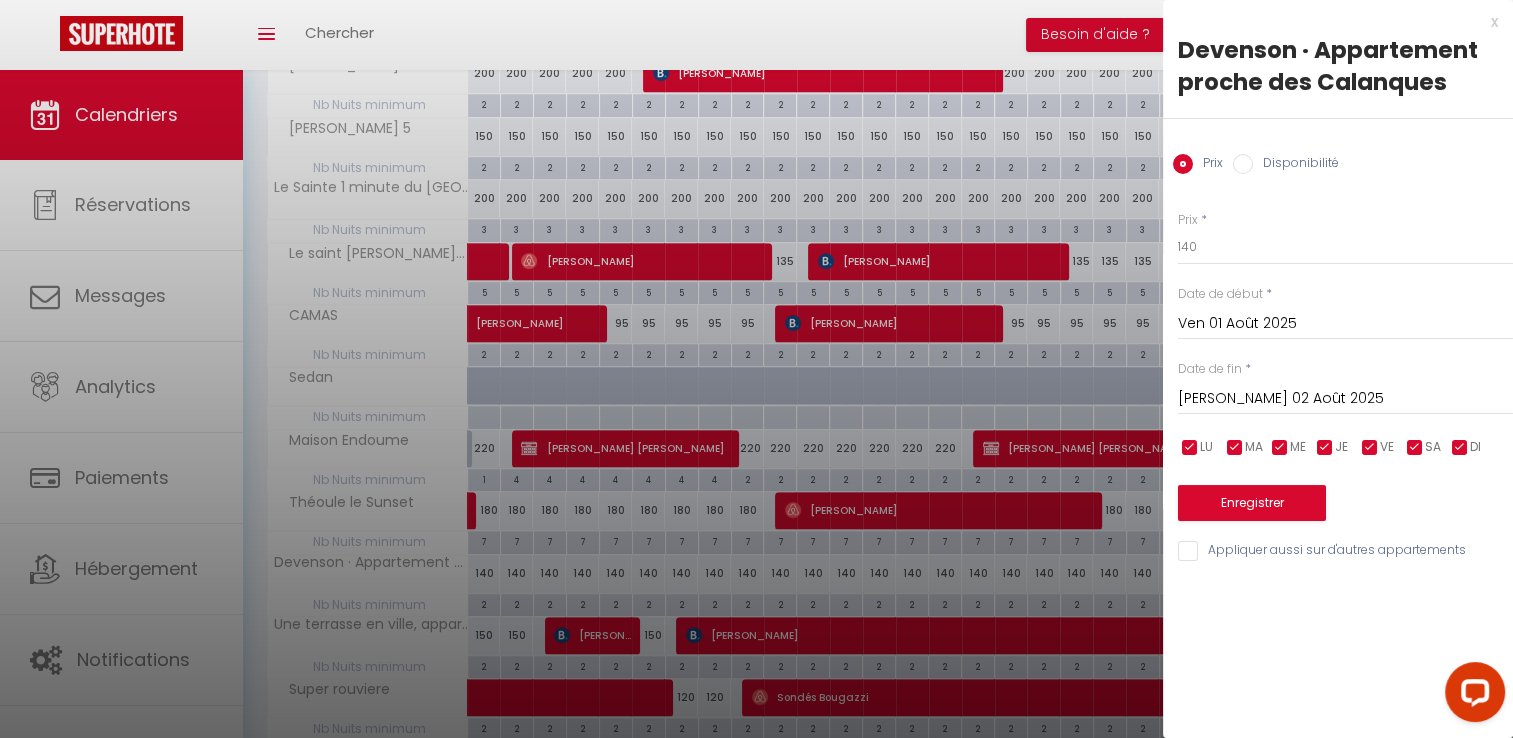 click on "Prix
*   140" at bounding box center (1345, 238) 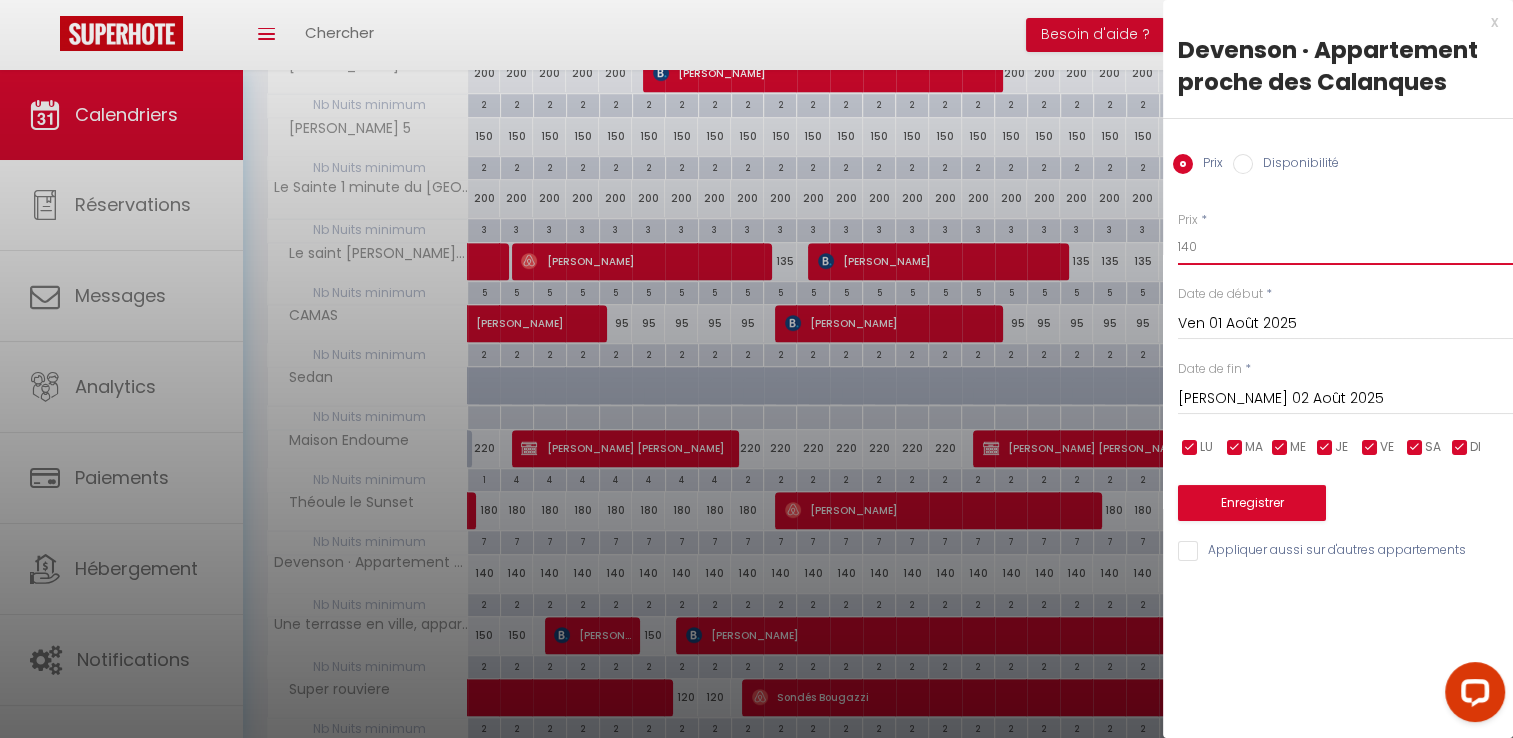click on "140" at bounding box center [1345, 247] 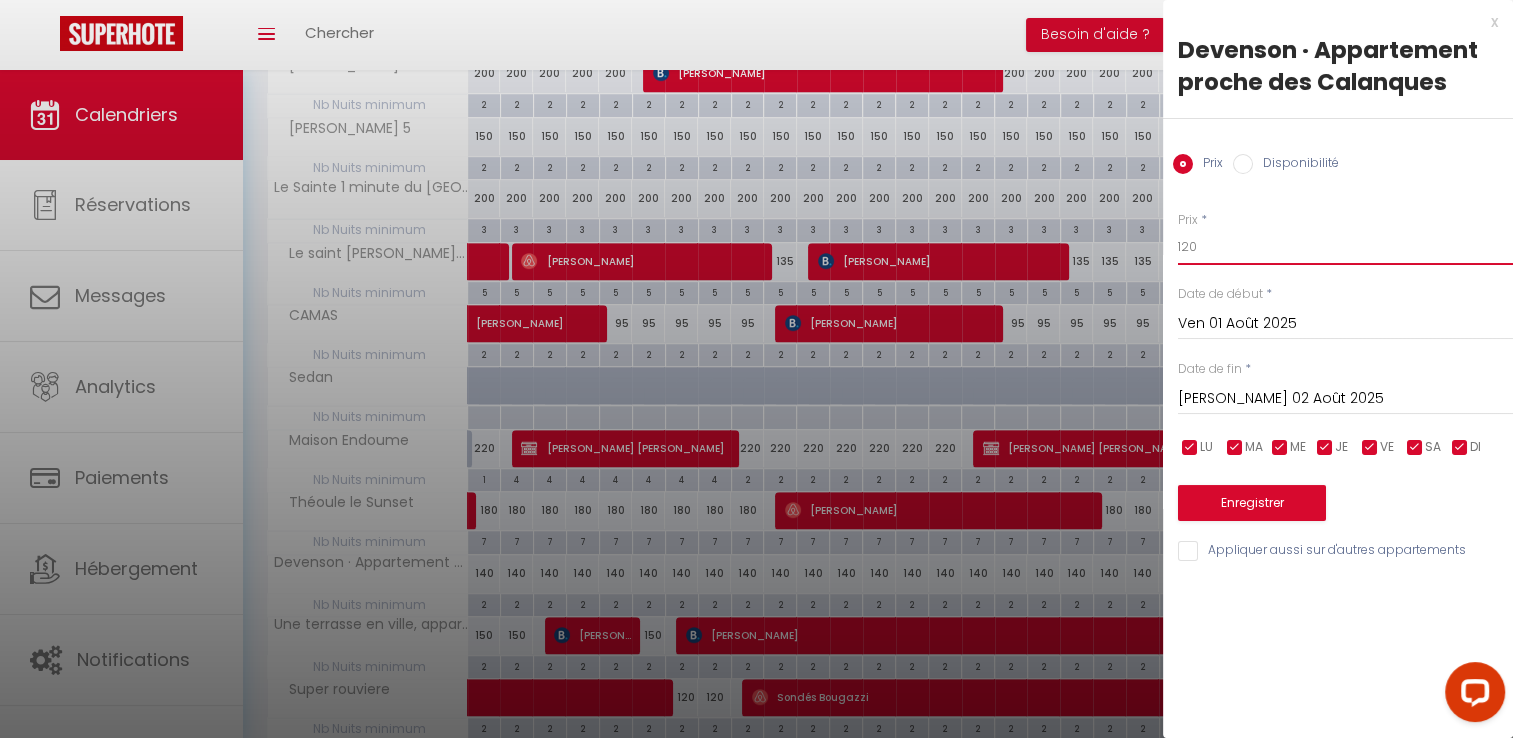 type on "120" 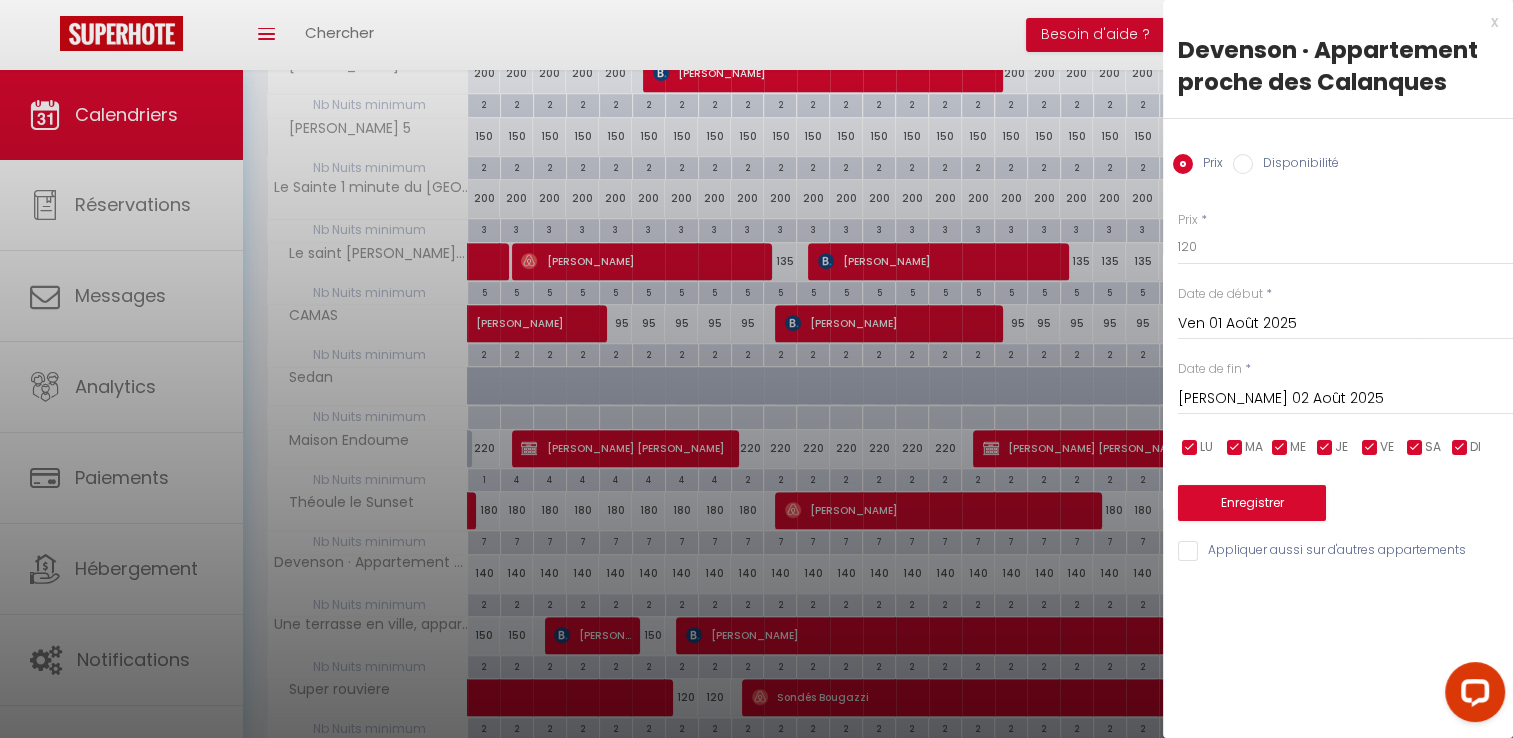 click on "Date de fin" at bounding box center [1210, 369] 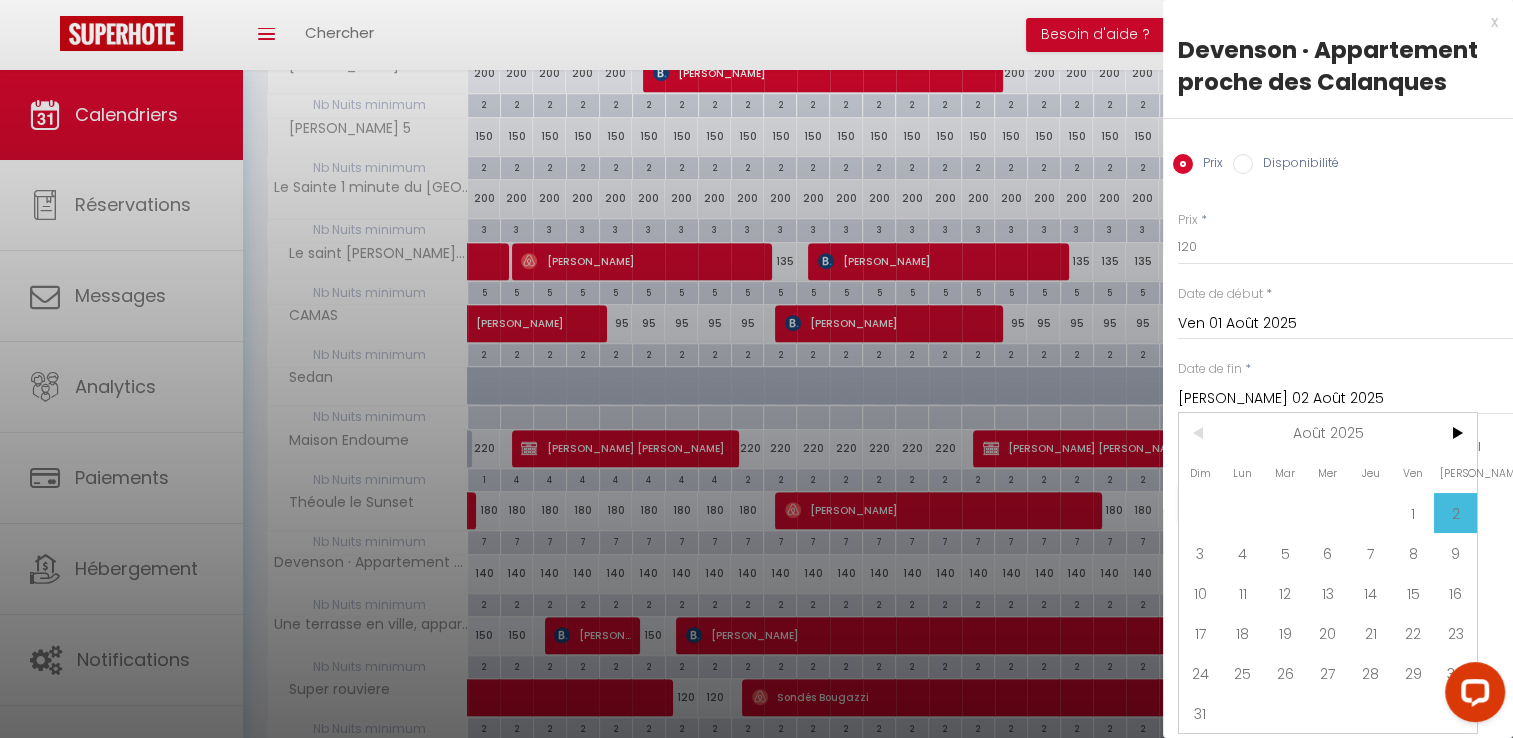 drag, startPoint x: 1203, startPoint y: 710, endPoint x: 1285, endPoint y: 471, distance: 252.67567 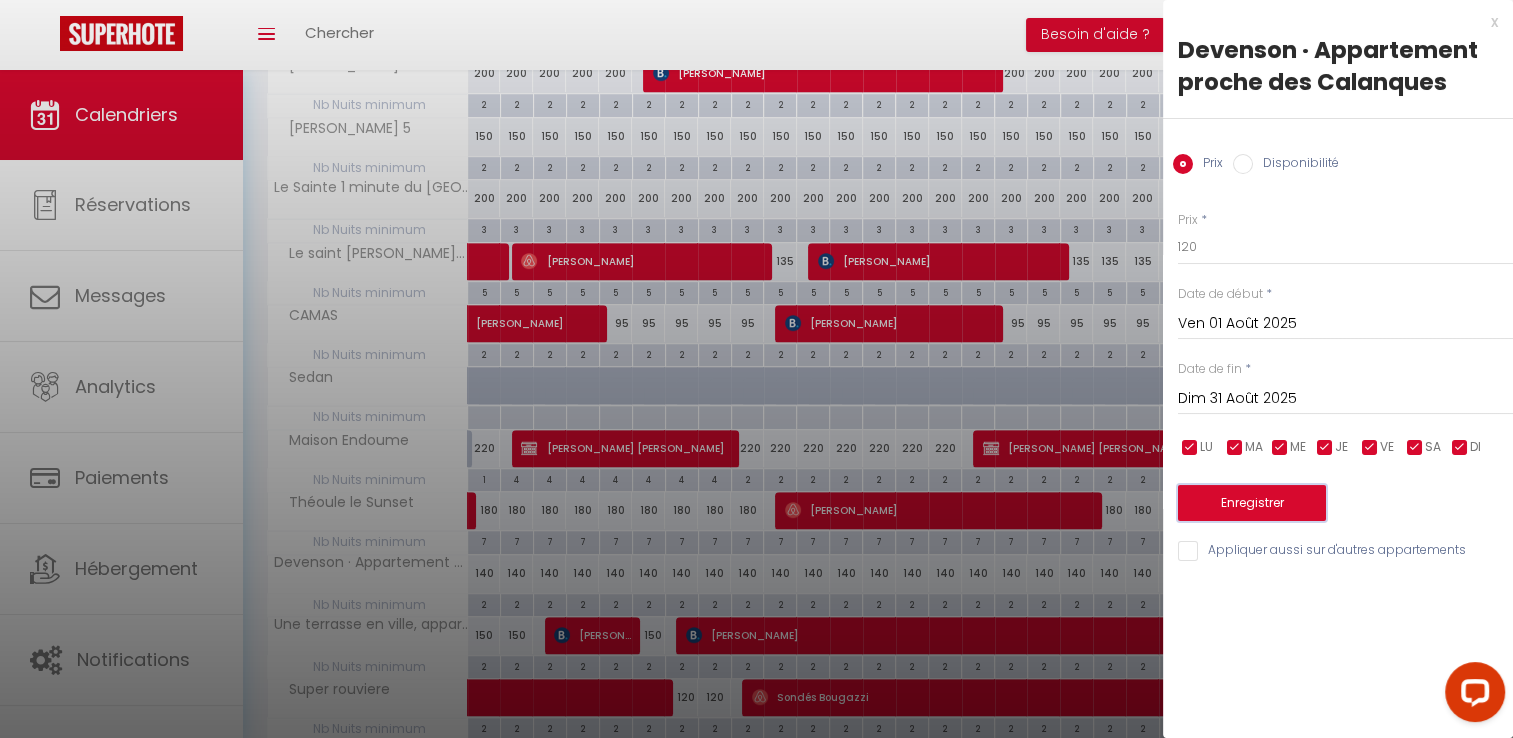 click on "Enregistrer" at bounding box center (1252, 503) 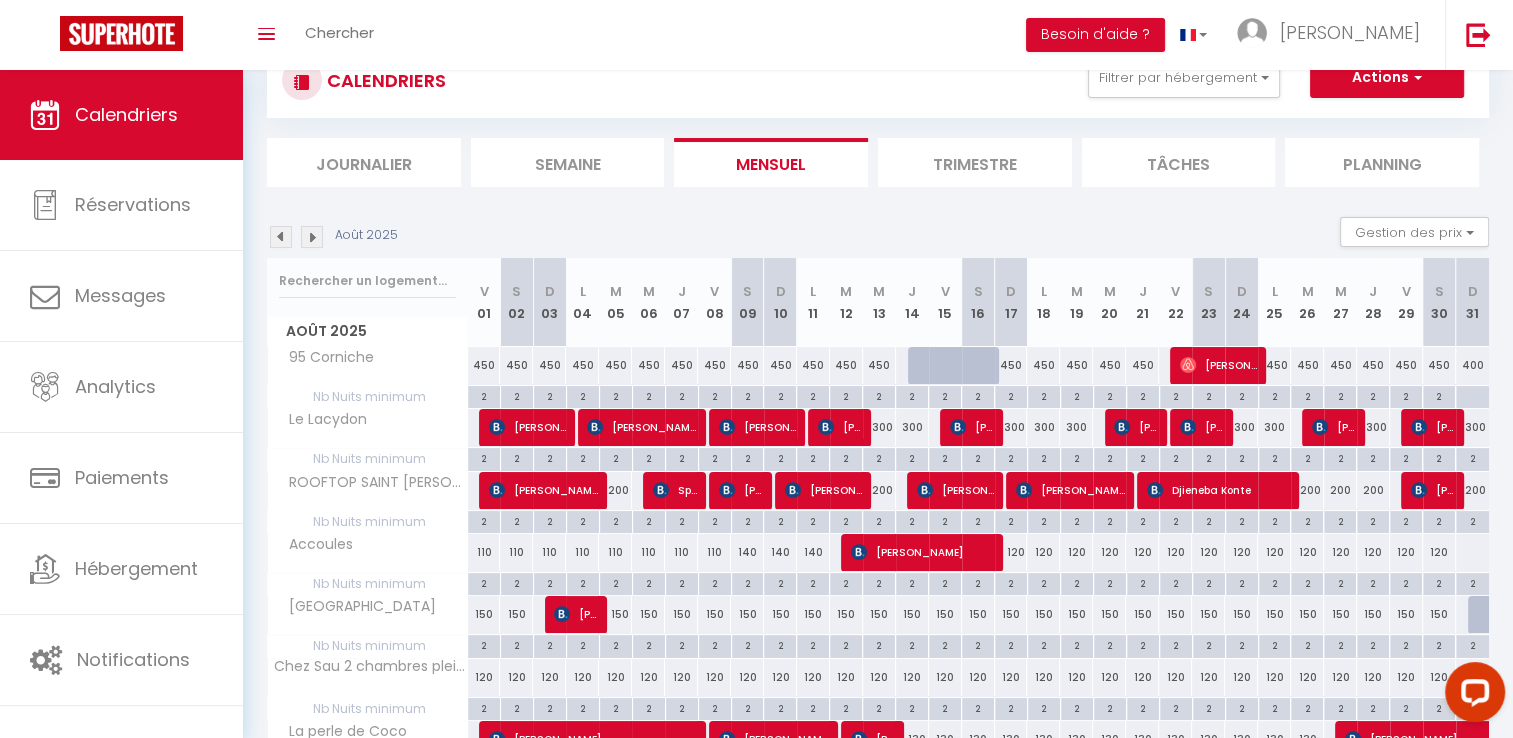 scroll, scrollTop: 428, scrollLeft: 0, axis: vertical 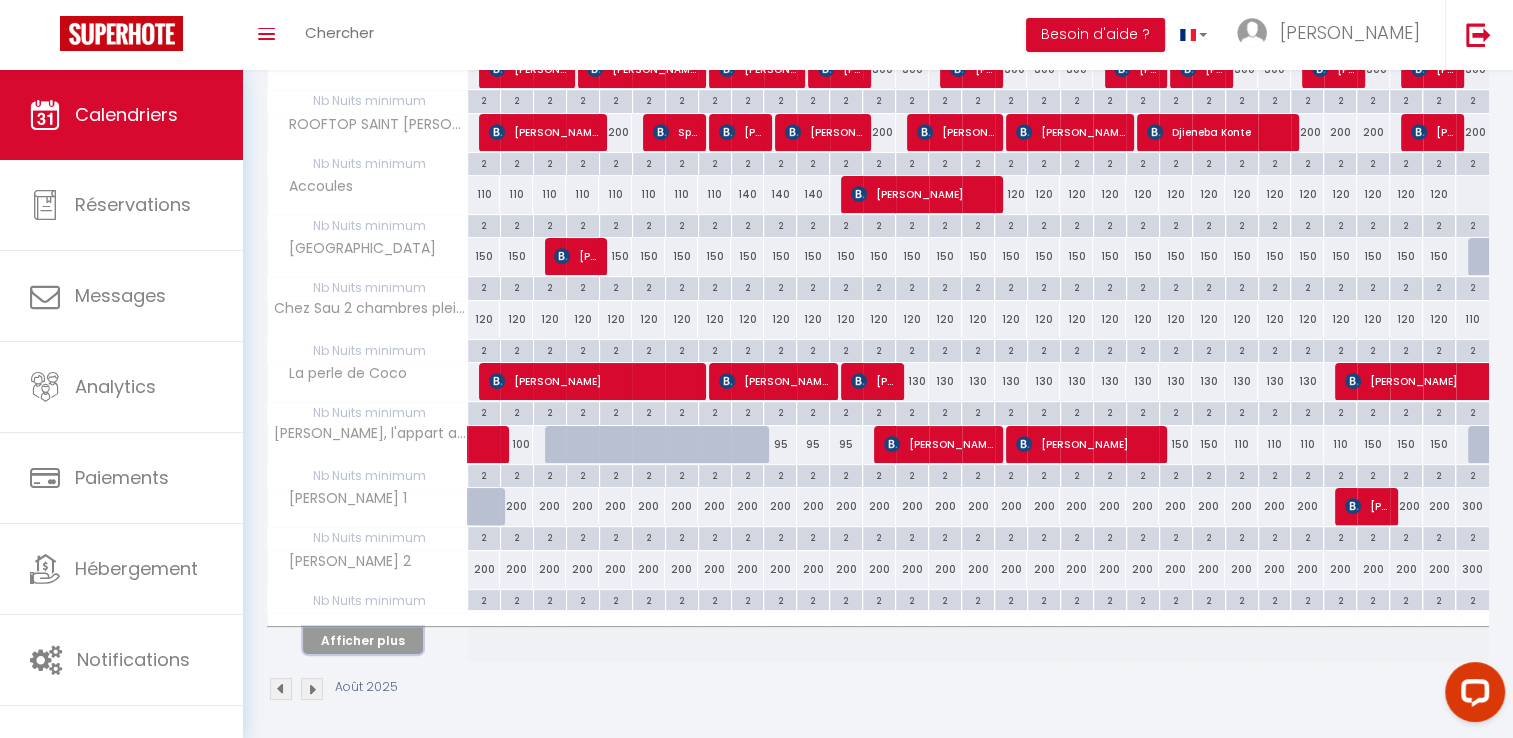 click on "Afficher plus" at bounding box center [363, 640] 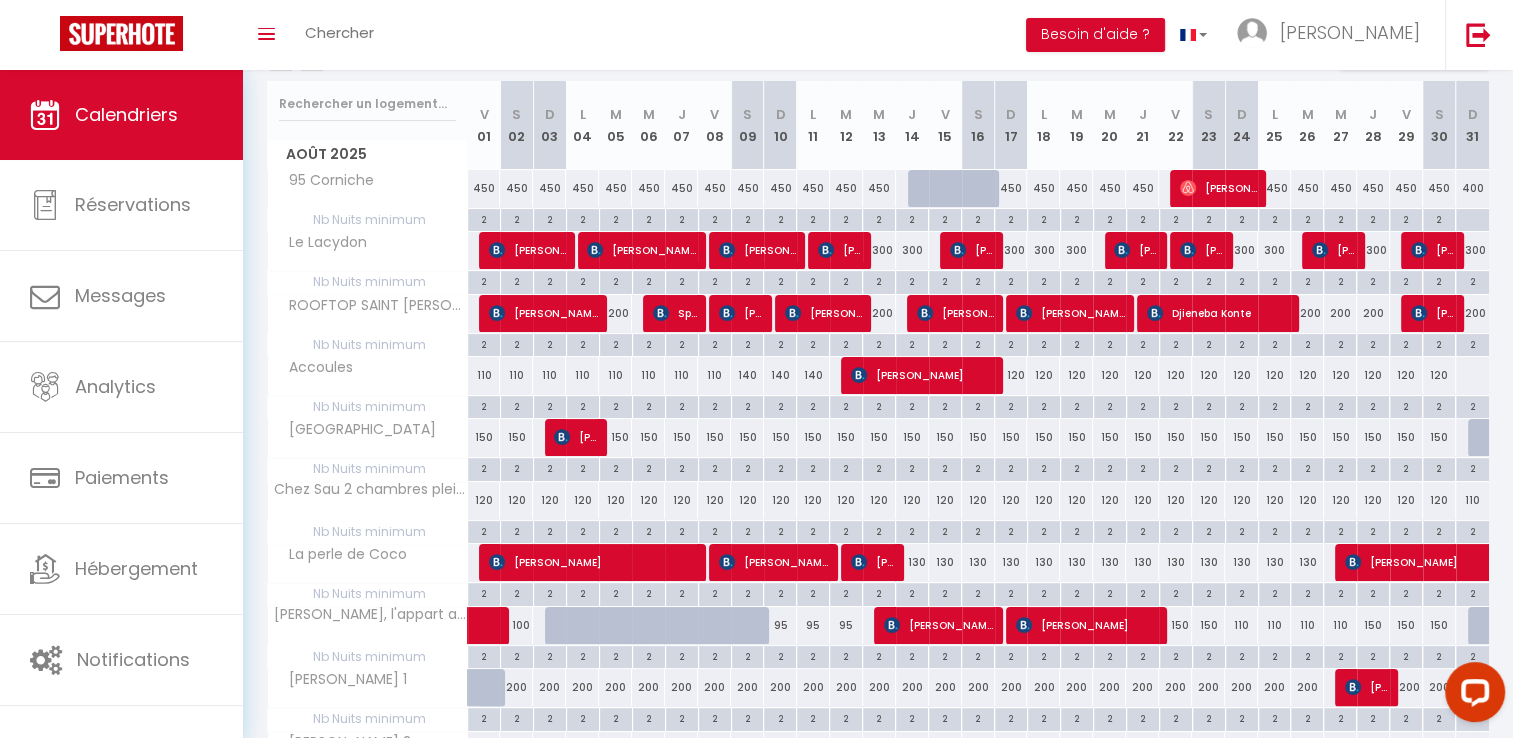 scroll, scrollTop: 228, scrollLeft: 0, axis: vertical 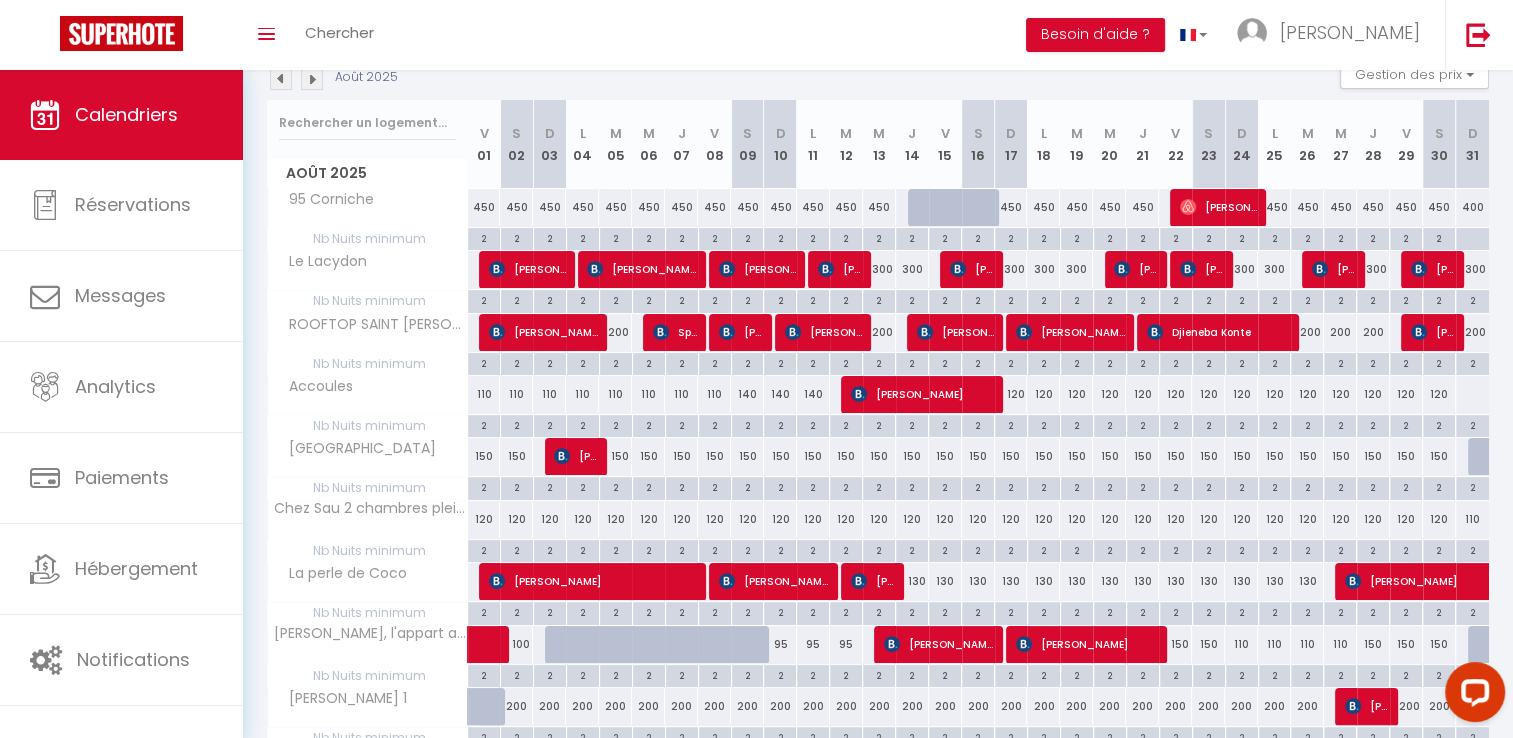 click on "150" at bounding box center [484, 456] 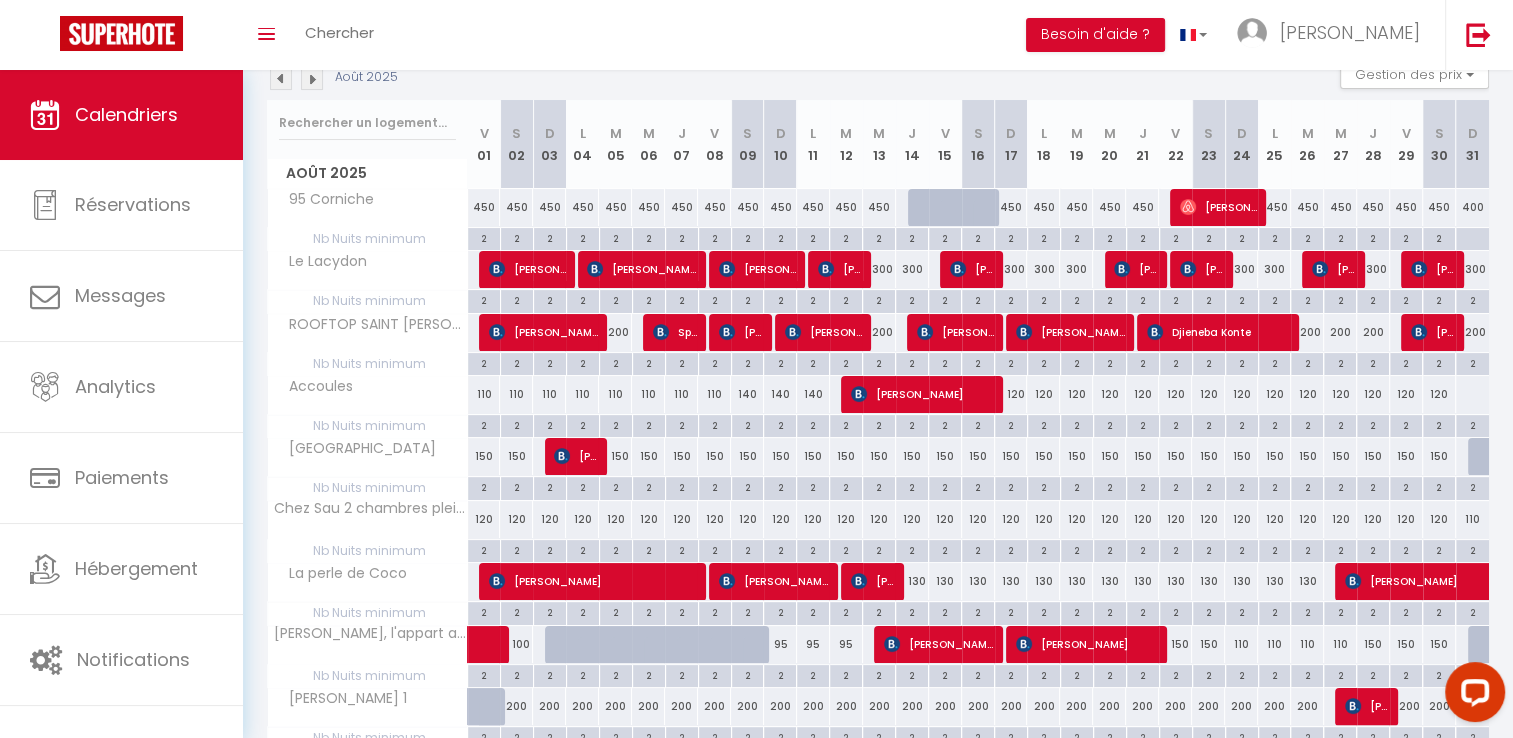 type on "150" 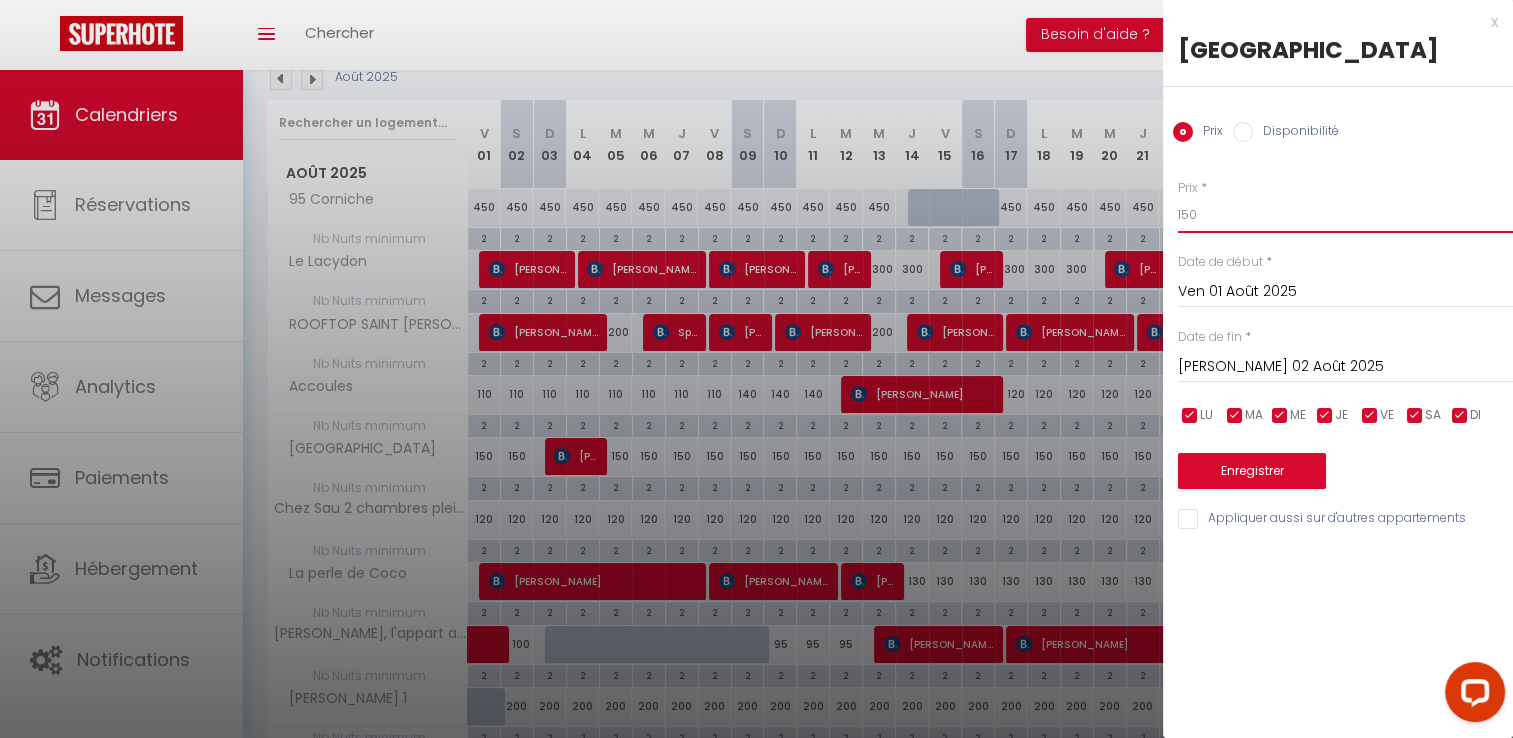 click on "150" at bounding box center [1345, 215] 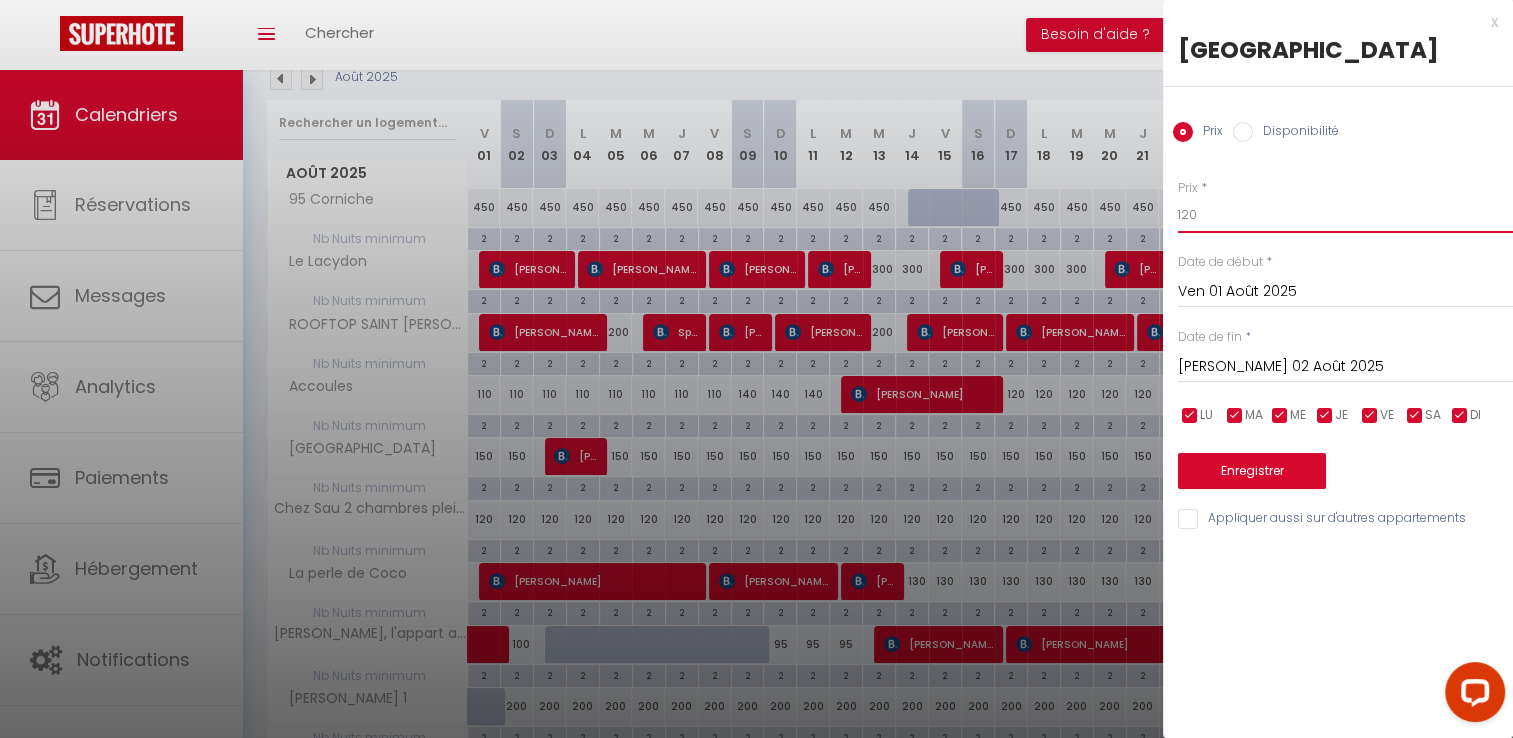 type on "120" 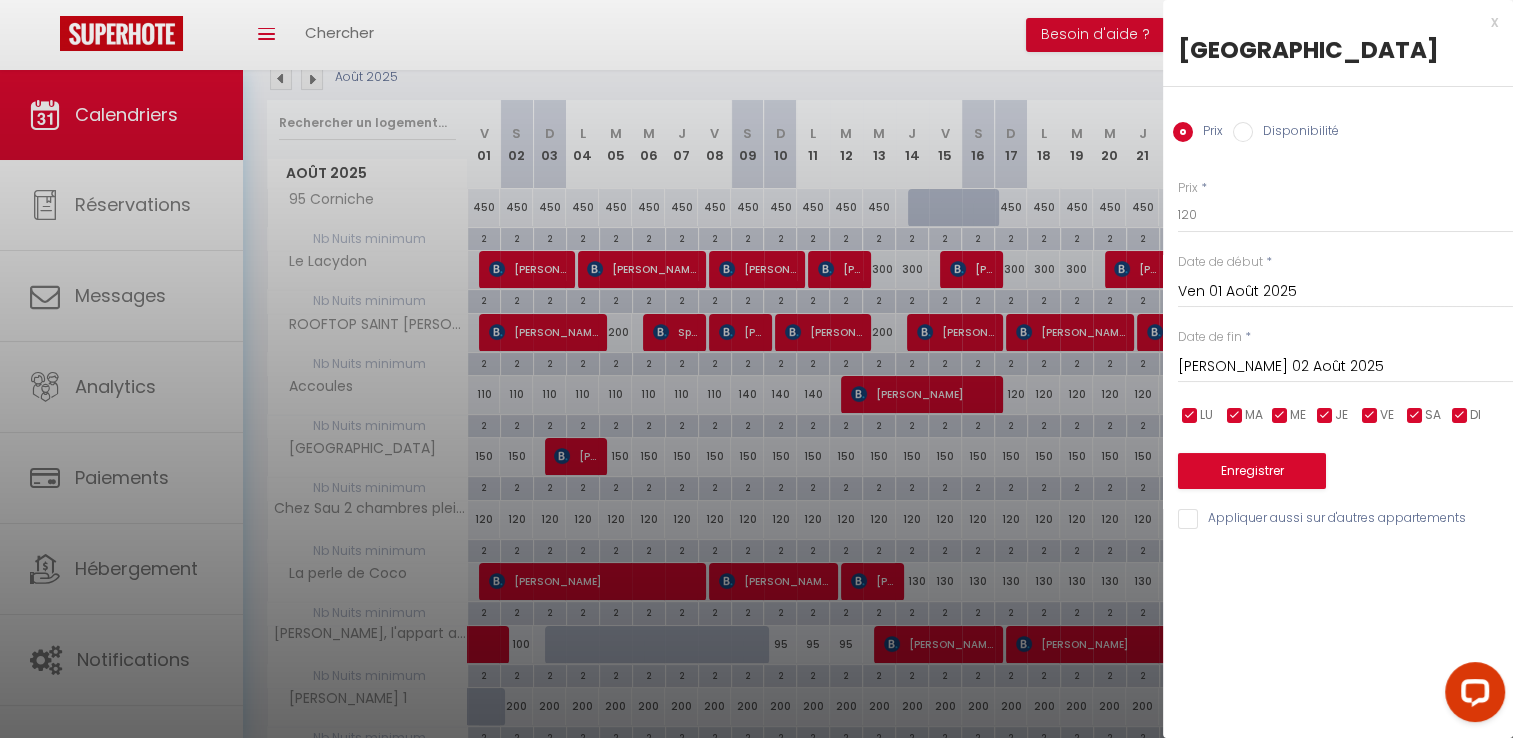 click on "[PERSON_NAME] 02 Août 2025" at bounding box center [1345, 367] 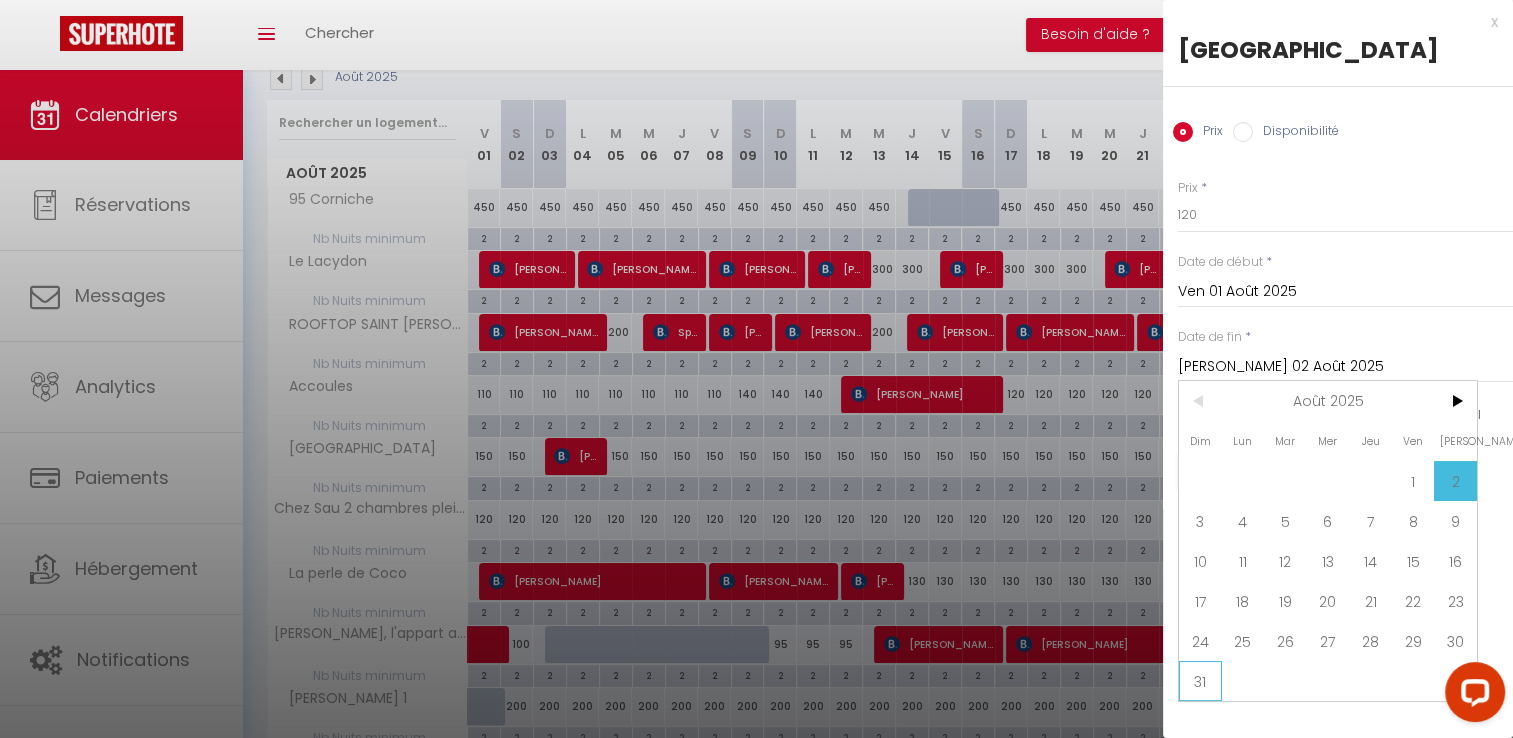 click on "31" at bounding box center [1200, 681] 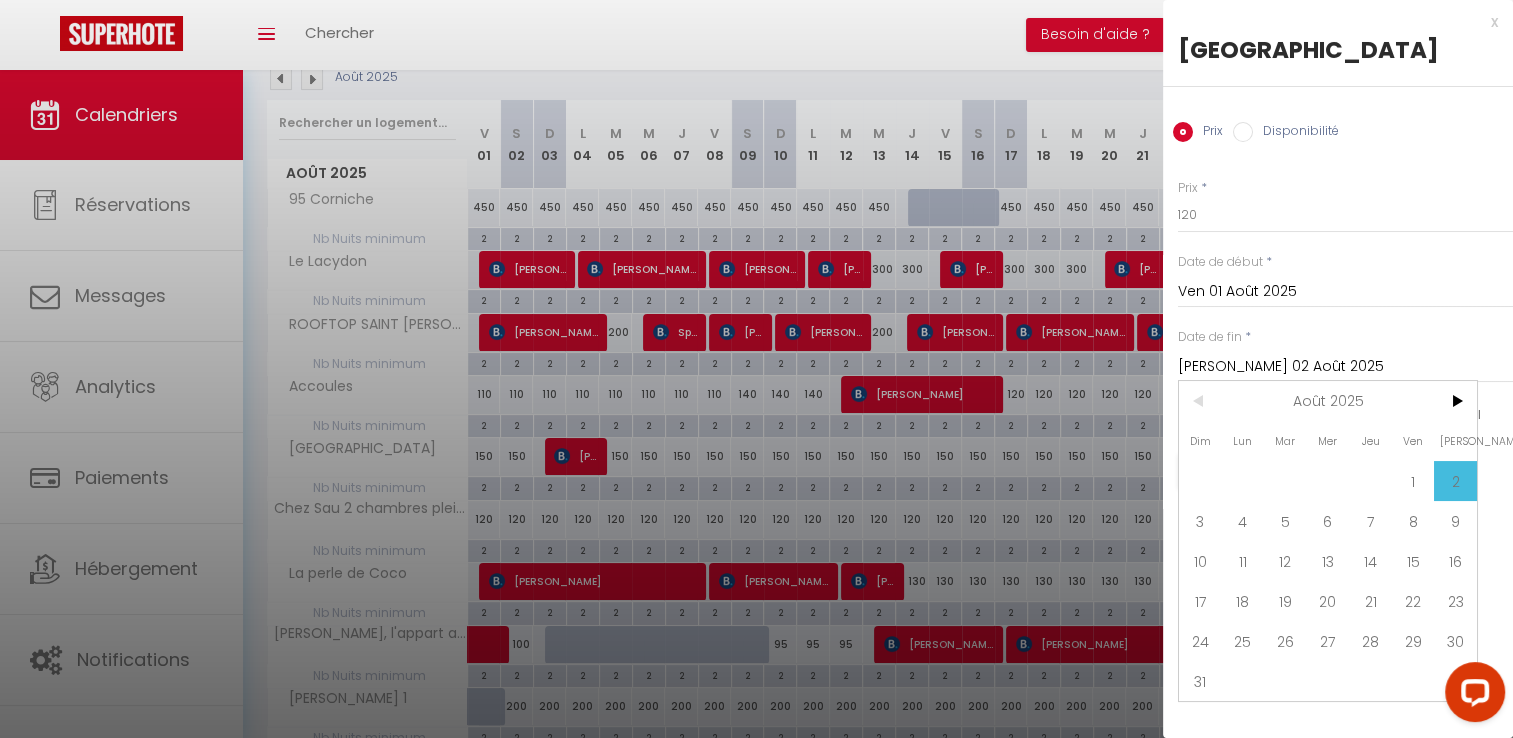 type on "Dim 31 Août 2025" 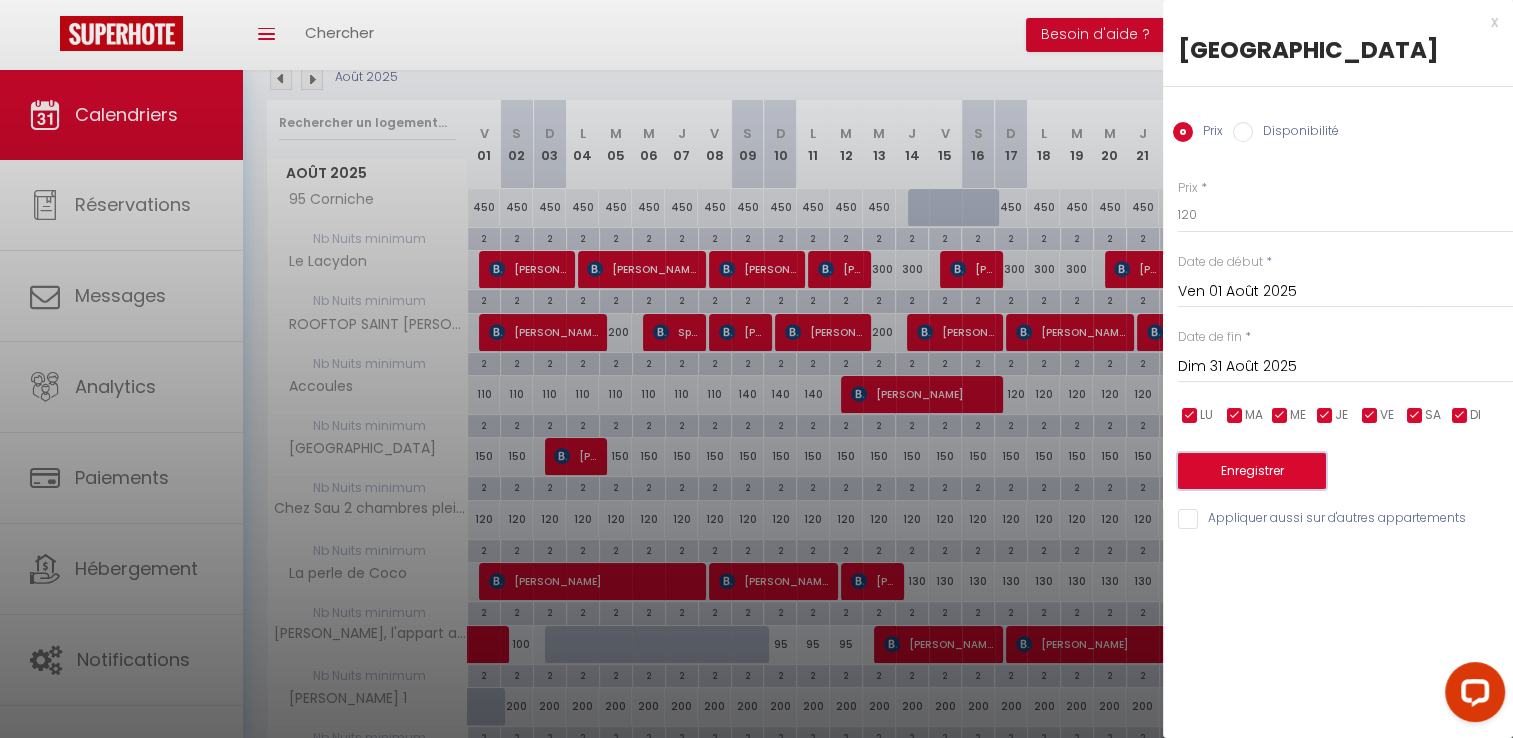 click on "Enregistrer" at bounding box center [1252, 471] 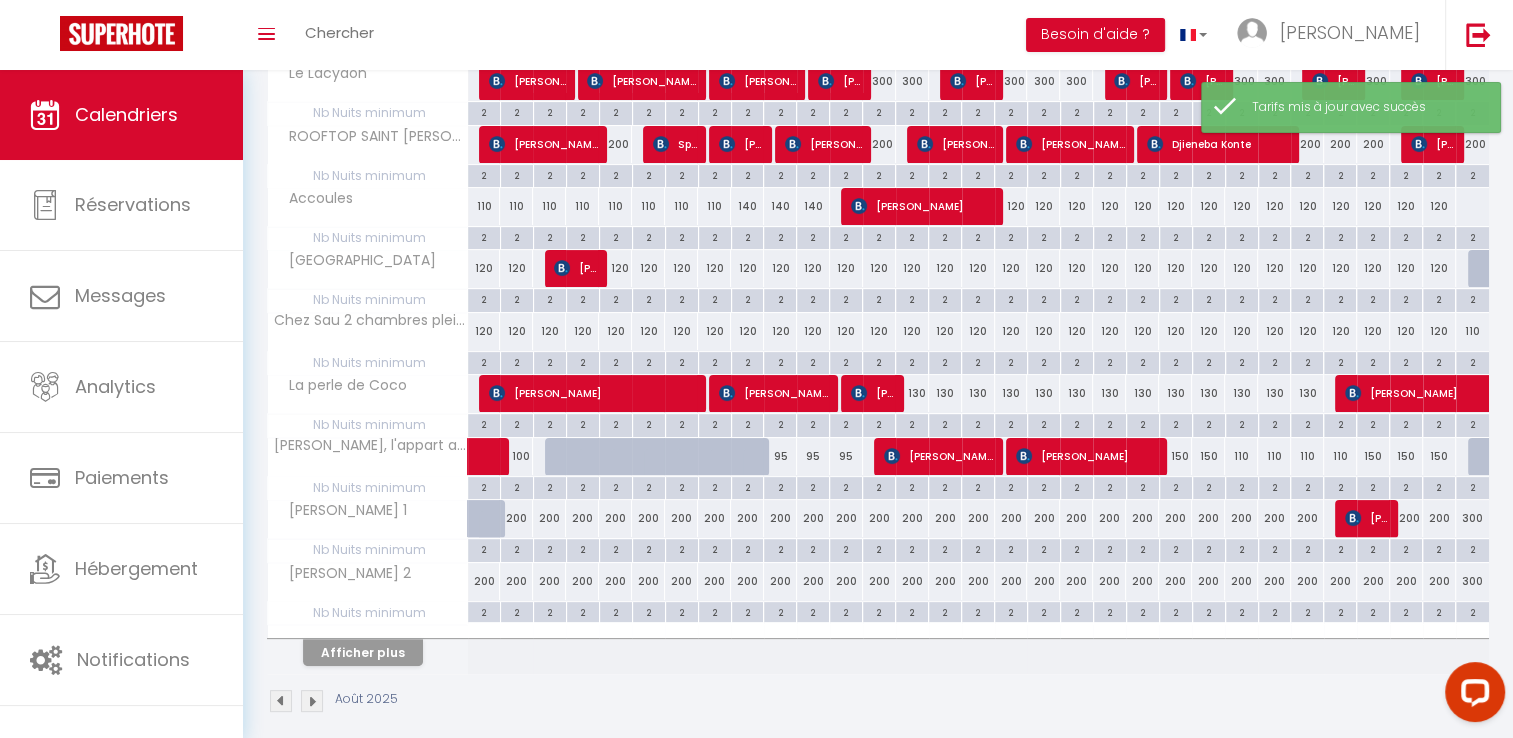 scroll, scrollTop: 428, scrollLeft: 0, axis: vertical 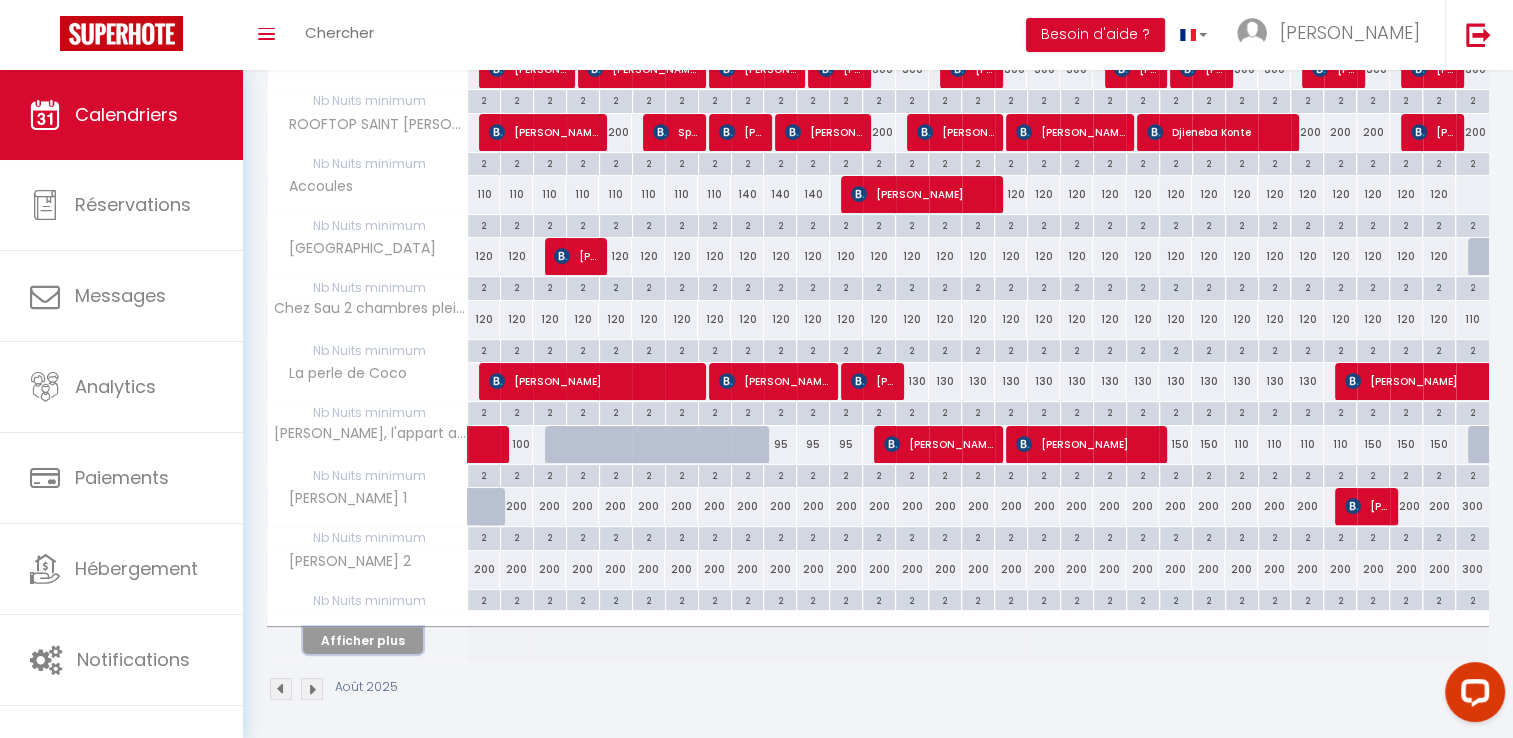click on "Afficher plus" at bounding box center (363, 640) 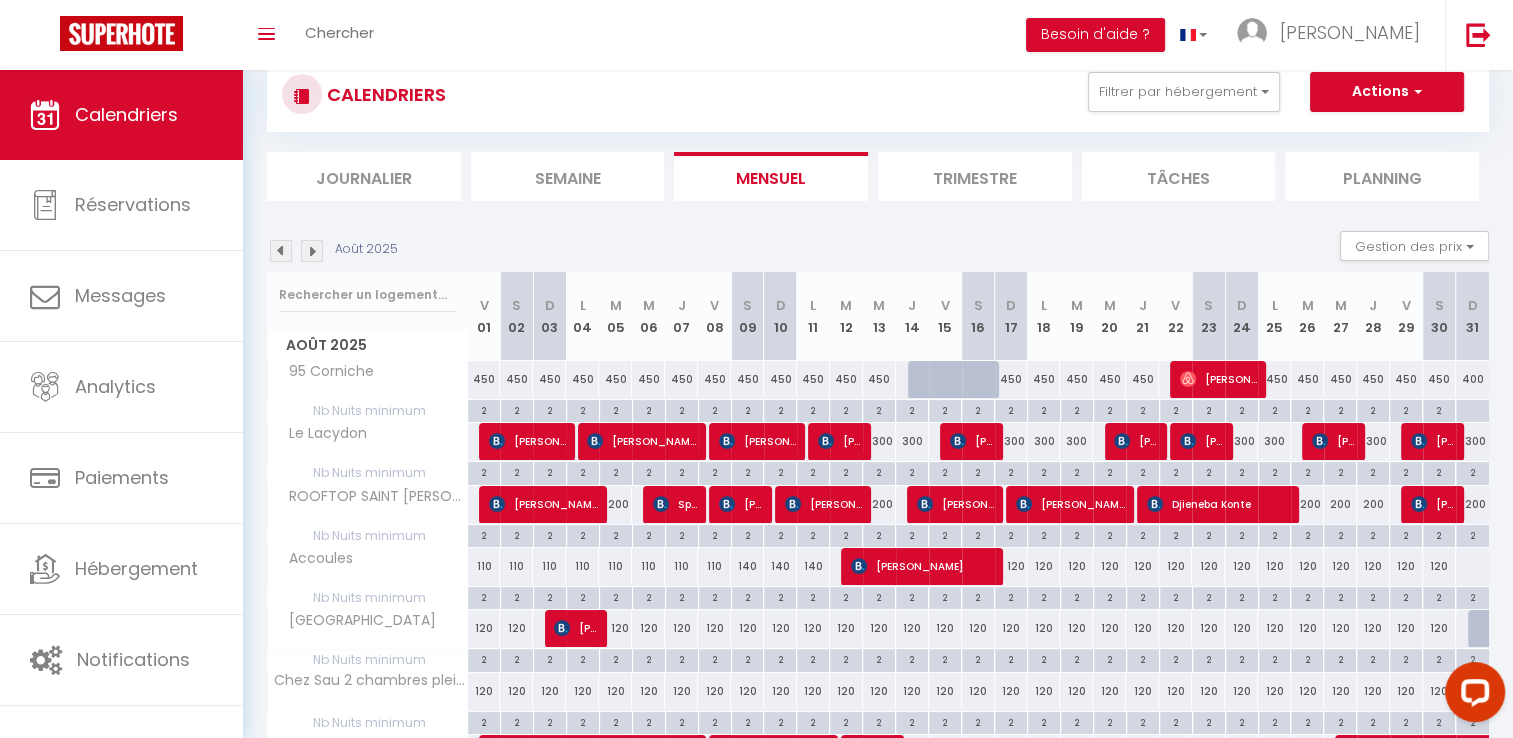 scroll, scrollTop: 0, scrollLeft: 0, axis: both 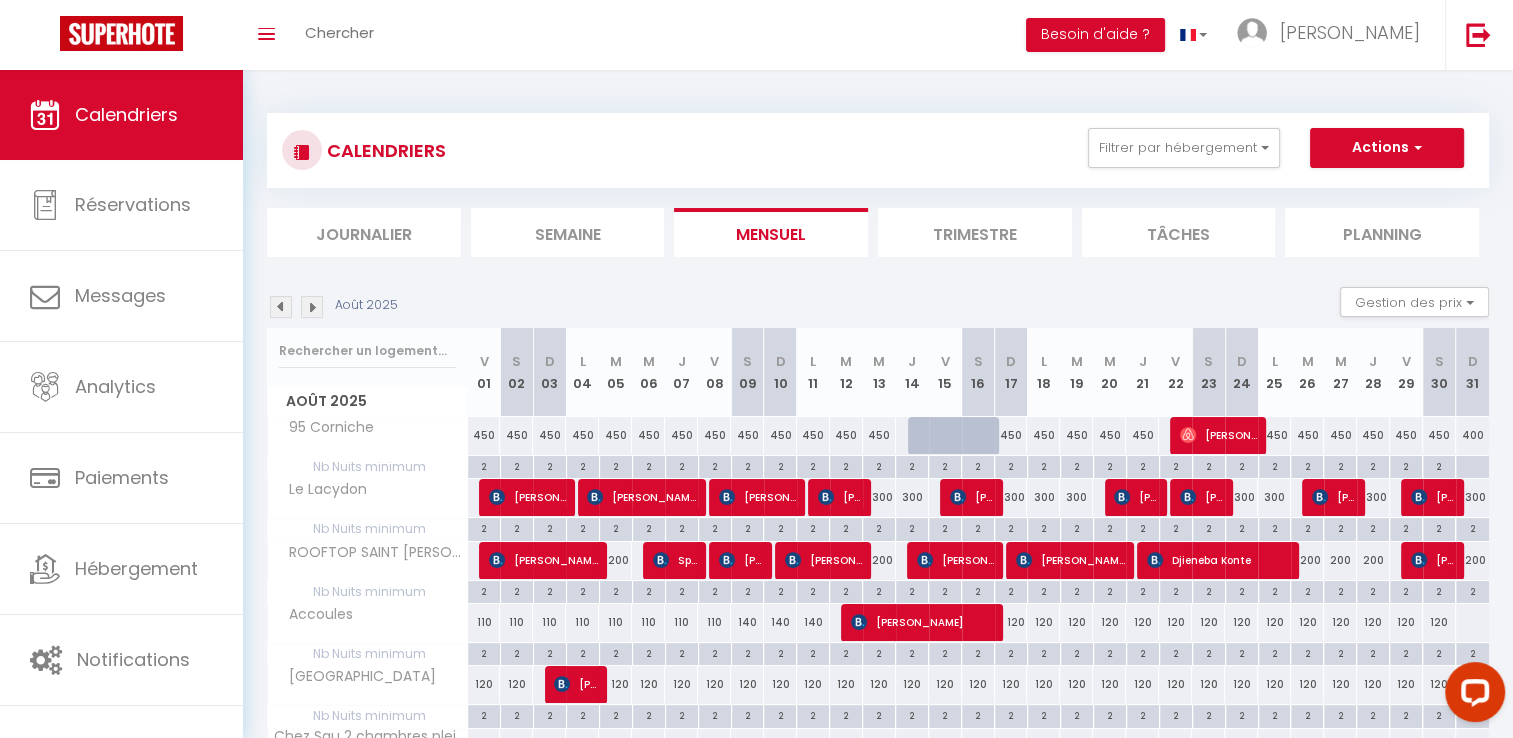 click at bounding box center [281, 307] 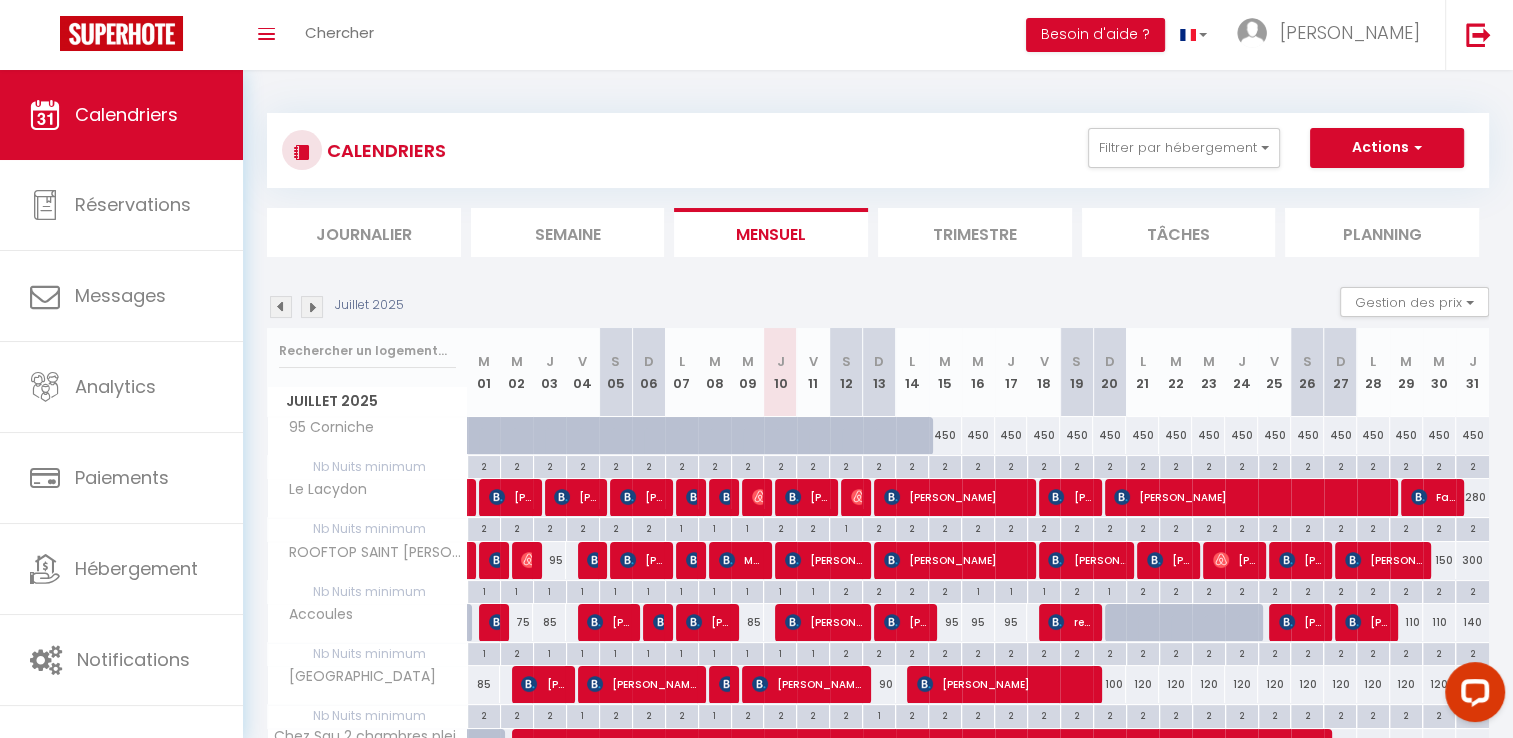 scroll, scrollTop: 428, scrollLeft: 0, axis: vertical 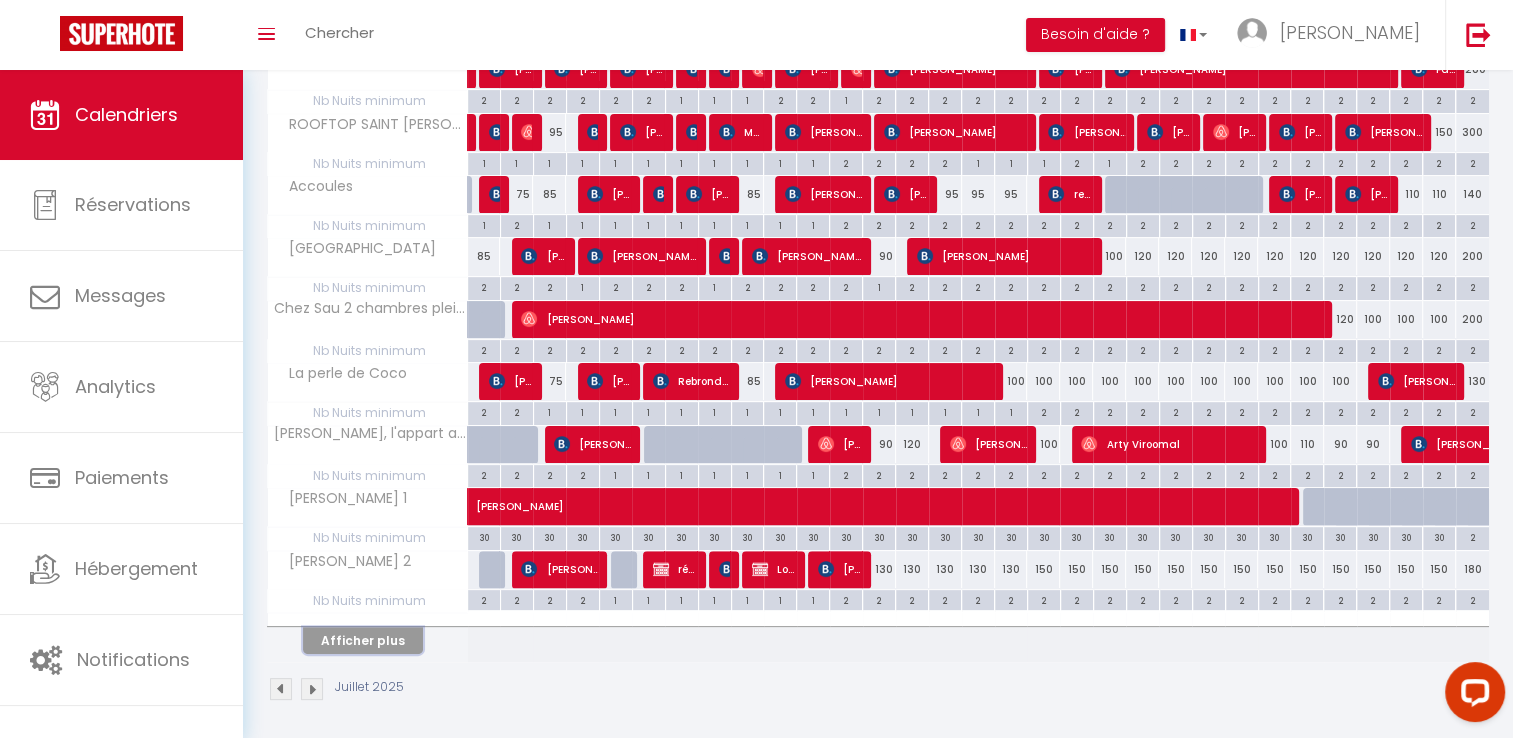 click on "Afficher plus" at bounding box center (363, 640) 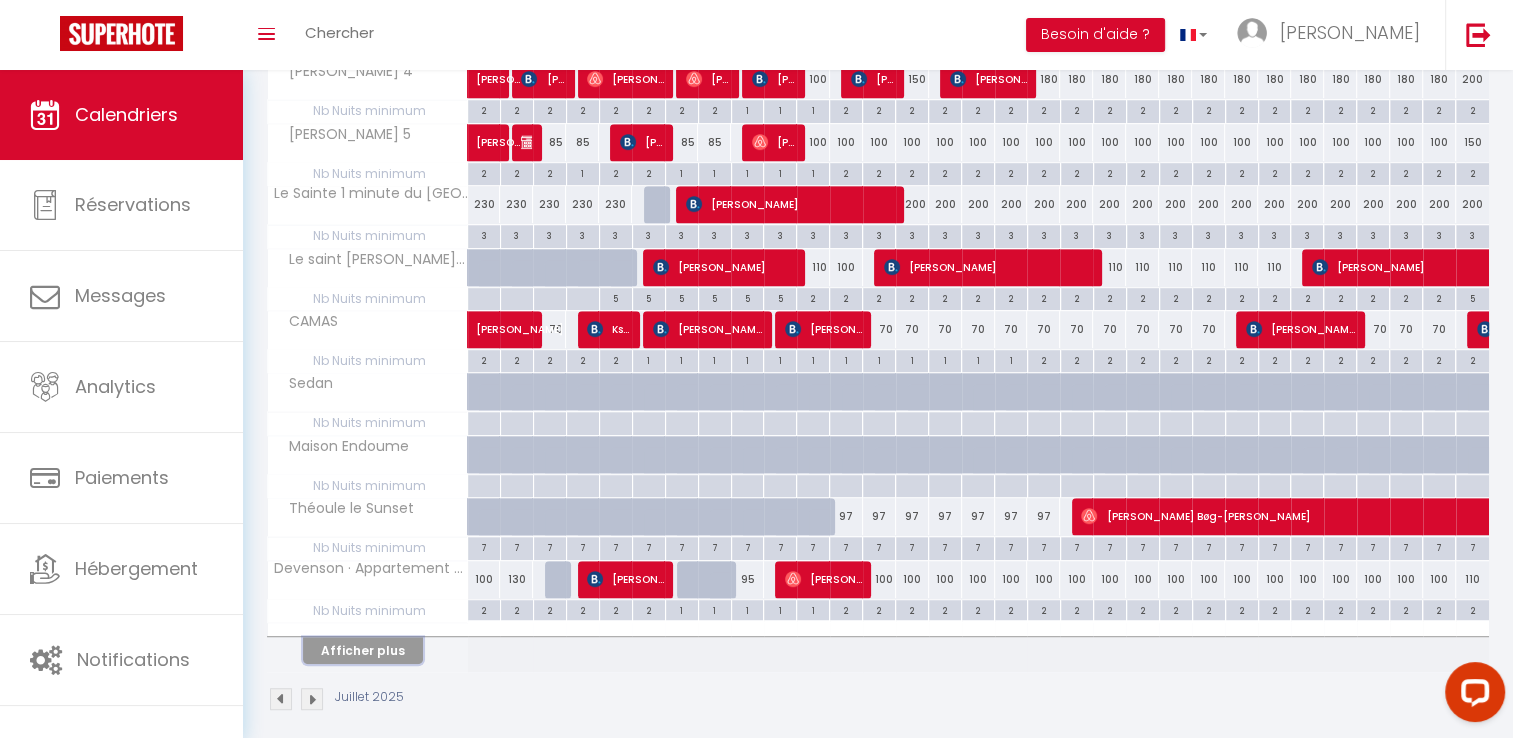 scroll, scrollTop: 1048, scrollLeft: 0, axis: vertical 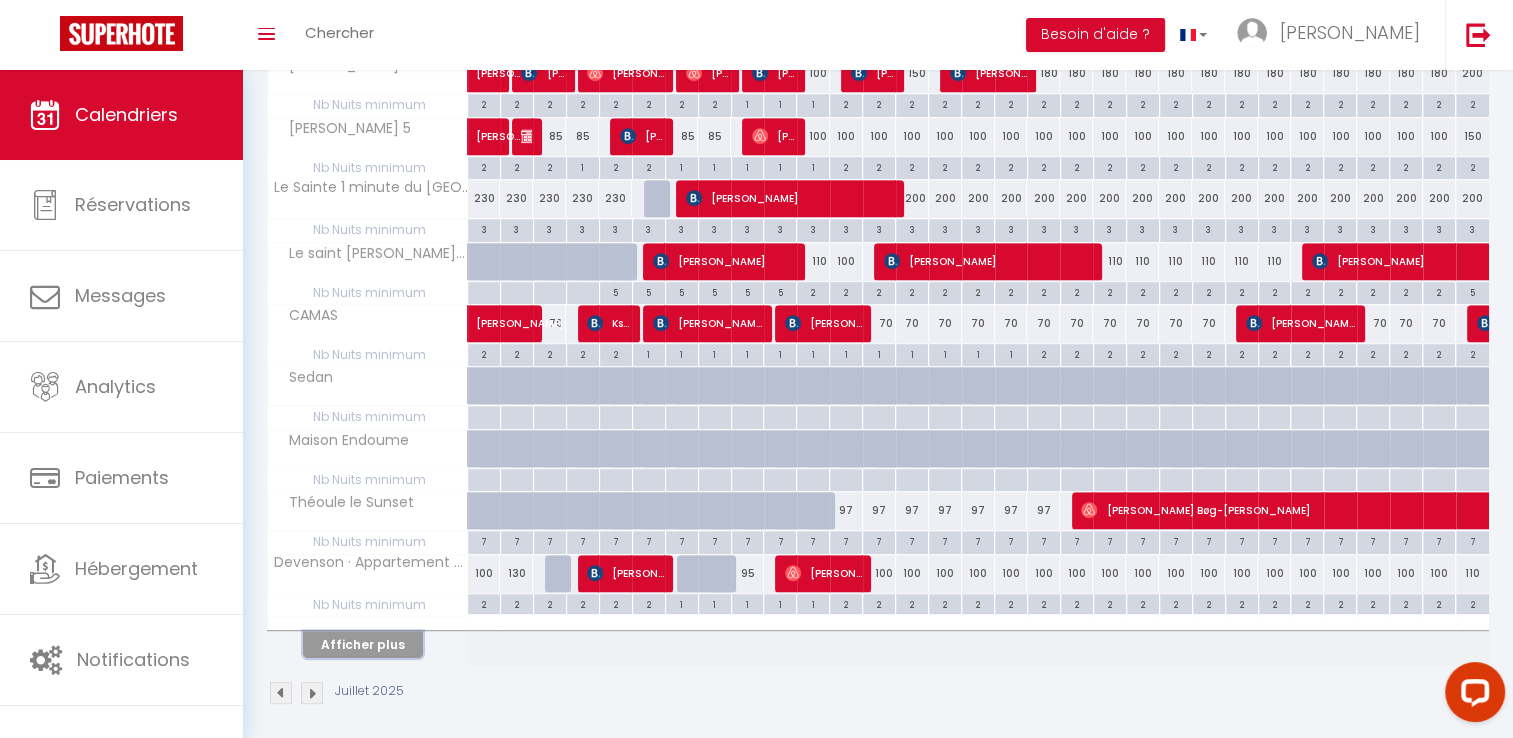 click on "Afficher plus" at bounding box center [363, 644] 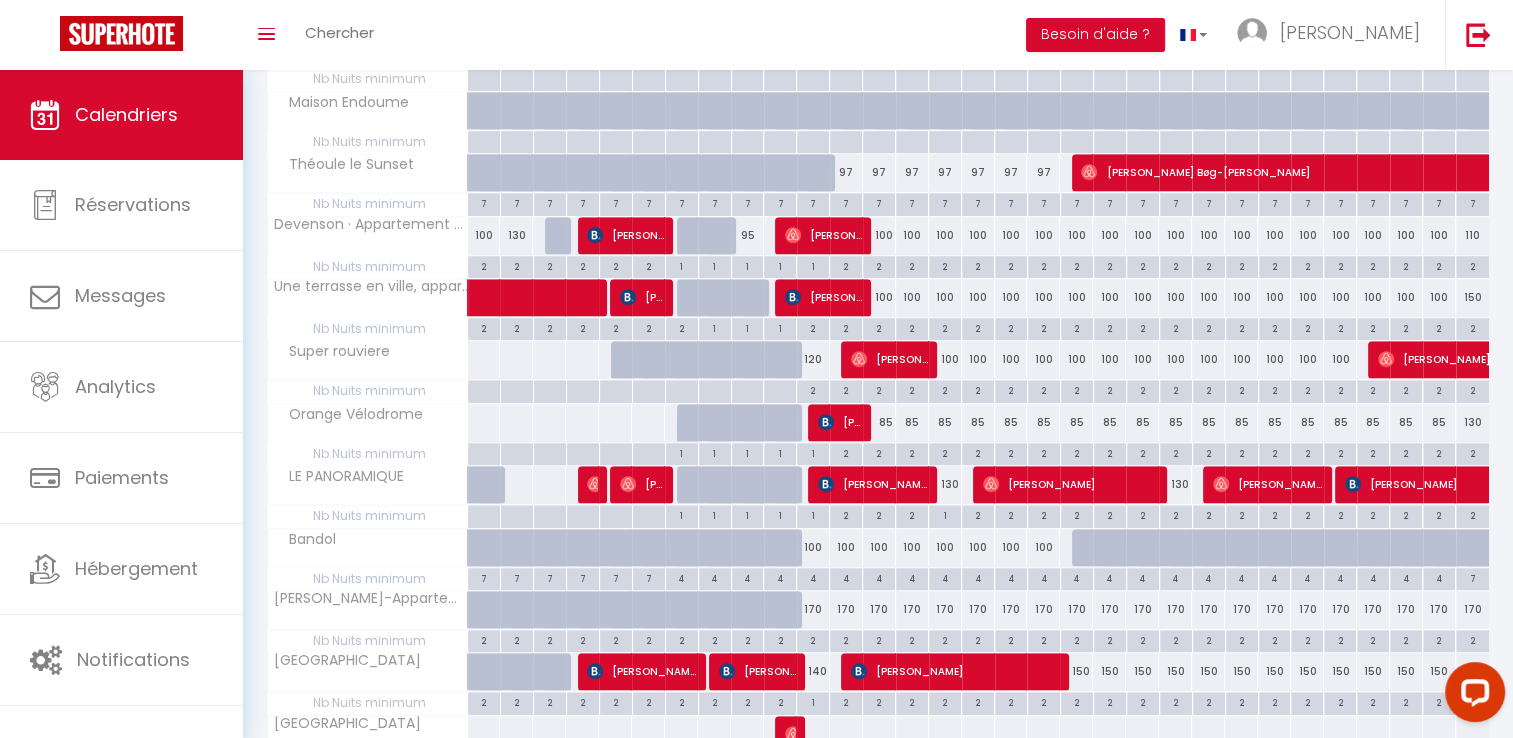 scroll, scrollTop: 1368, scrollLeft: 0, axis: vertical 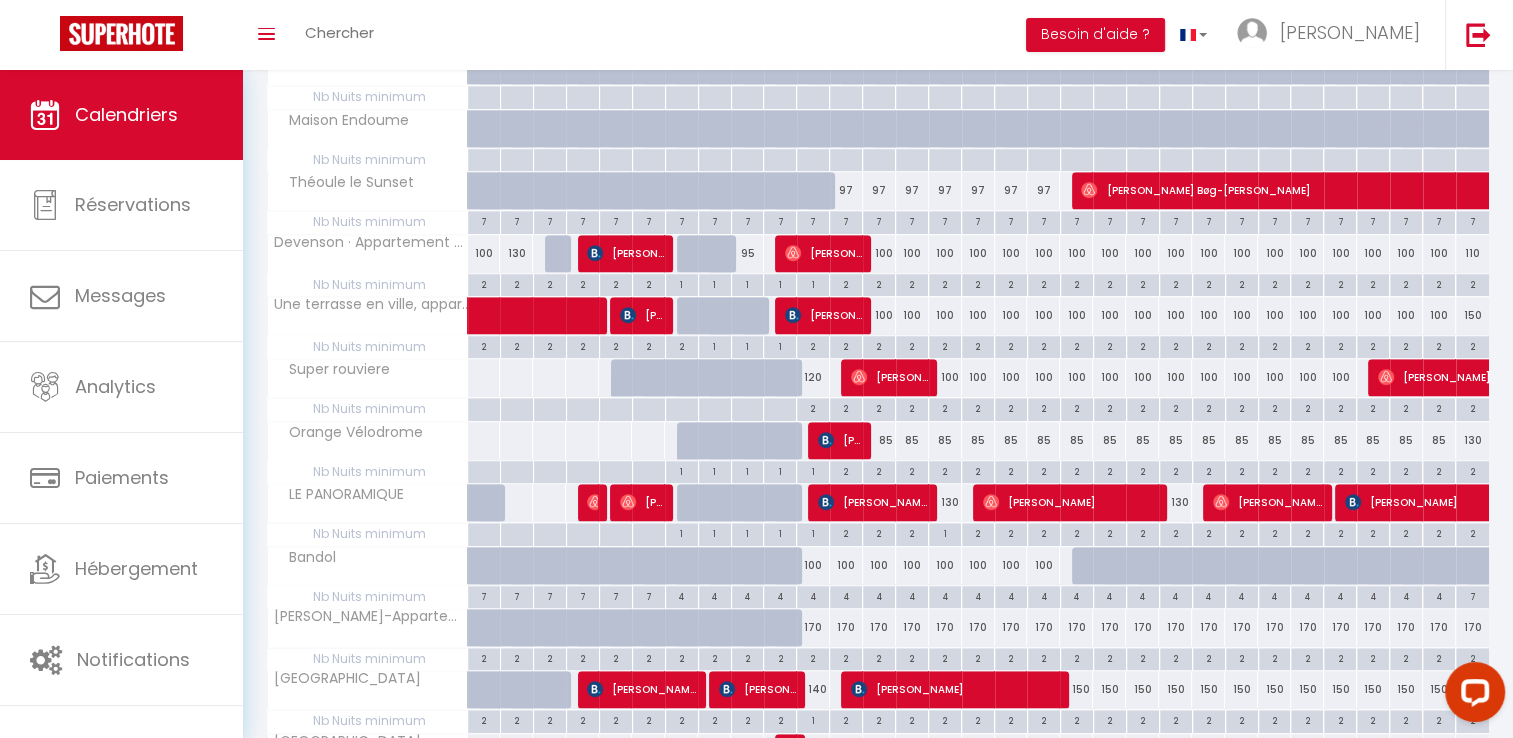 click on "85" at bounding box center [879, 440] 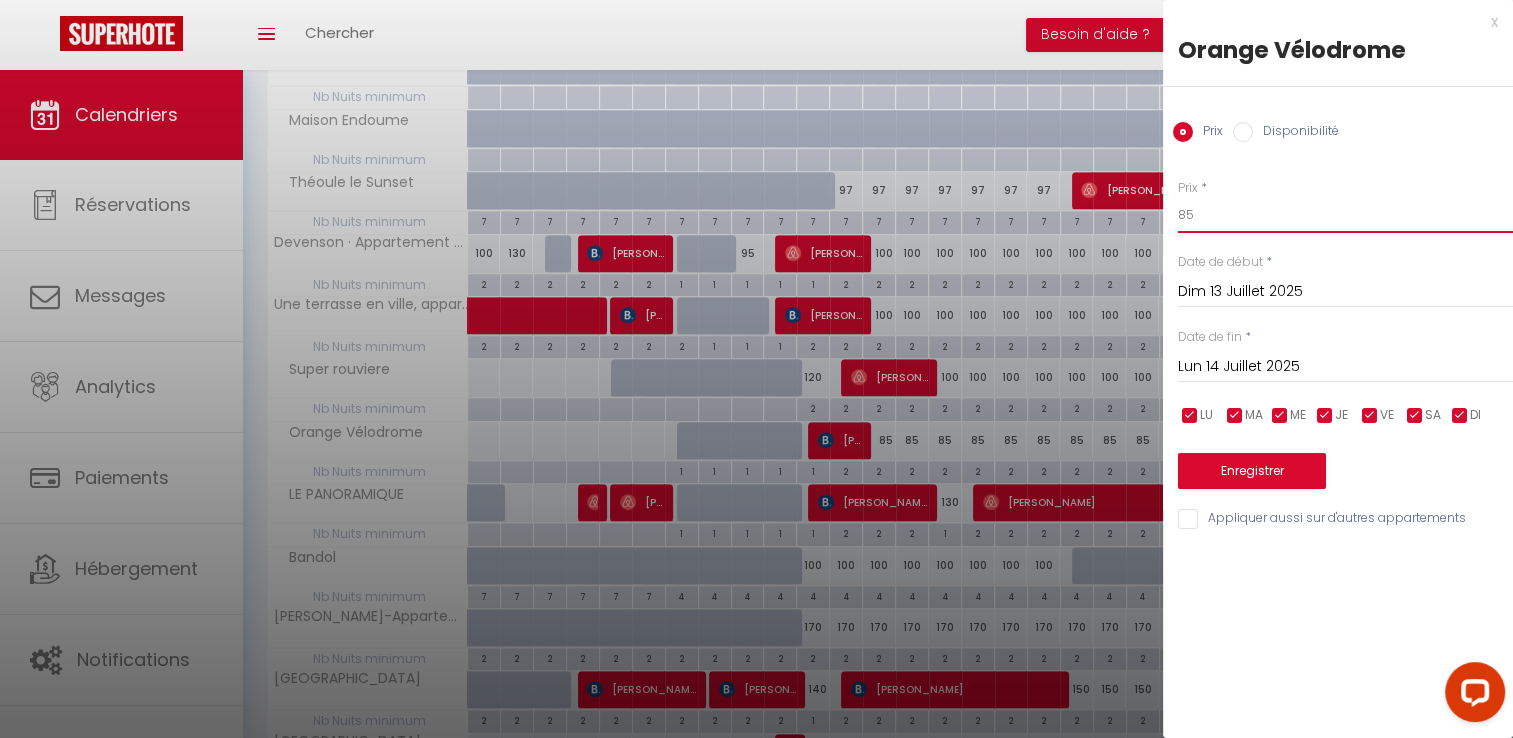 click on "85" at bounding box center [1345, 215] 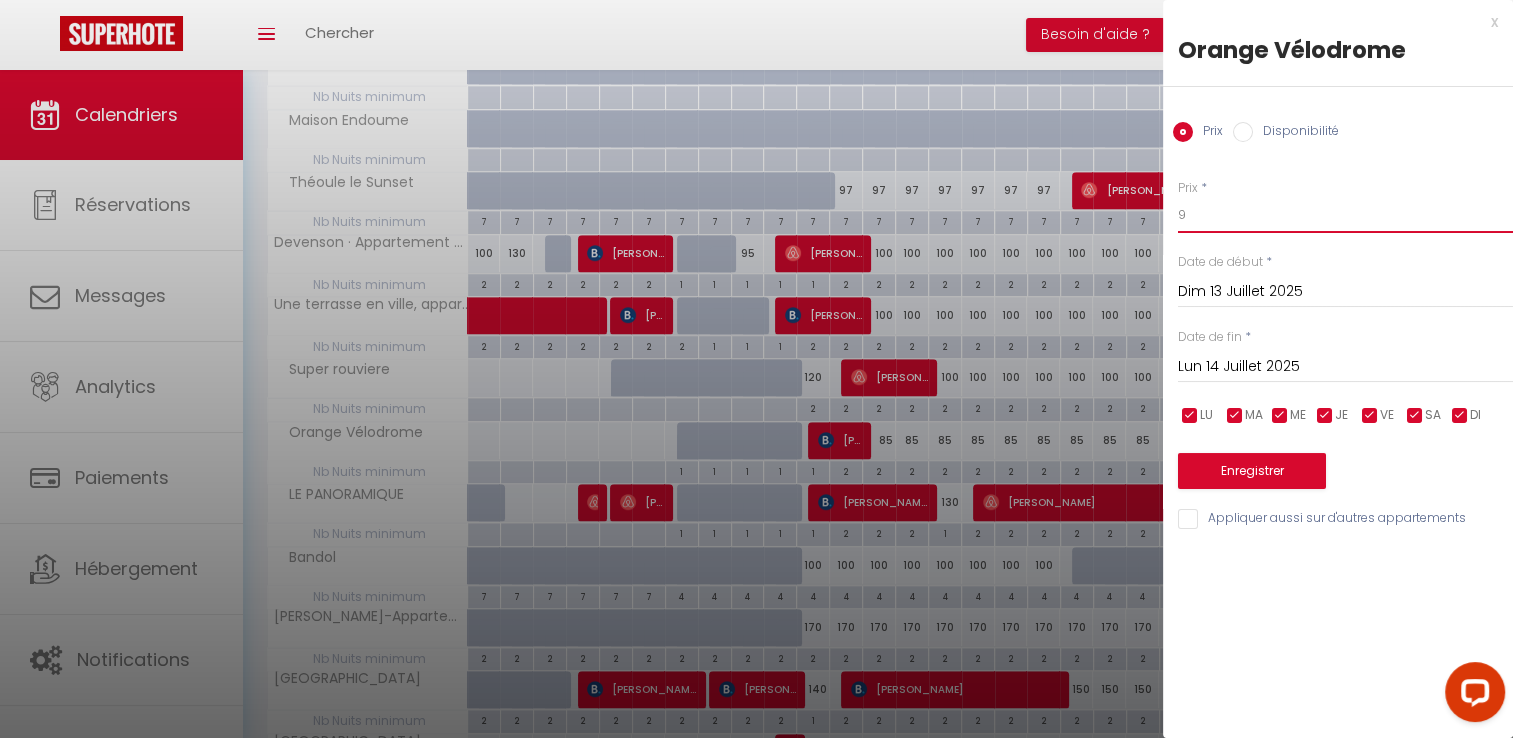 type on "90" 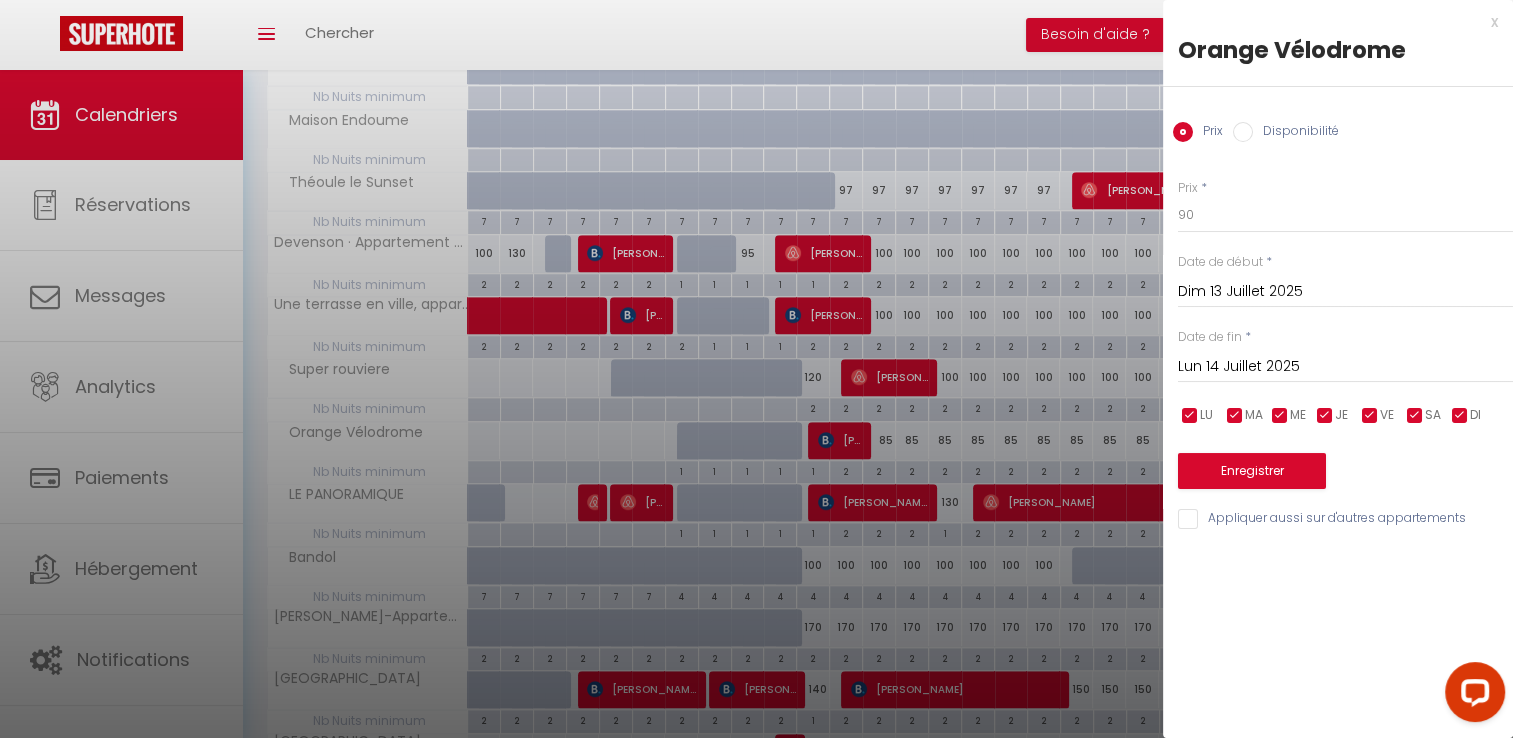 drag, startPoint x: 1496, startPoint y: 20, endPoint x: 984, endPoint y: 508, distance: 707.3104 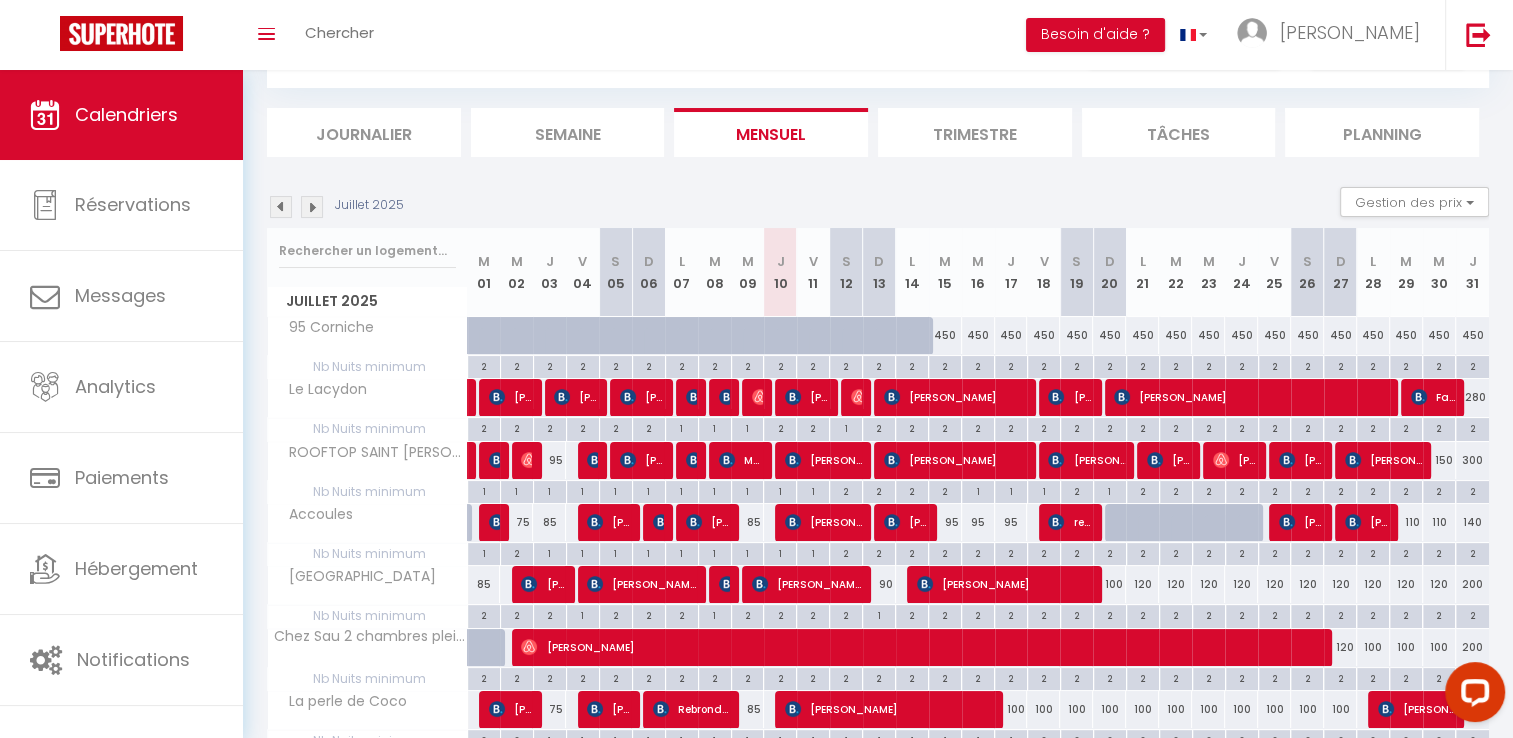 scroll, scrollTop: 0, scrollLeft: 0, axis: both 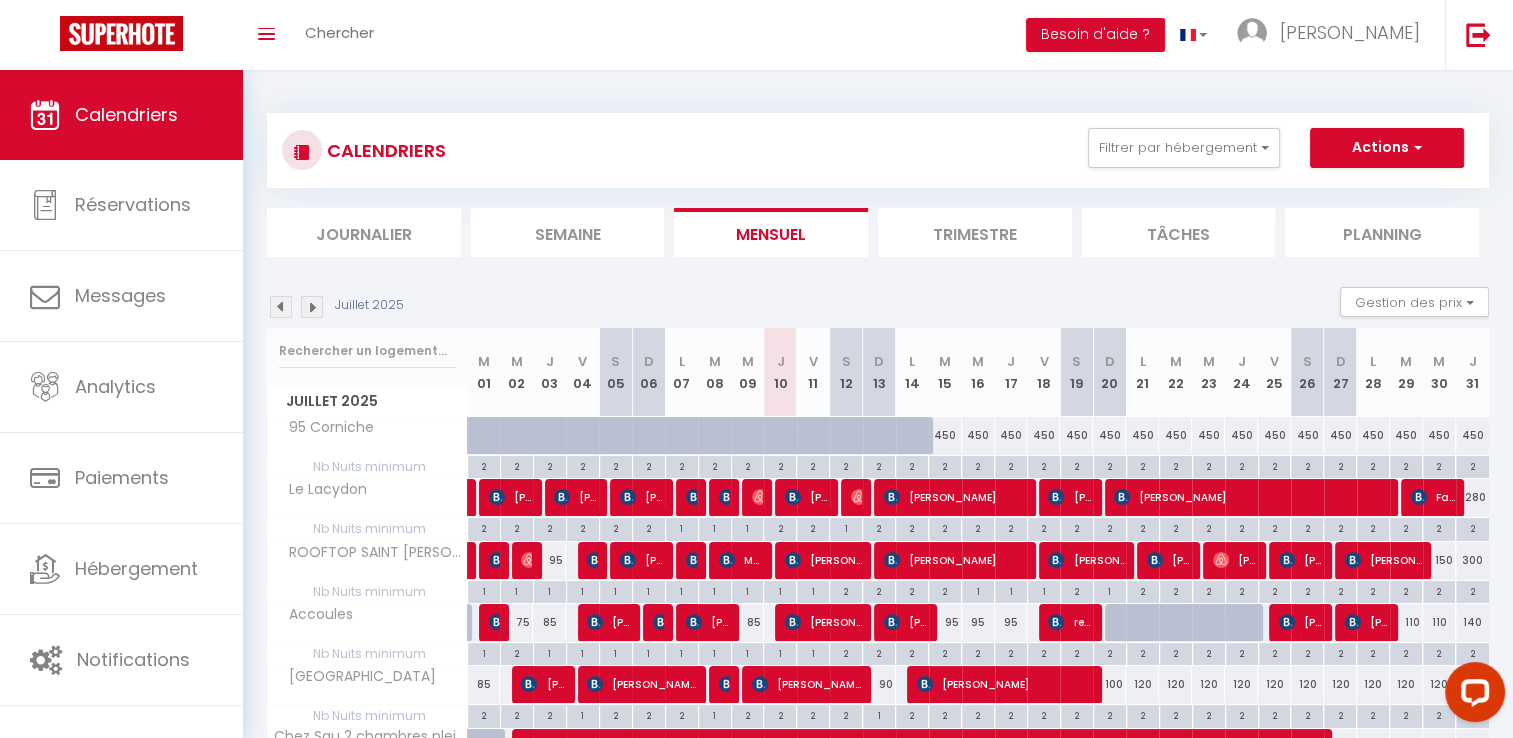 click at bounding box center (312, 307) 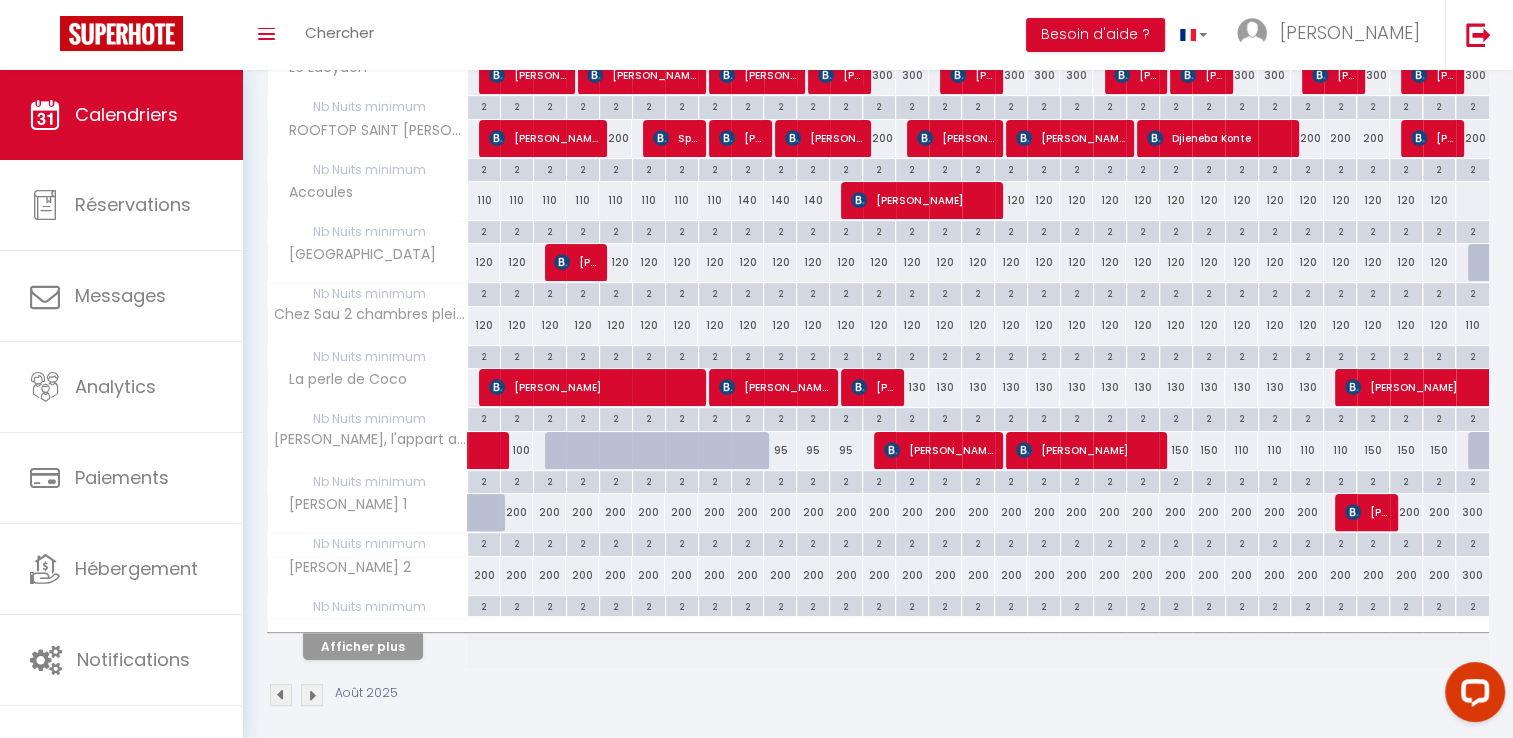 scroll, scrollTop: 428, scrollLeft: 0, axis: vertical 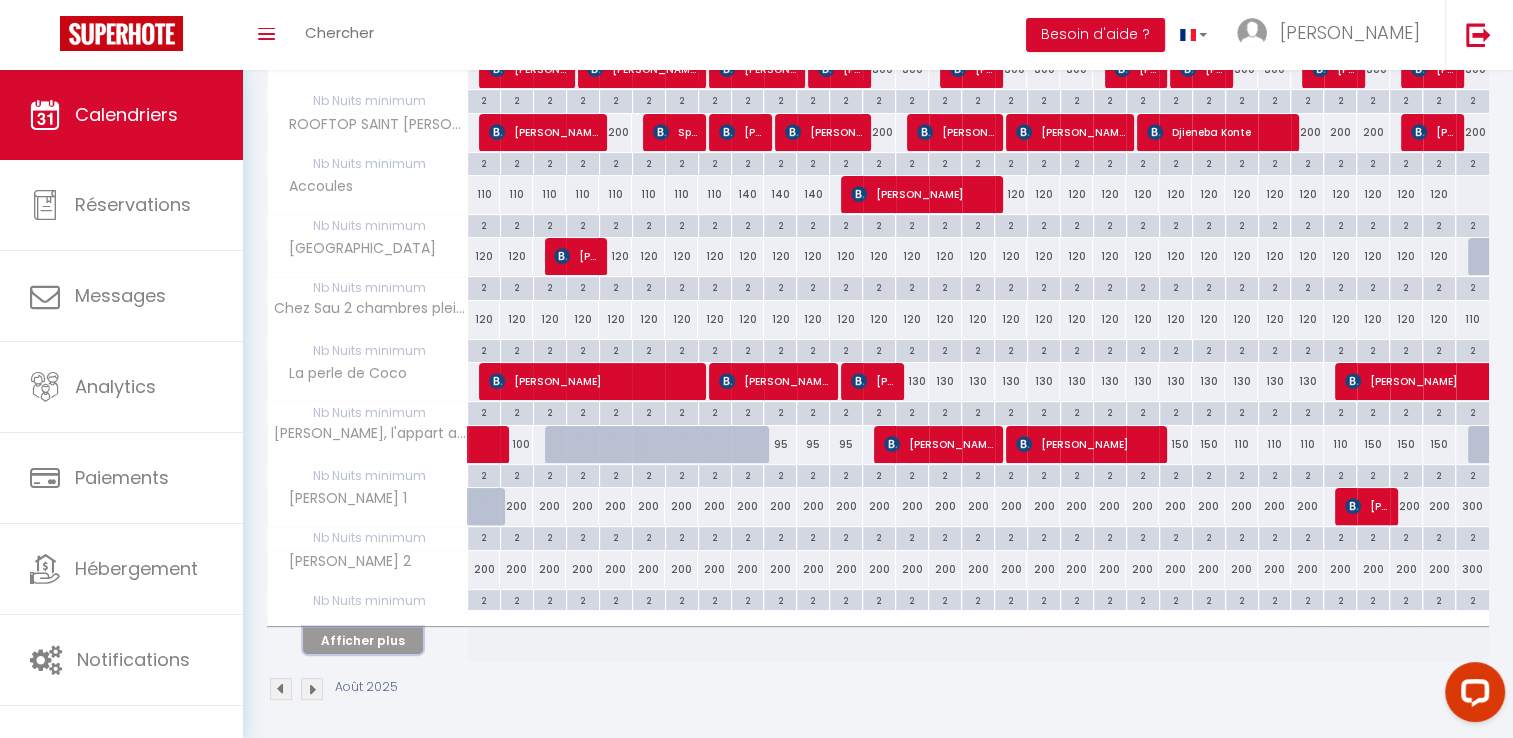 click on "Afficher plus" at bounding box center [363, 640] 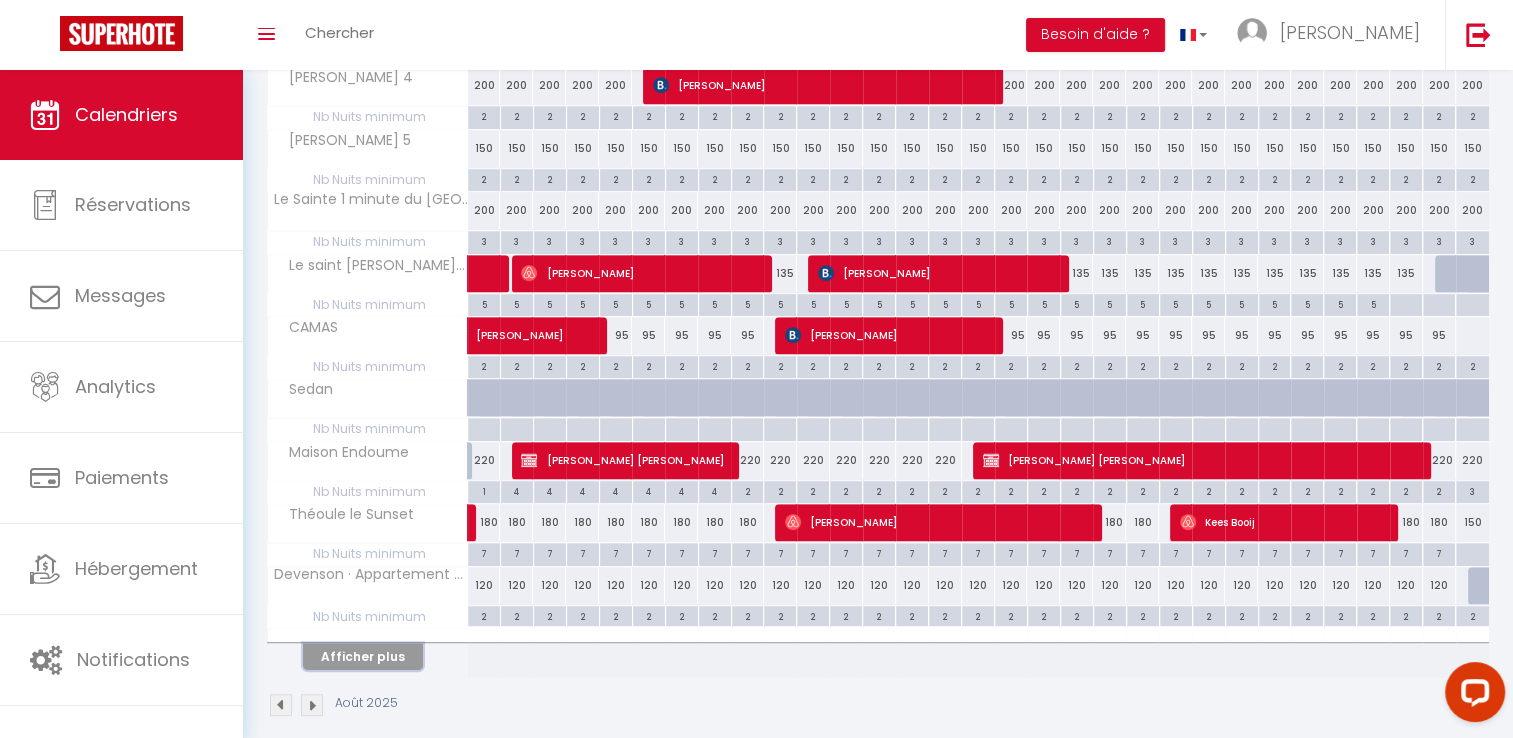 scroll, scrollTop: 1048, scrollLeft: 0, axis: vertical 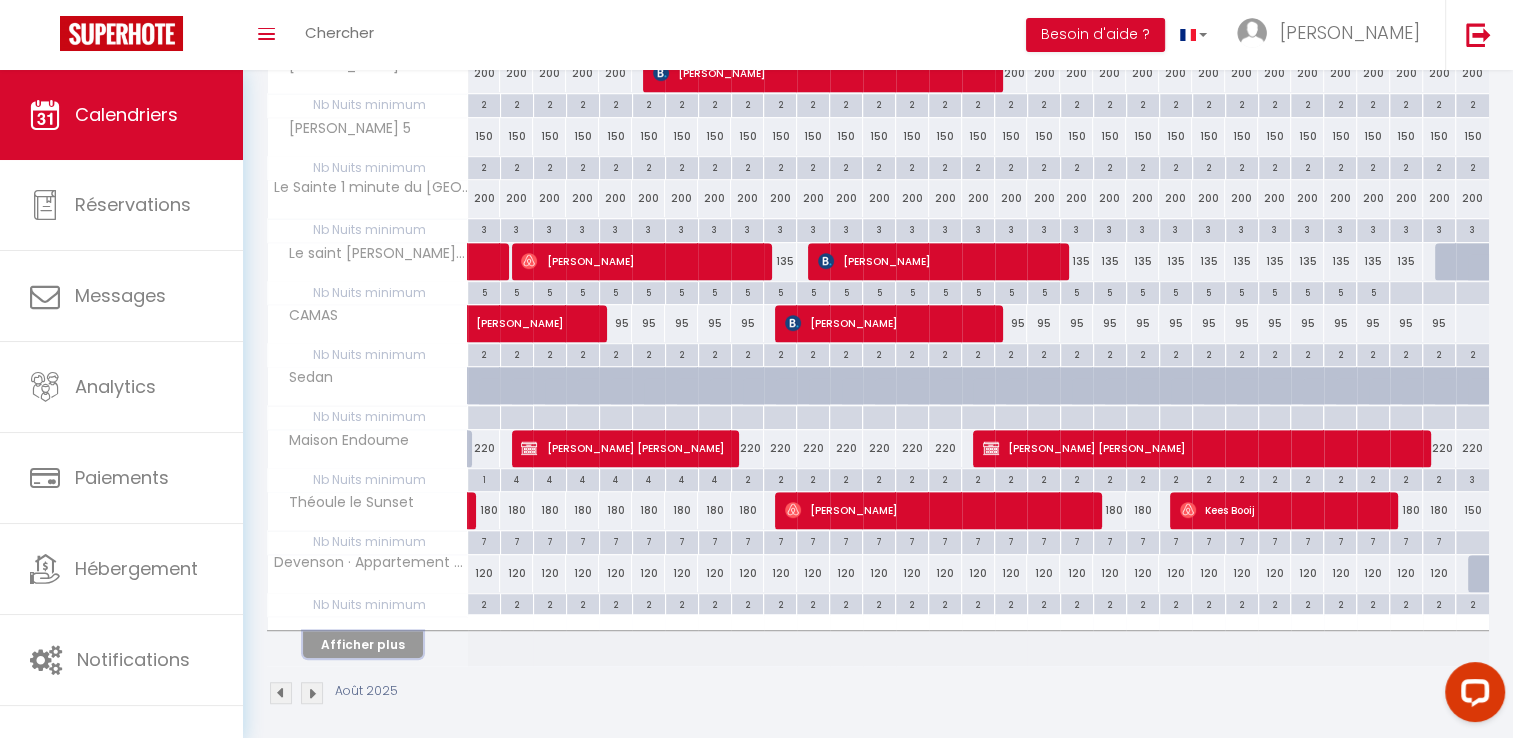 click on "Afficher plus" at bounding box center (363, 644) 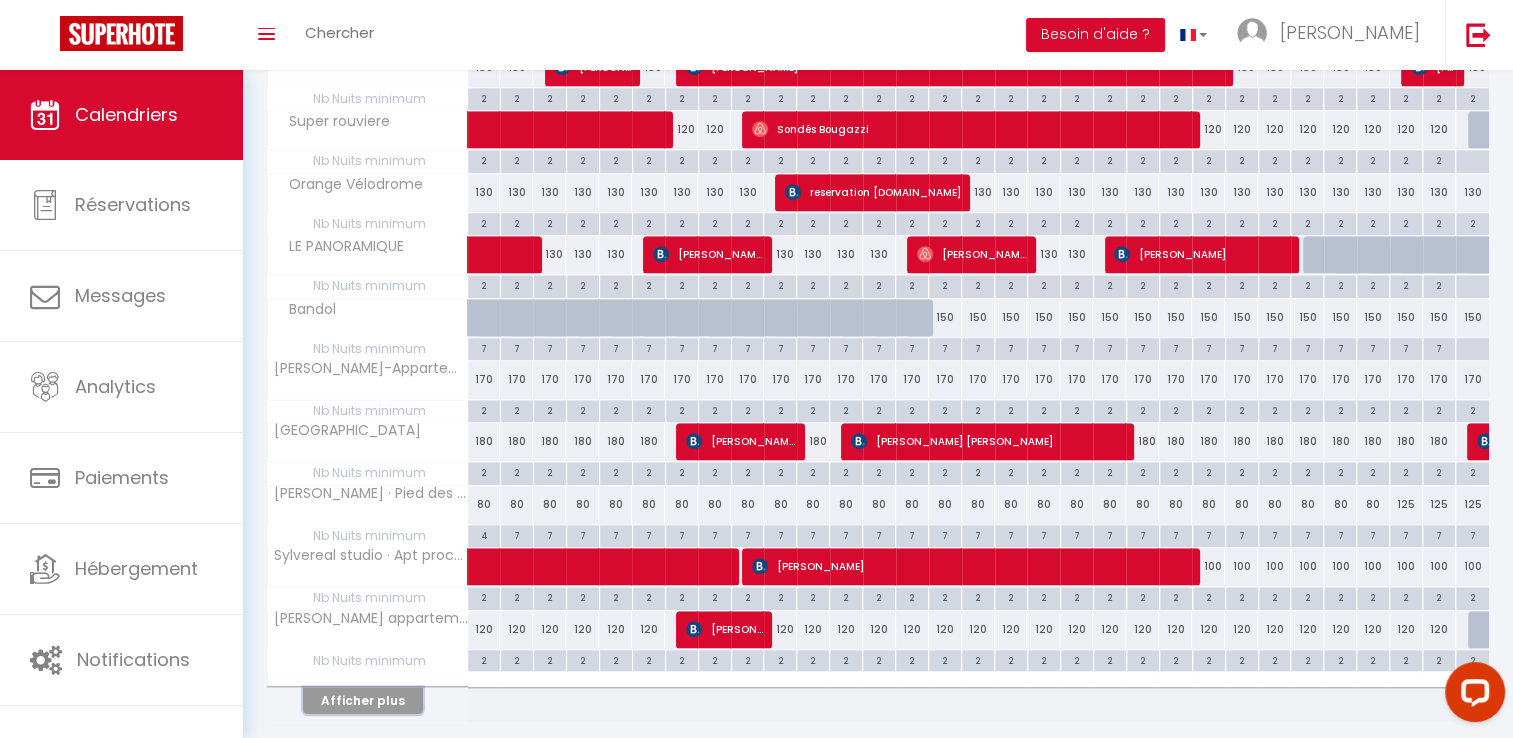 scroll, scrollTop: 1648, scrollLeft: 0, axis: vertical 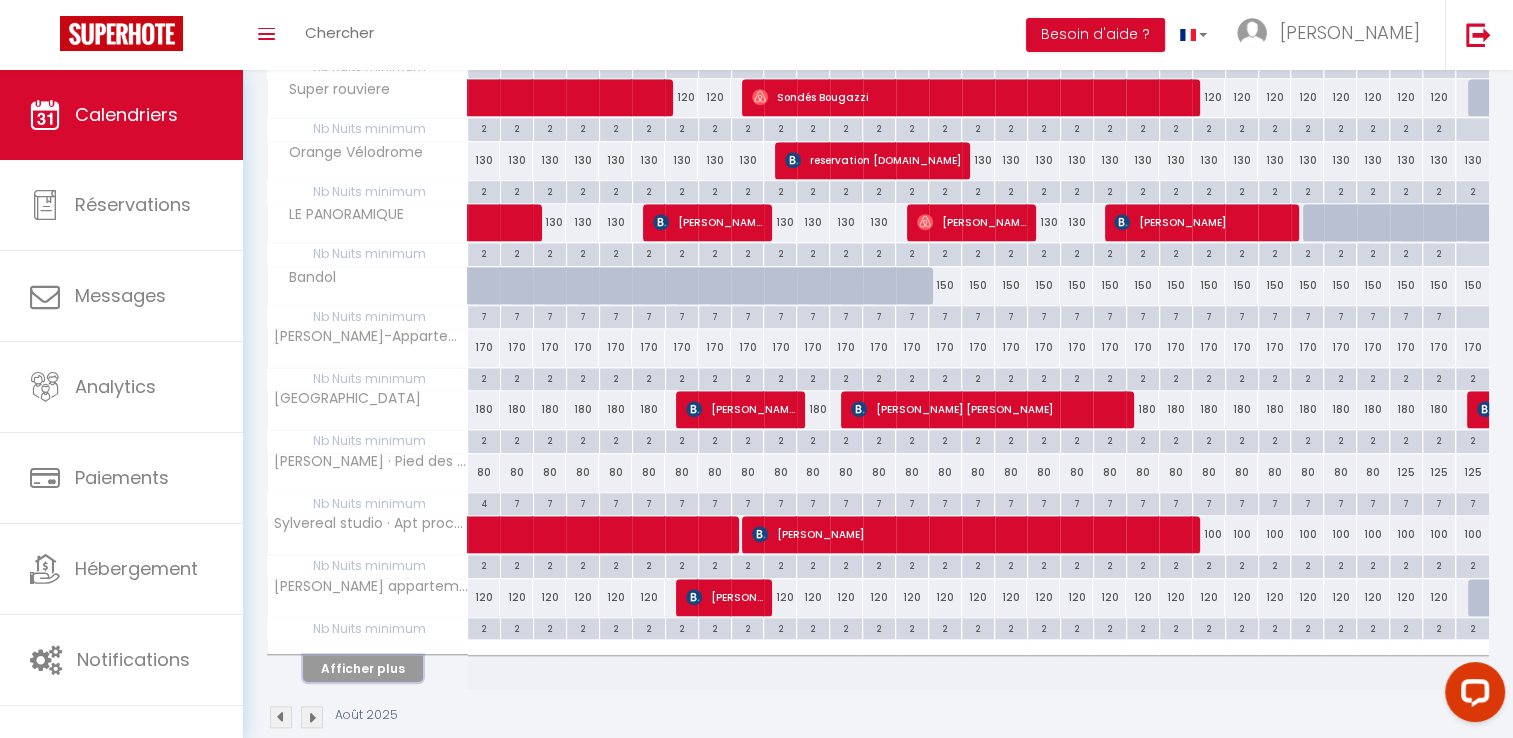 drag, startPoint x: 392, startPoint y: 660, endPoint x: 553, endPoint y: 550, distance: 194.98975 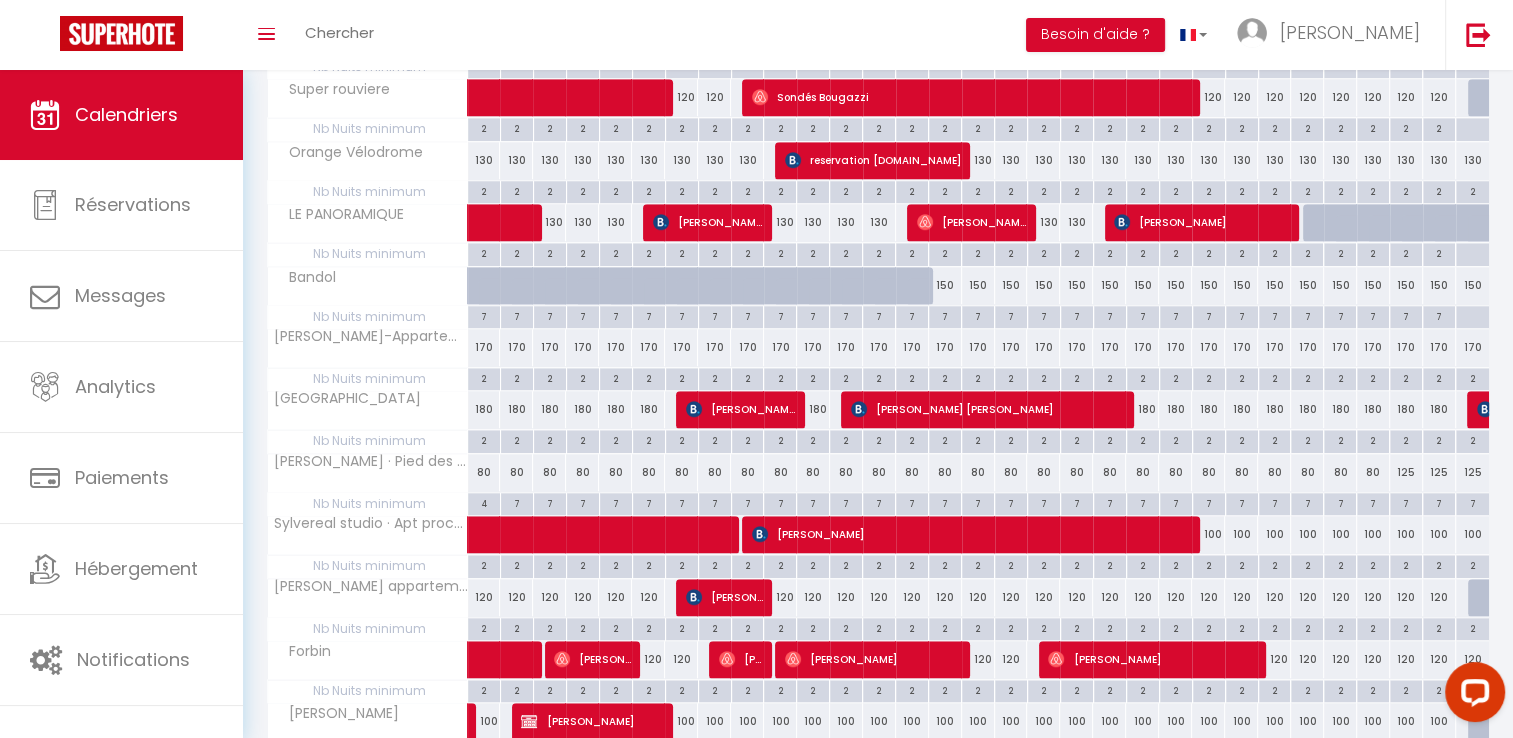 click on "120" at bounding box center (484, 597) 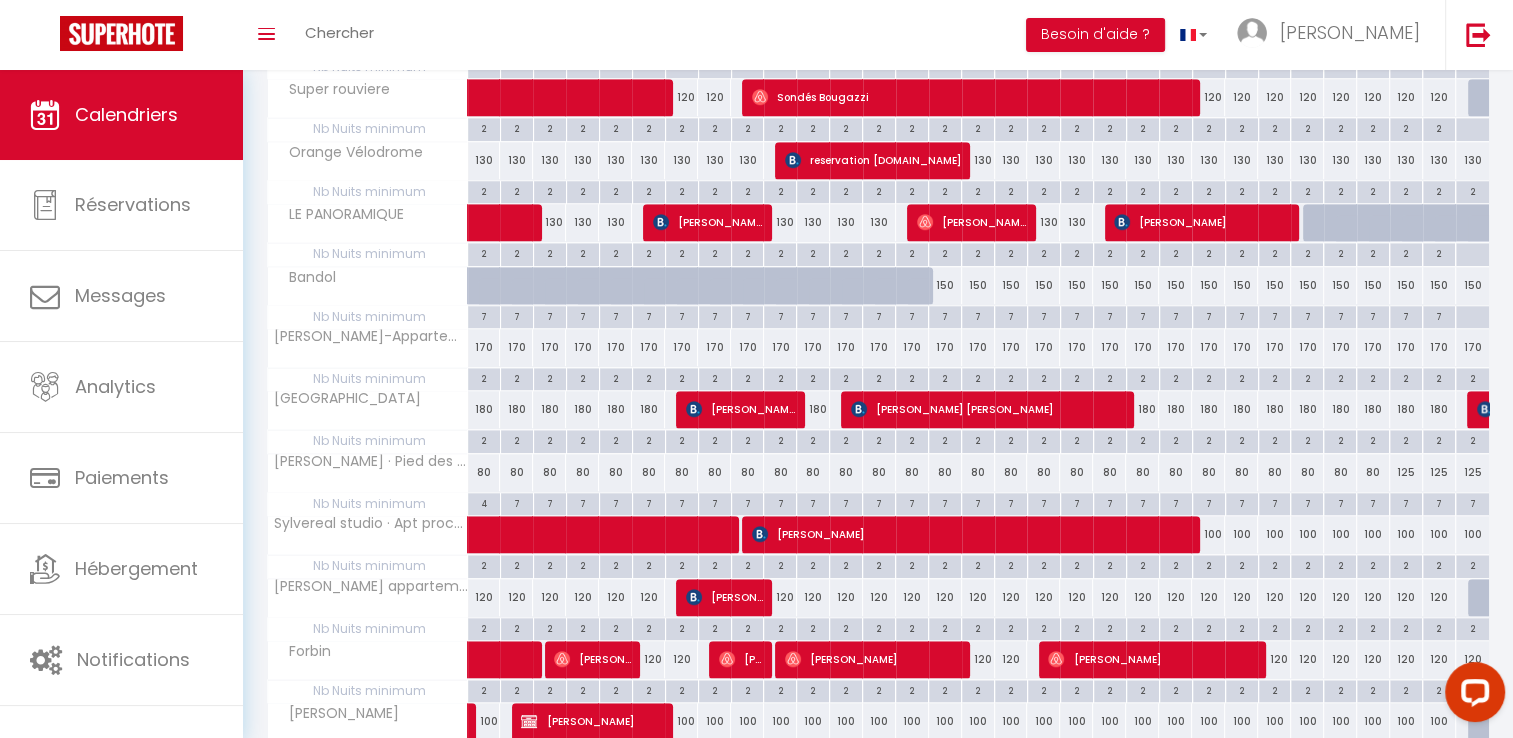 type on "120" 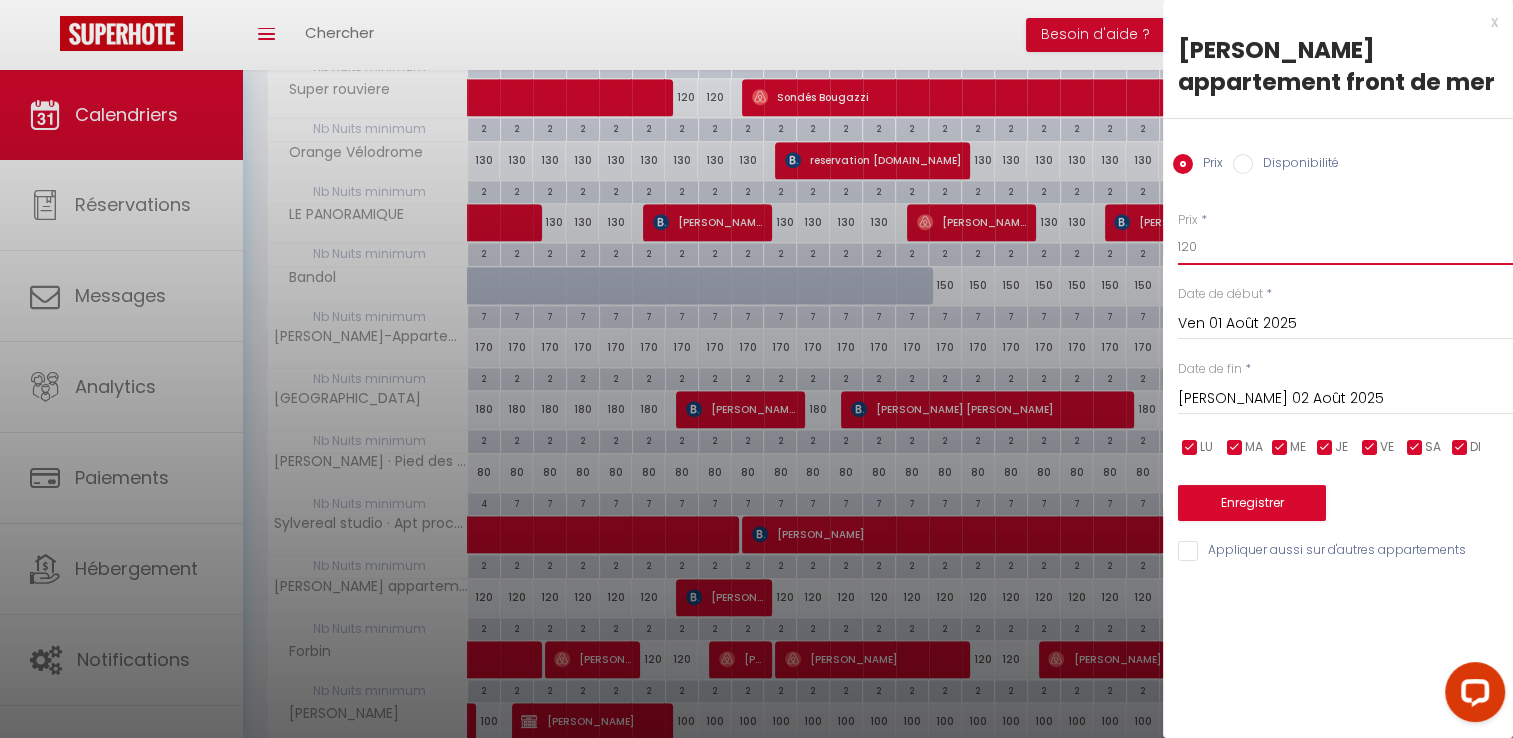 click on "120" at bounding box center [1345, 247] 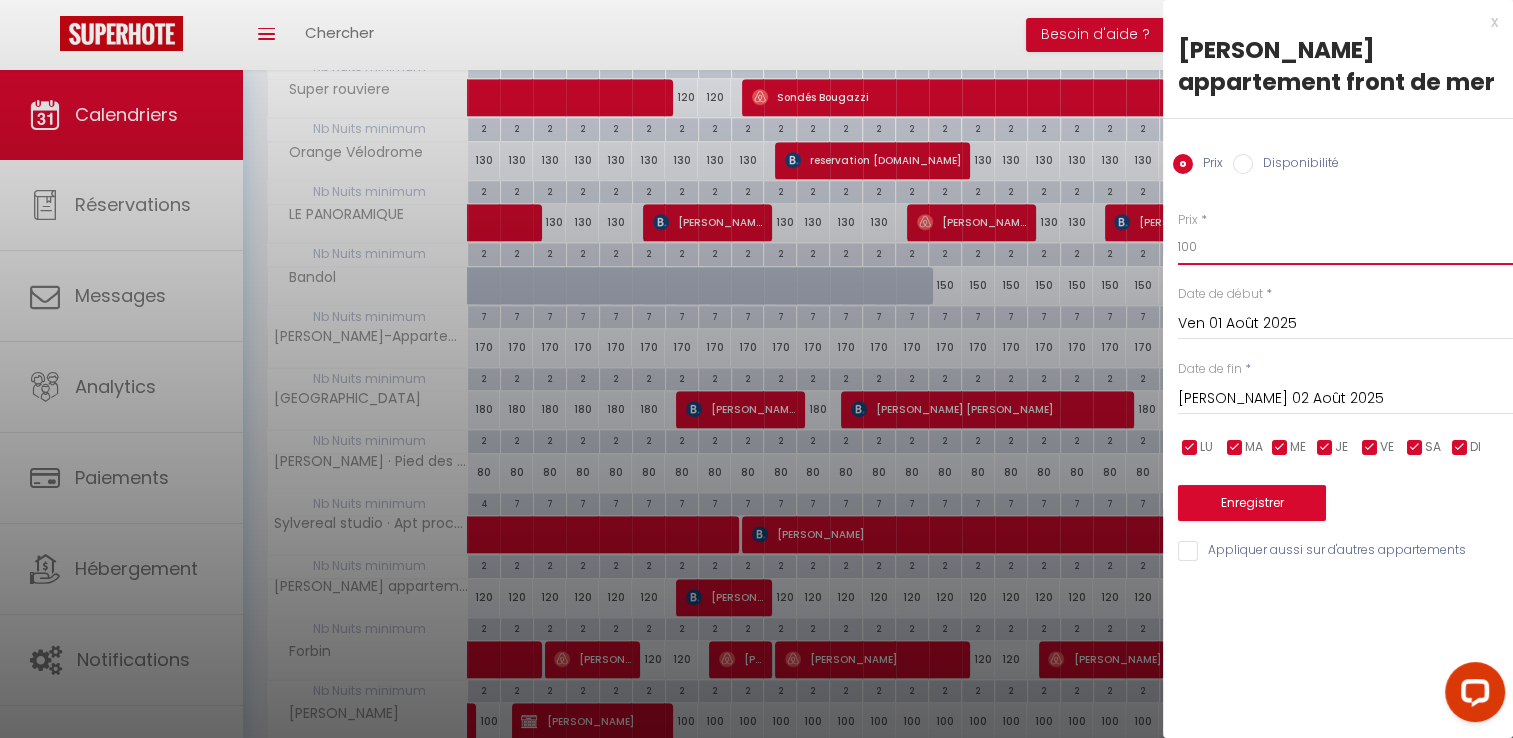 type on "100" 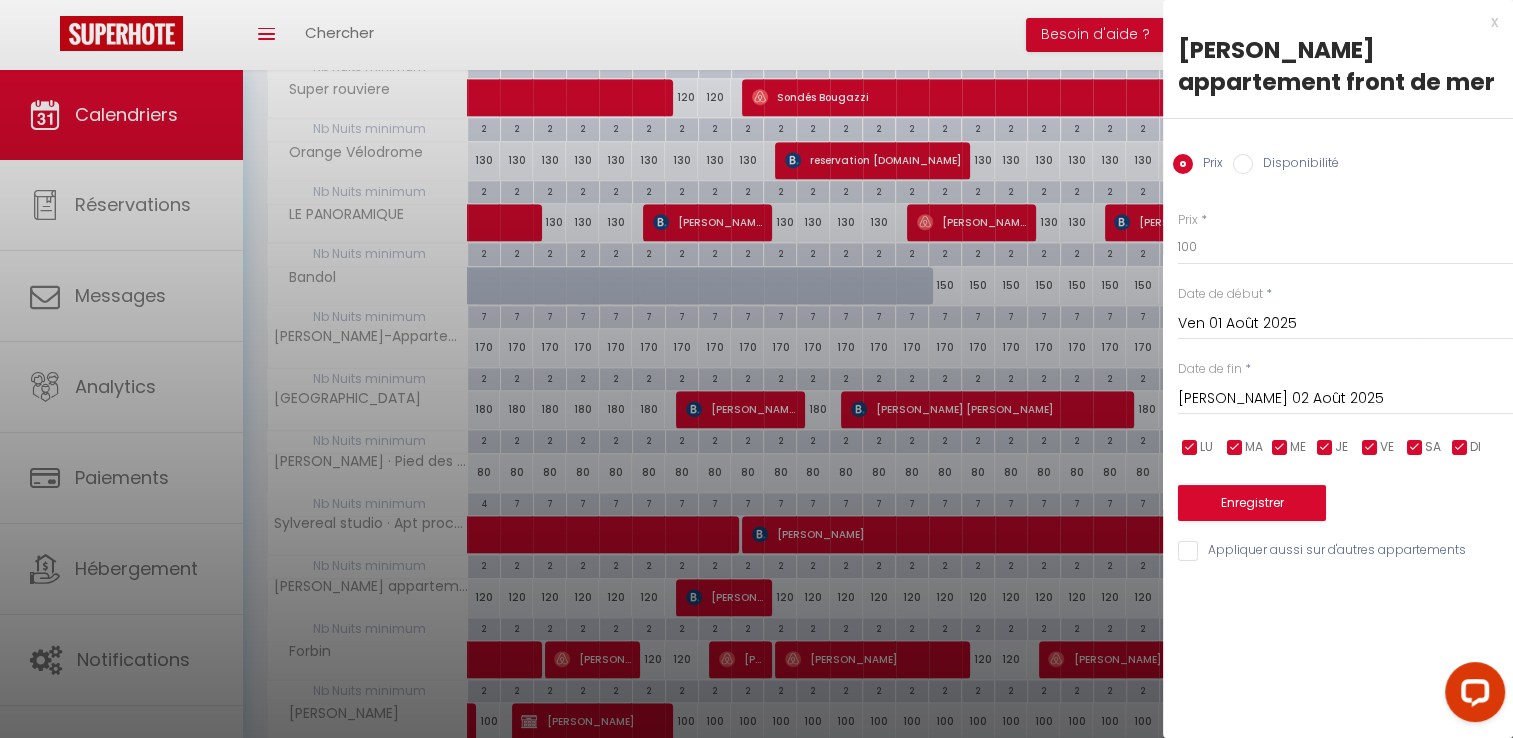 click on "[PERSON_NAME] 02 Août 2025" at bounding box center [1345, 399] 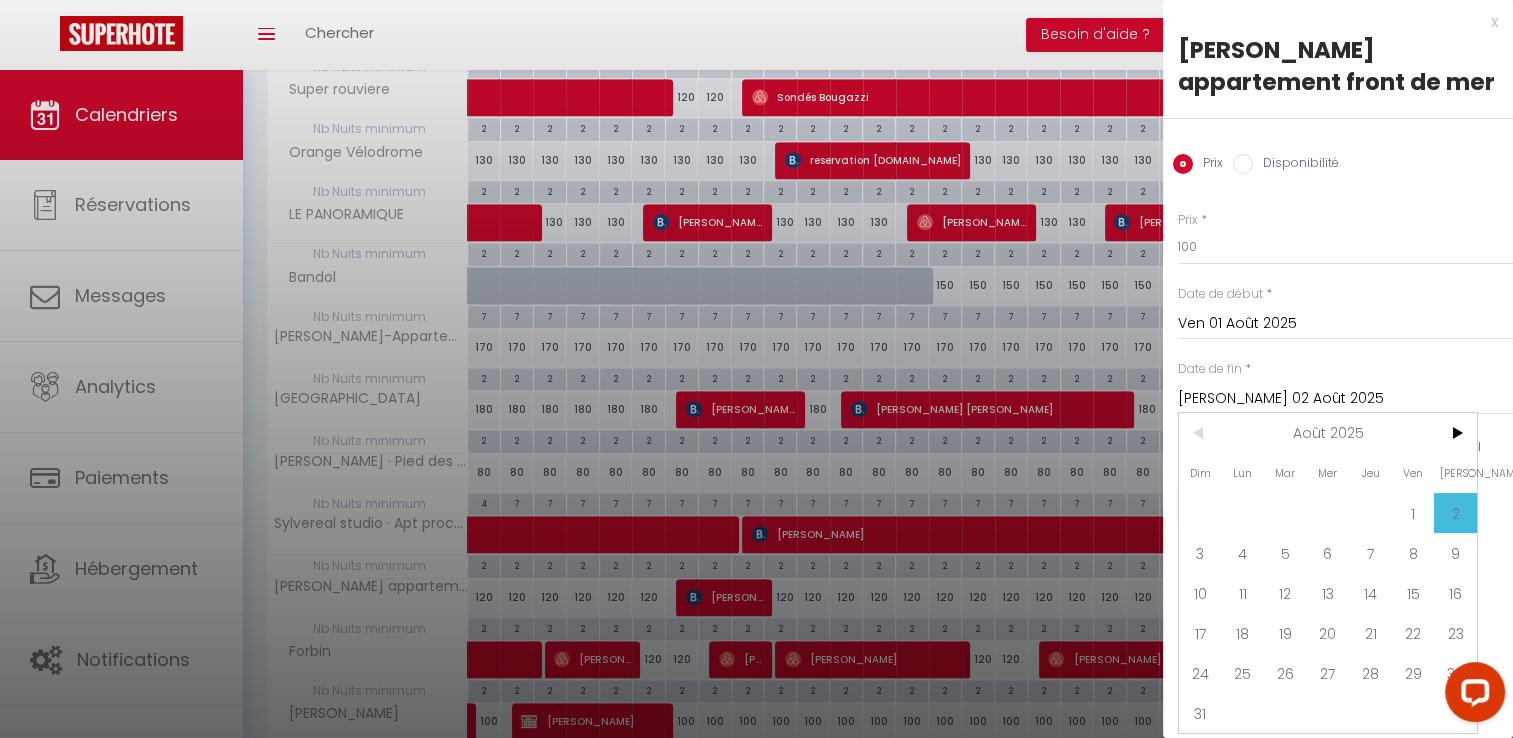 scroll, scrollTop: 41, scrollLeft: 0, axis: vertical 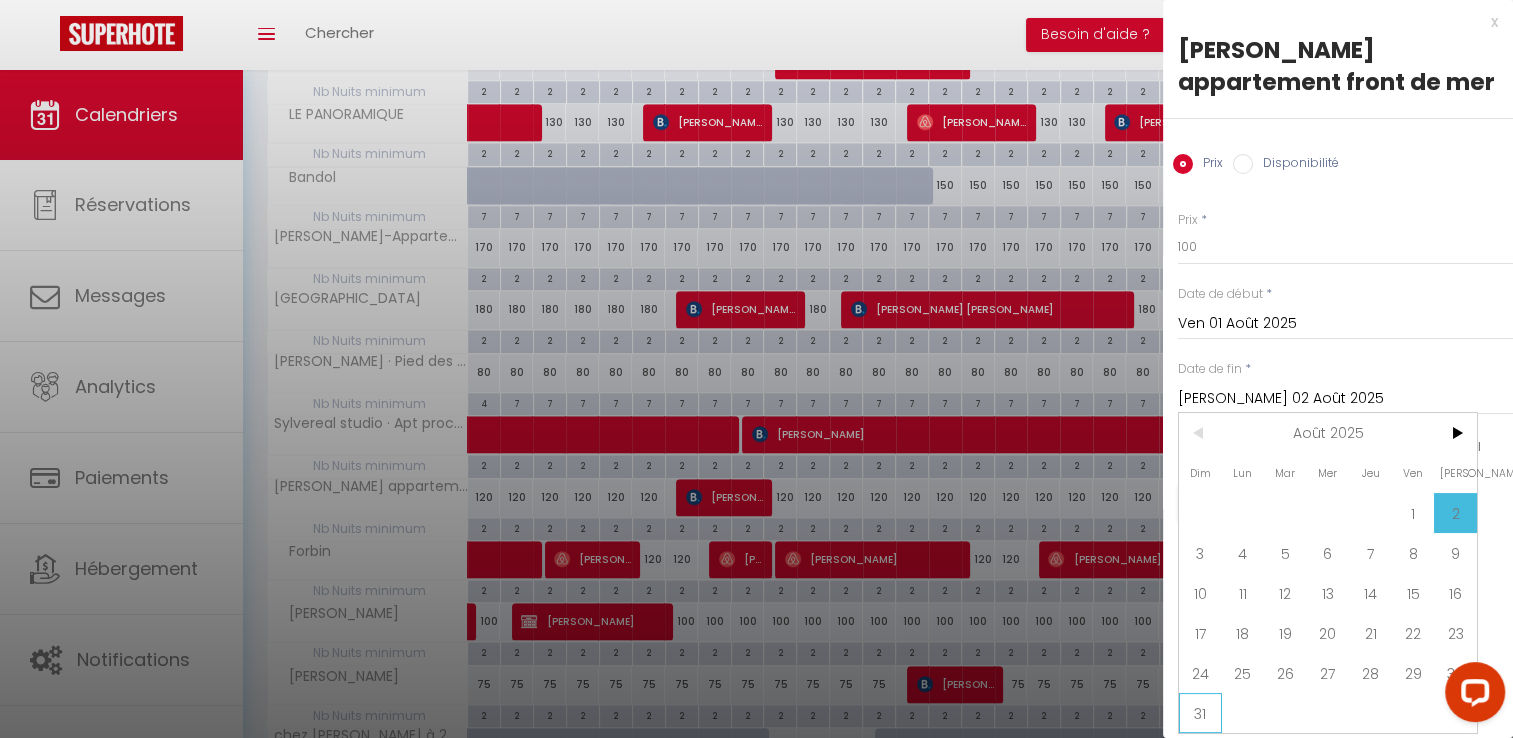 click on "31" at bounding box center (1200, 713) 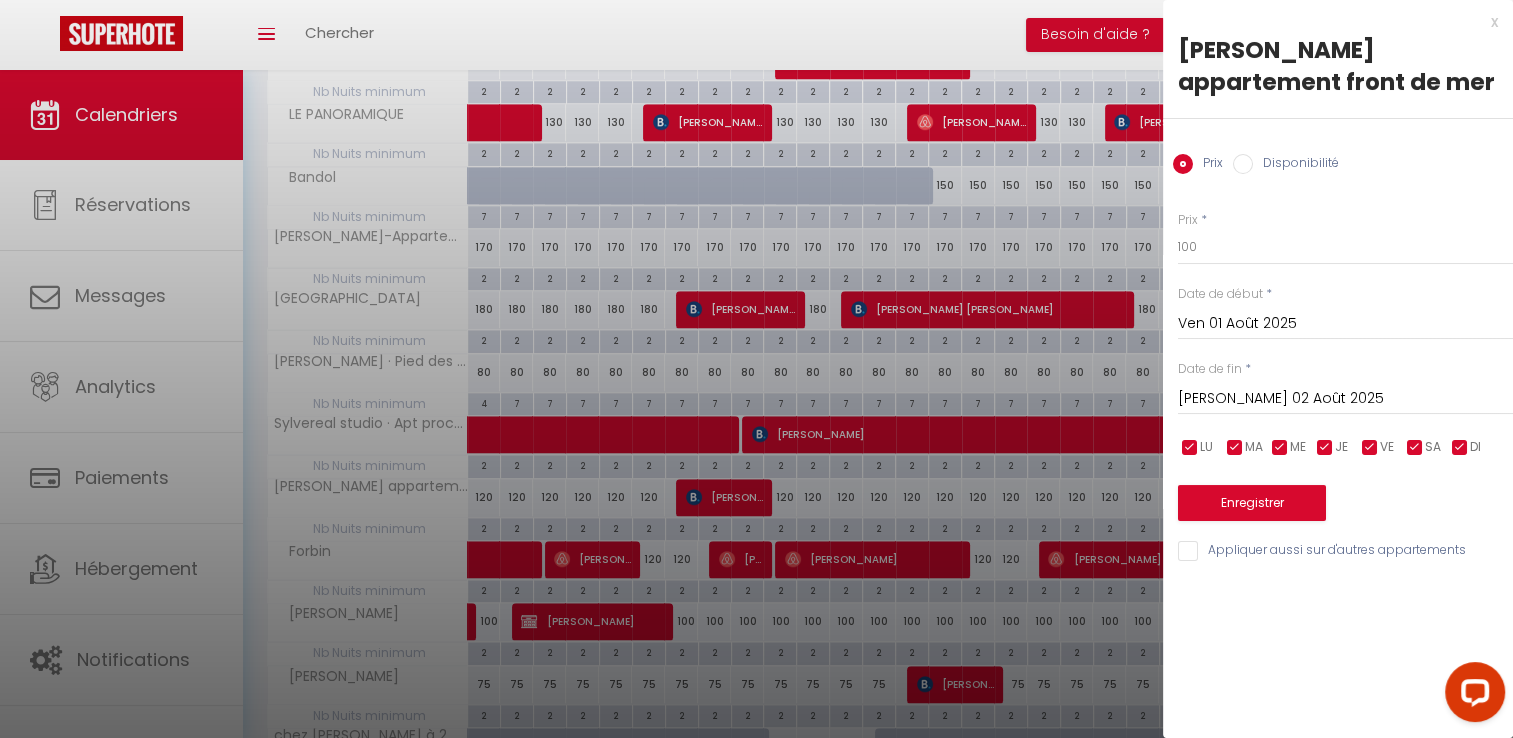 type on "Dim 31 Août 2025" 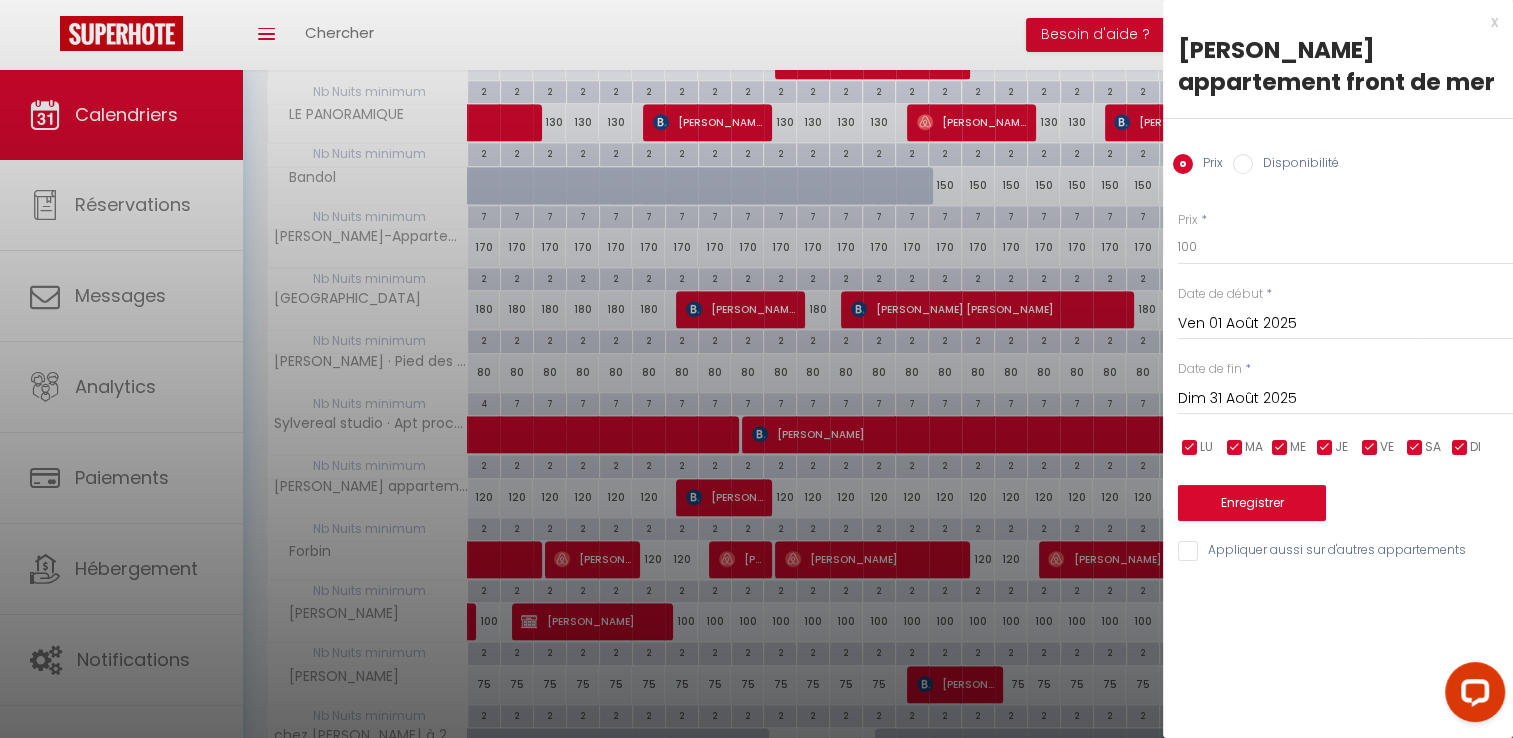 scroll, scrollTop: 0, scrollLeft: 0, axis: both 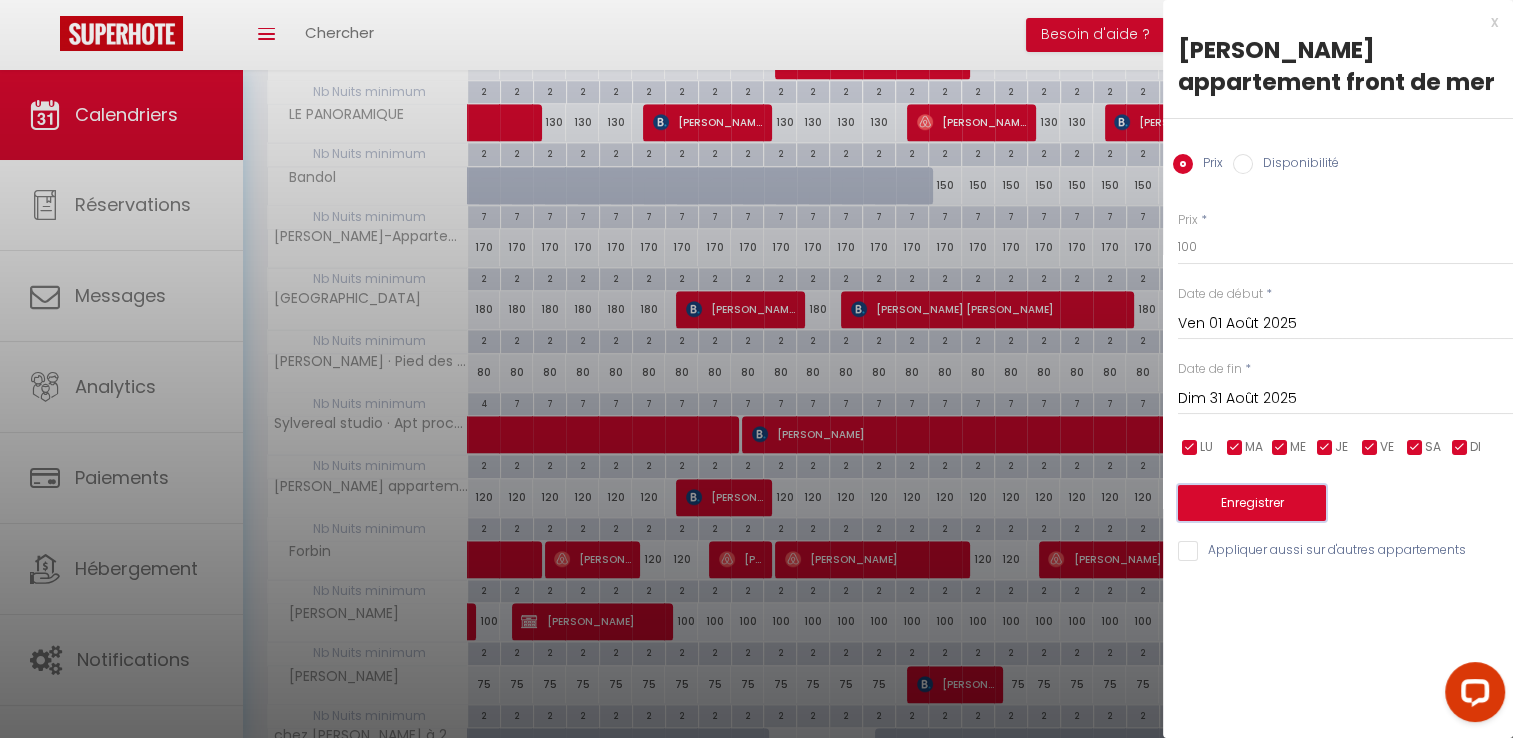 click on "Enregistrer" at bounding box center (1252, 503) 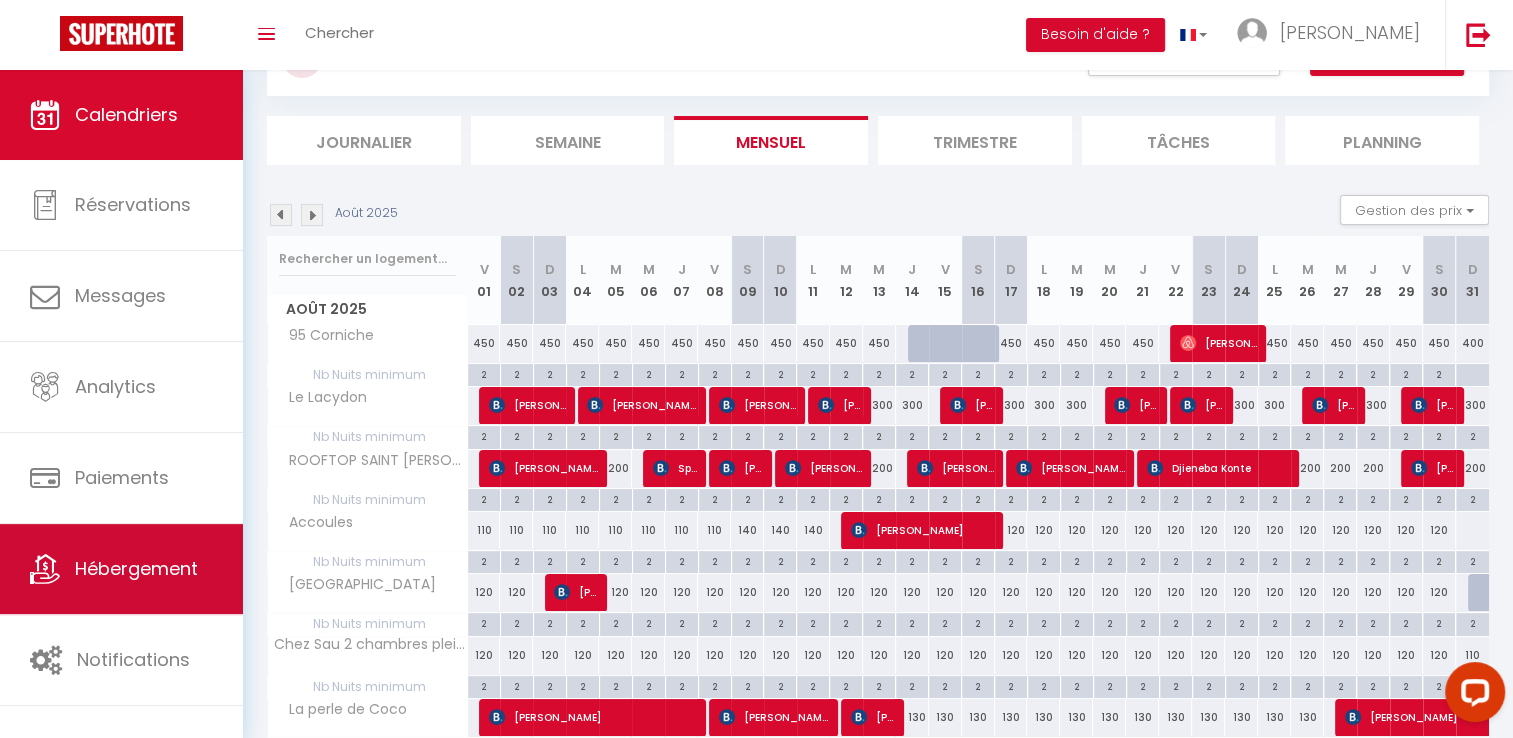 scroll, scrollTop: 0, scrollLeft: 0, axis: both 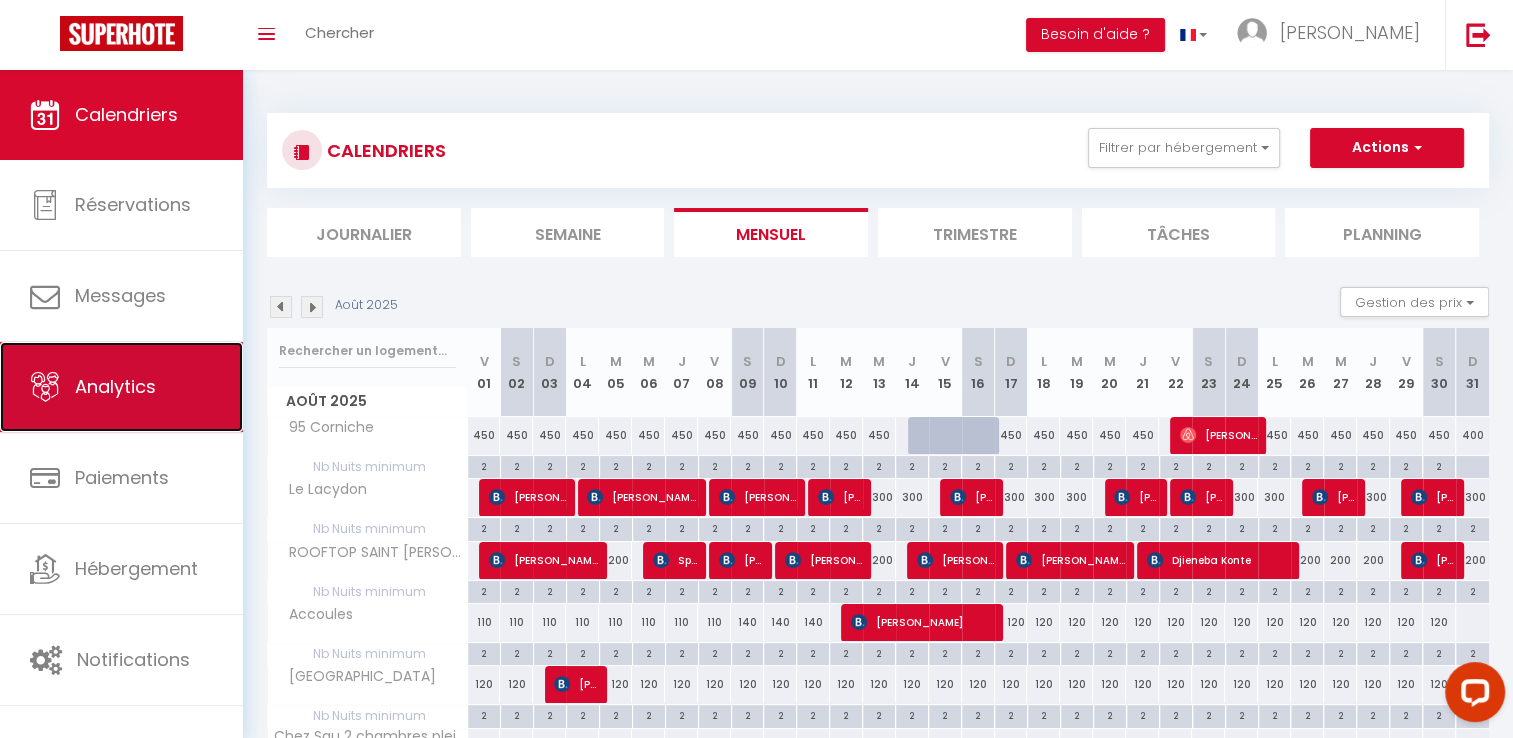 click on "Analytics" at bounding box center [115, 386] 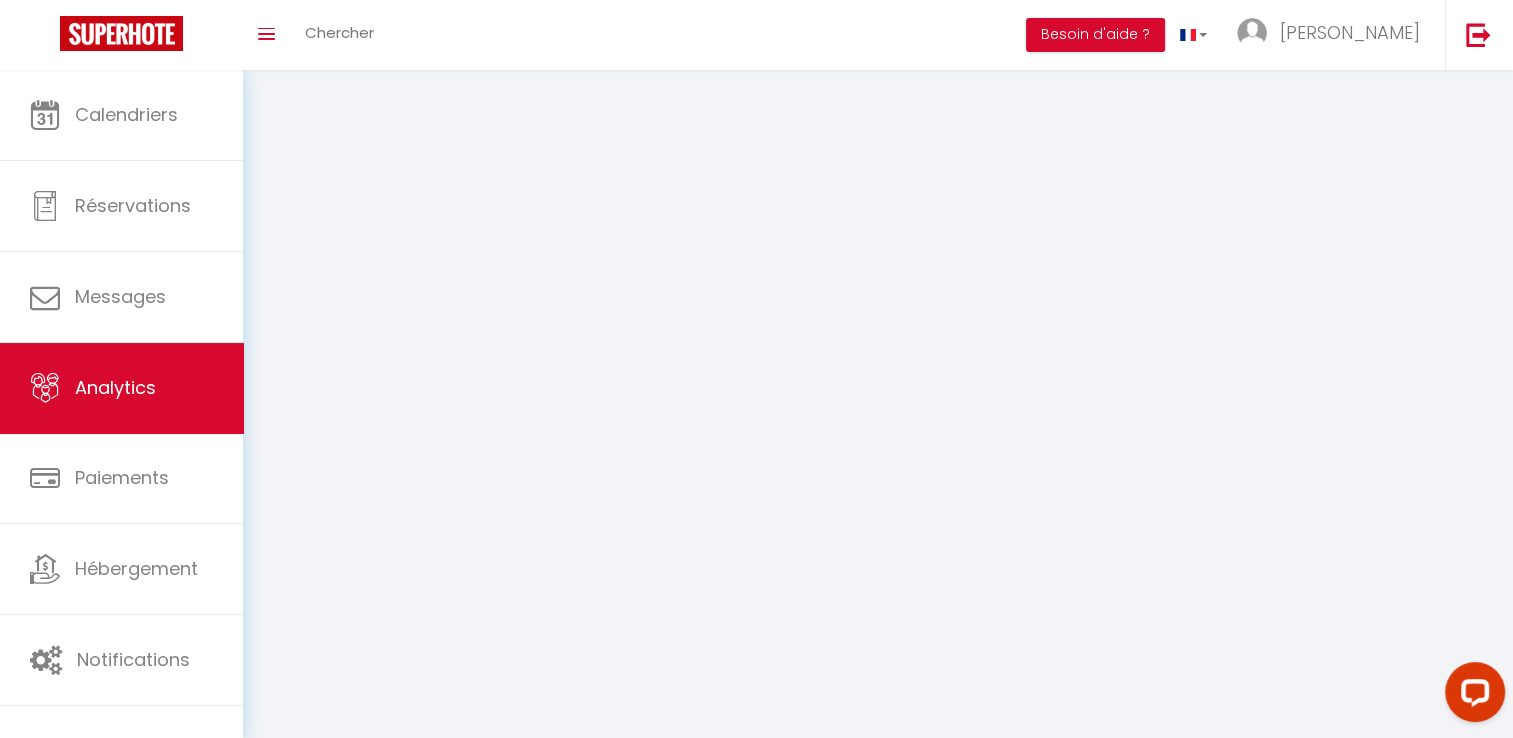 select on "2025" 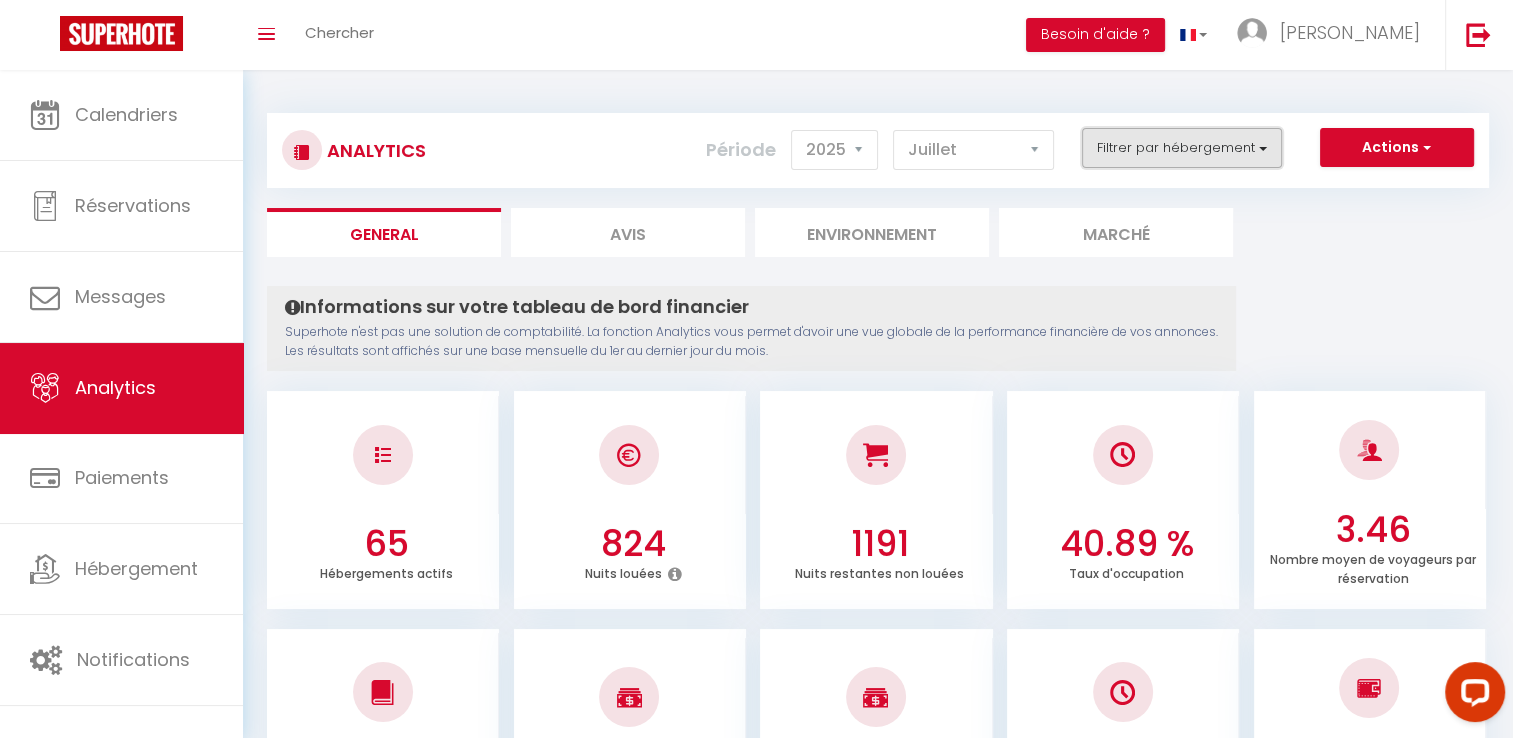 click on "Filtrer par hébergement" at bounding box center [1182, 148] 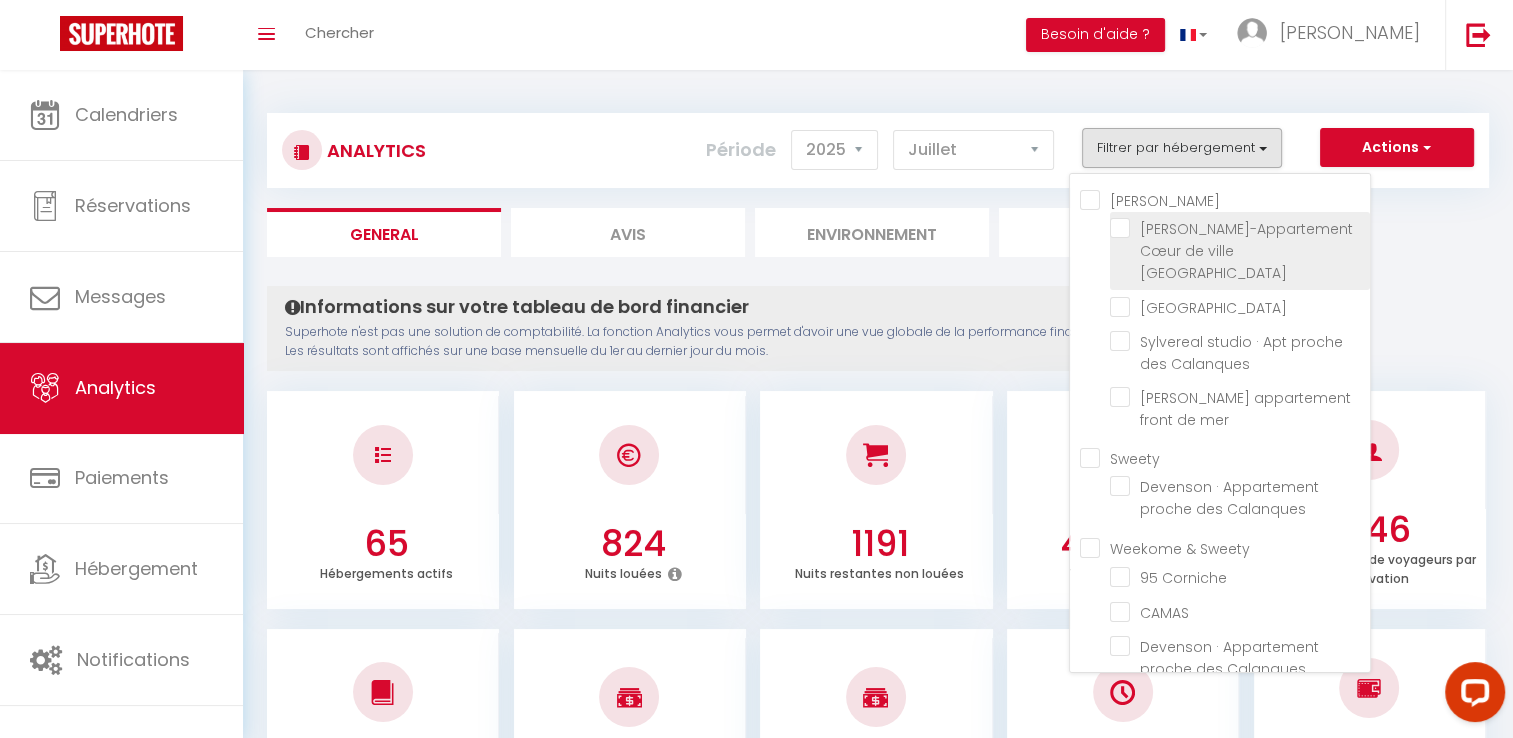 click at bounding box center [1240, 228] 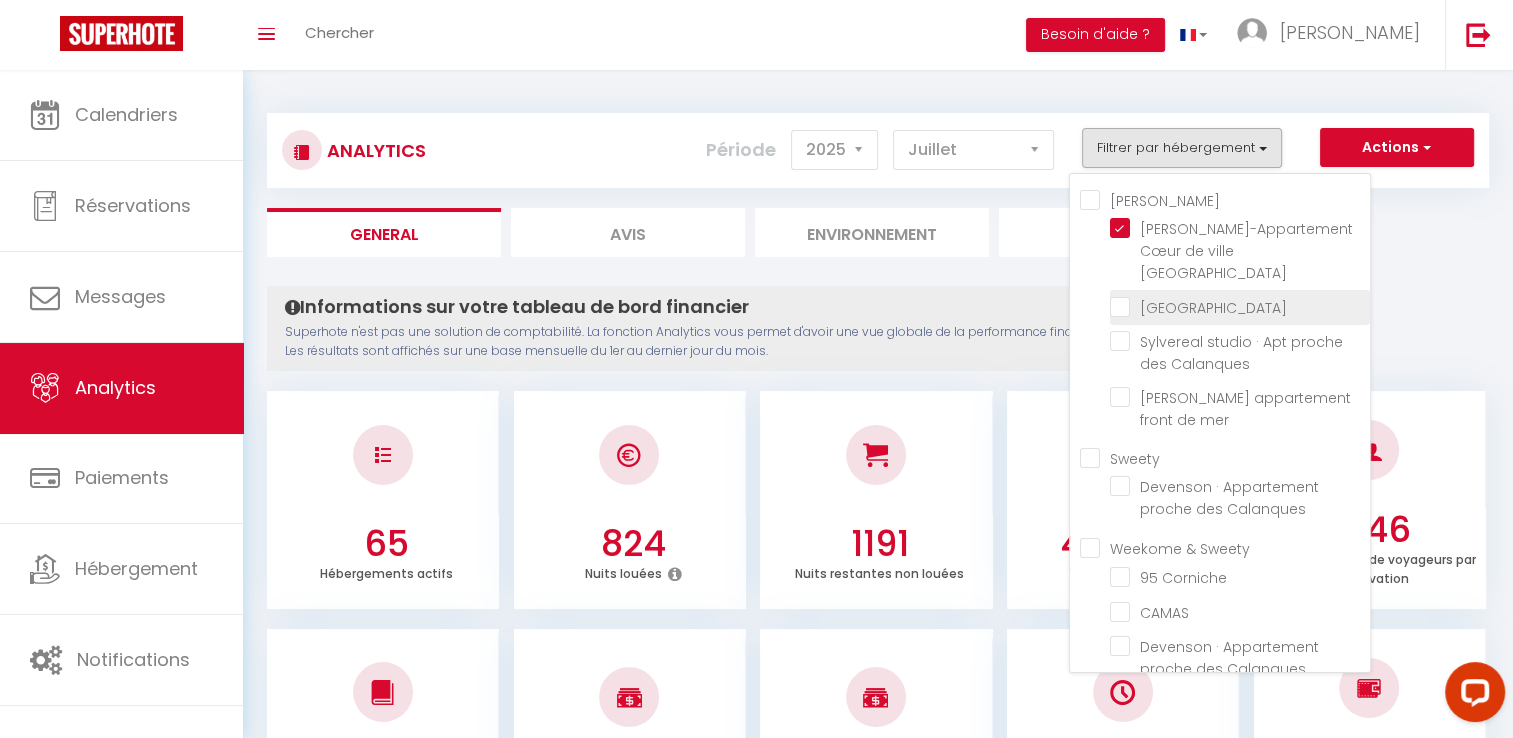checkbox on "false" 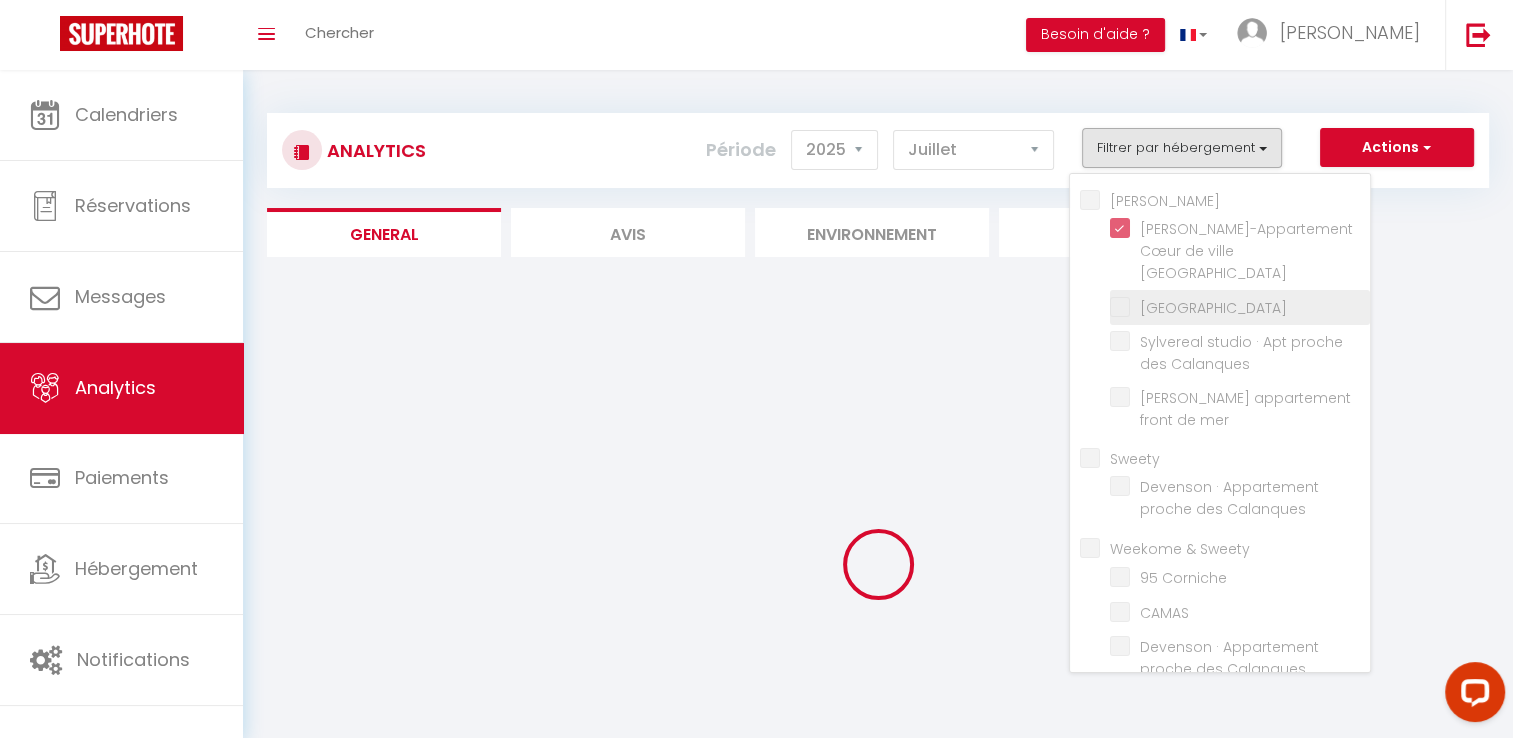checkbox on "false" 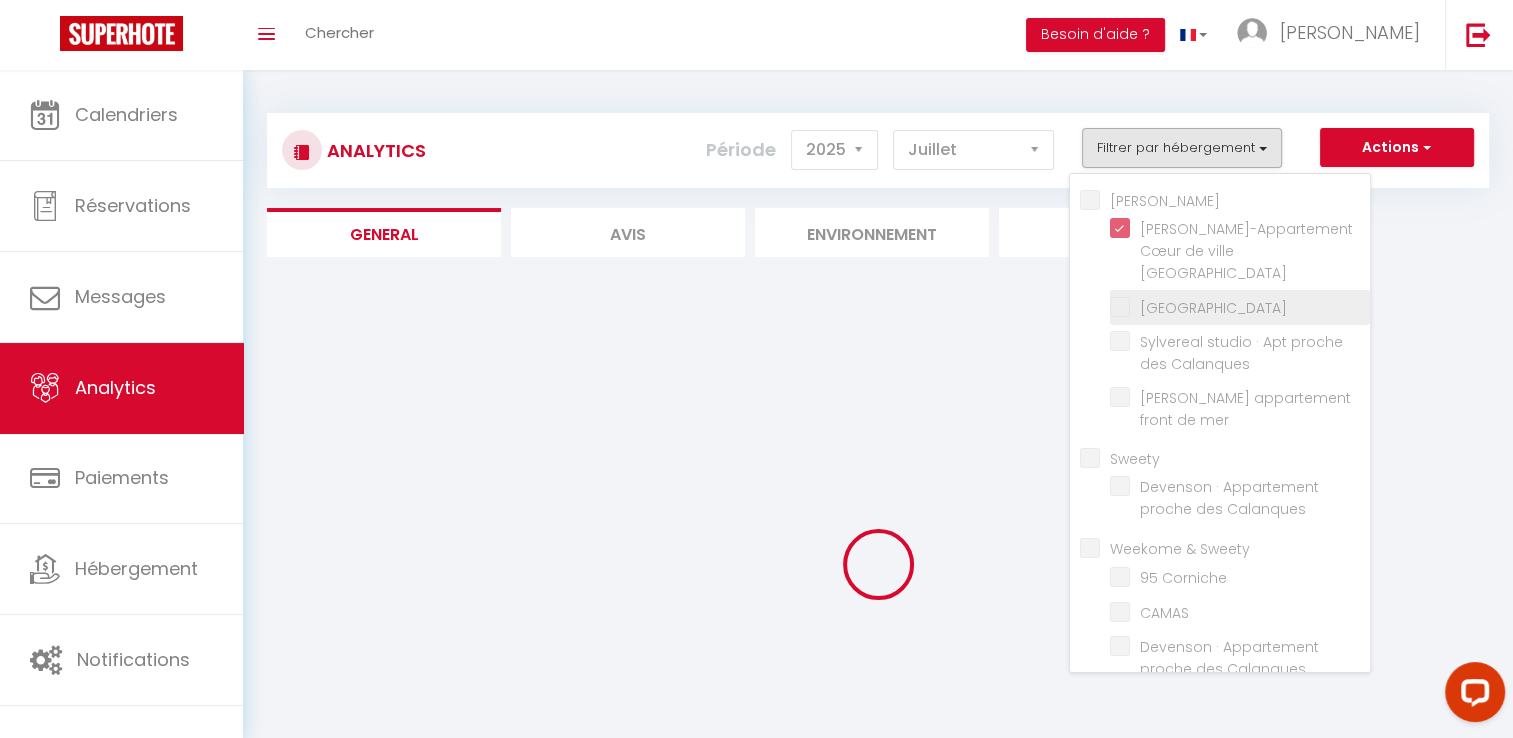 checkbox on "false" 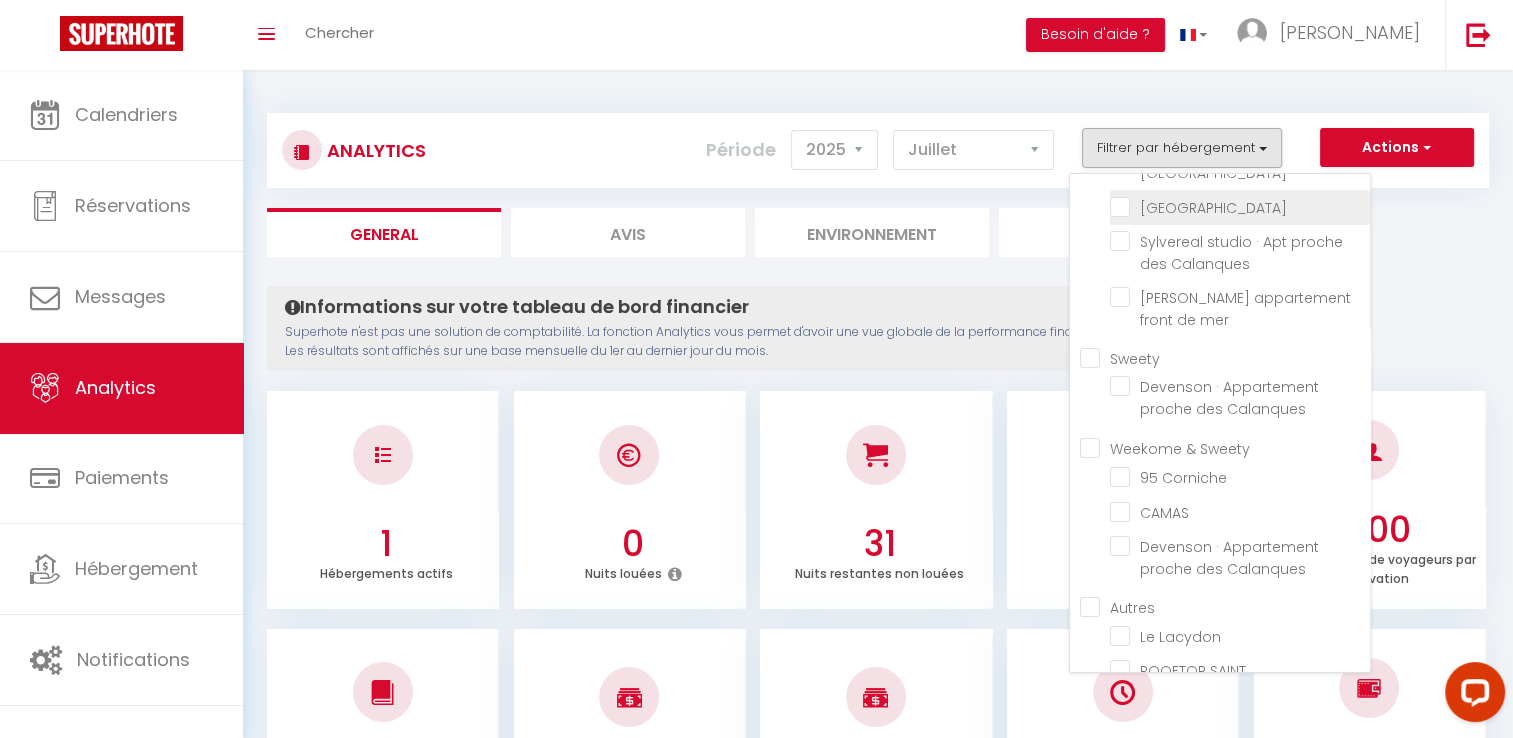 scroll, scrollTop: 200, scrollLeft: 0, axis: vertical 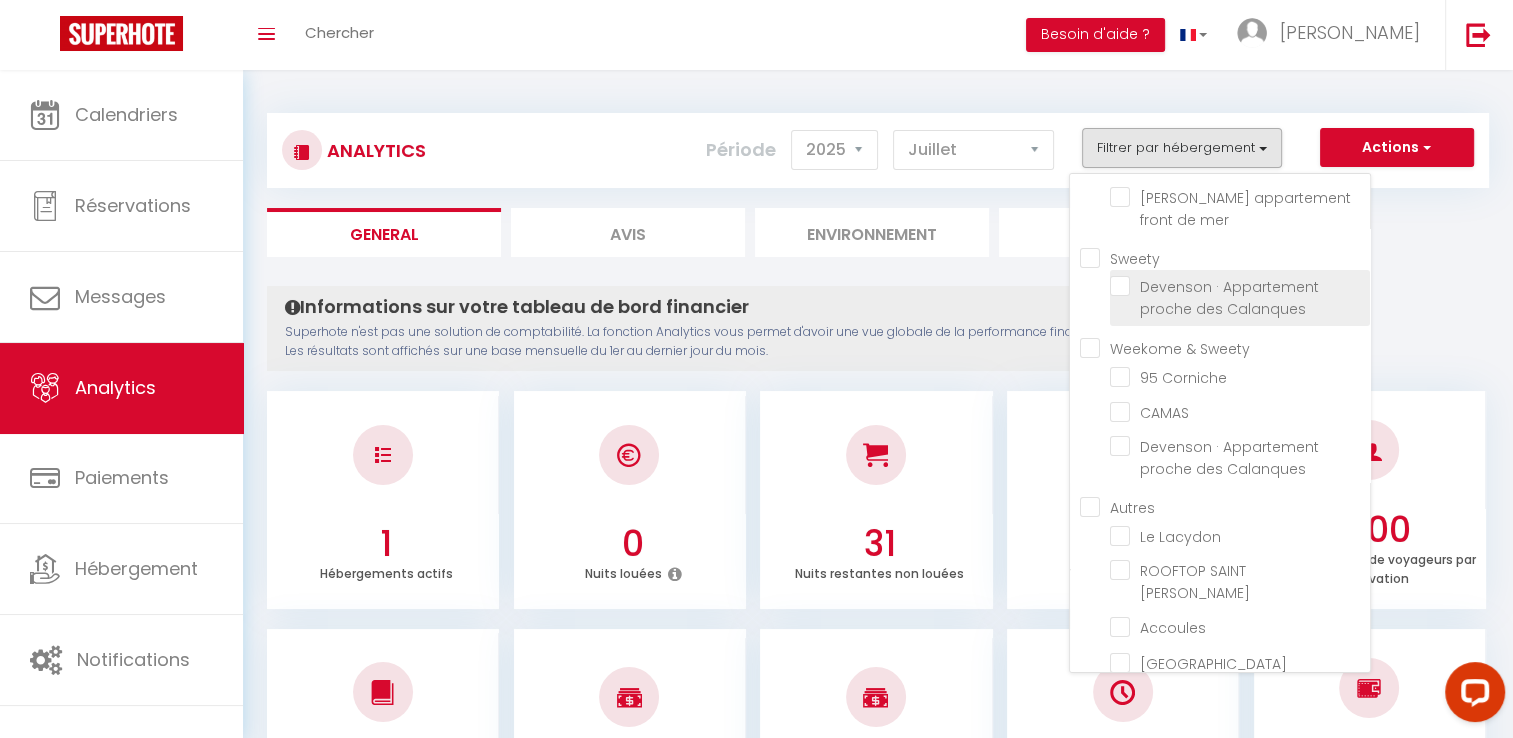 click at bounding box center (1240, 286) 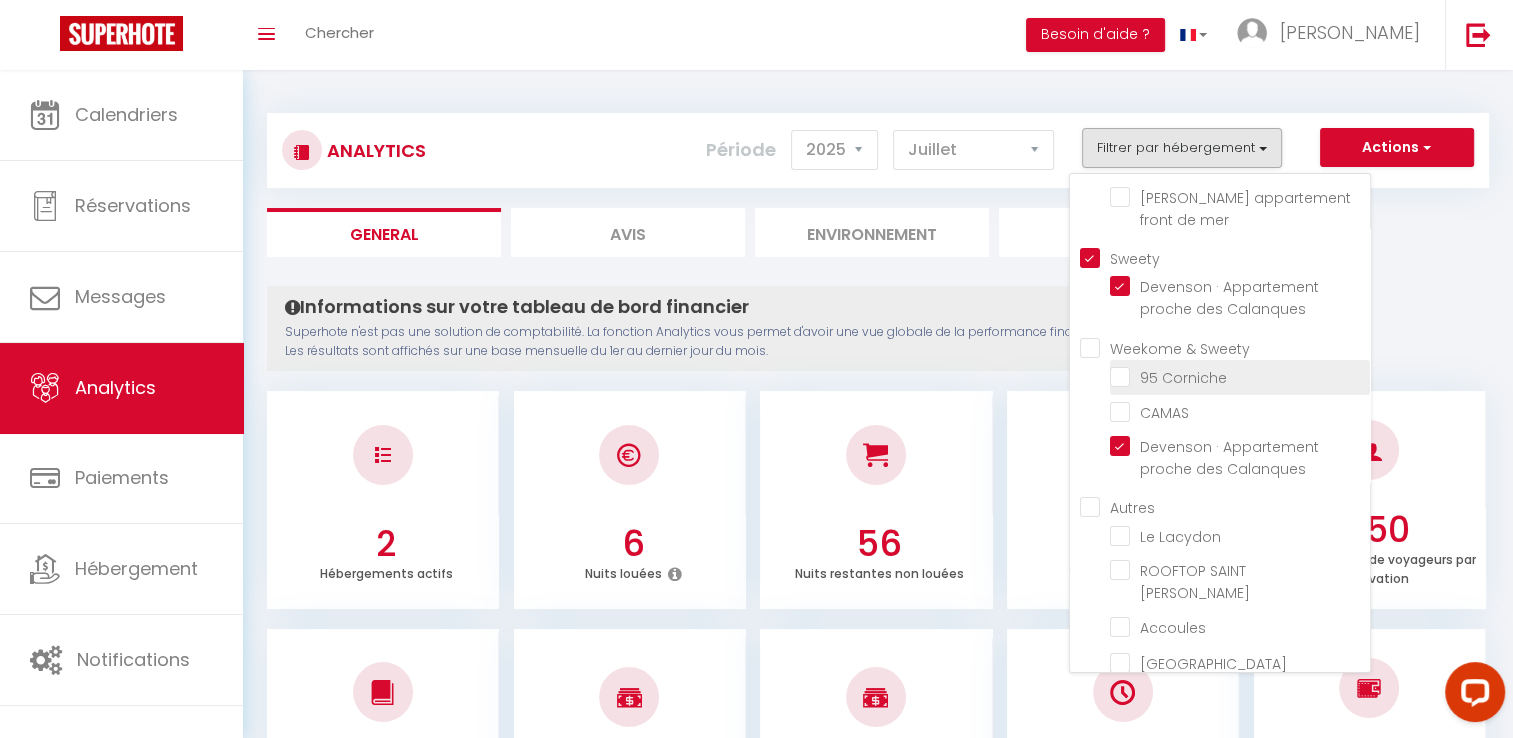 click at bounding box center (1240, 376) 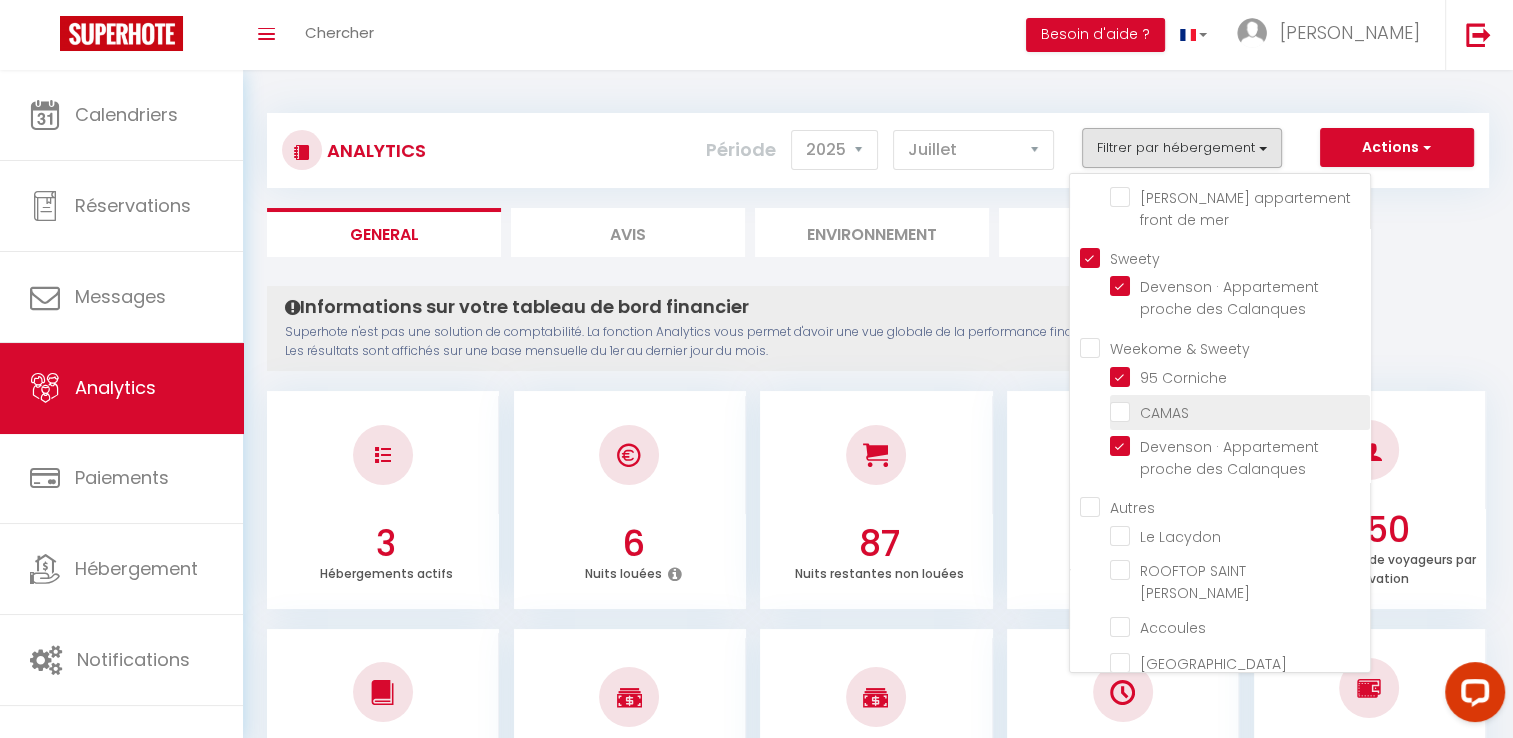 click at bounding box center [1240, 411] 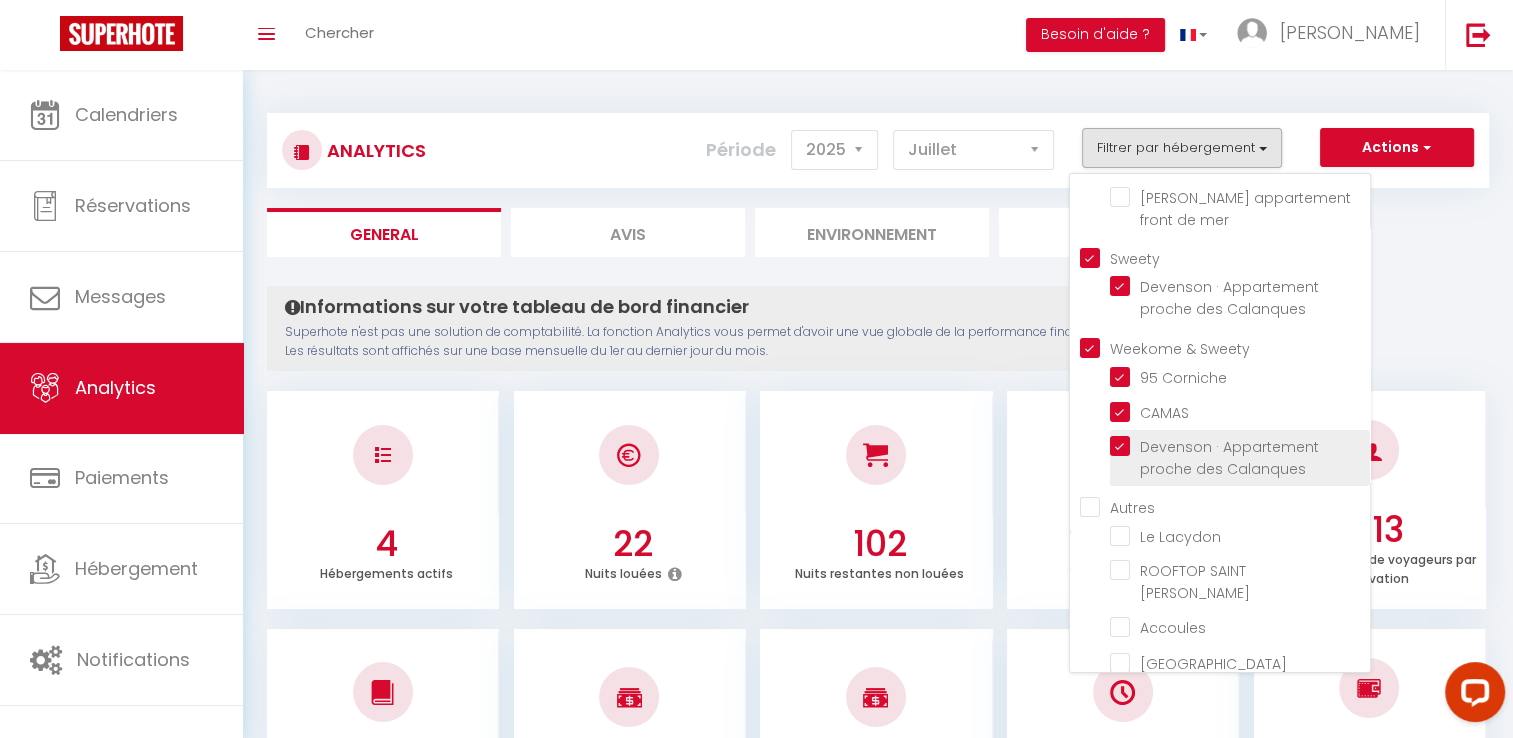 scroll, scrollTop: 300, scrollLeft: 0, axis: vertical 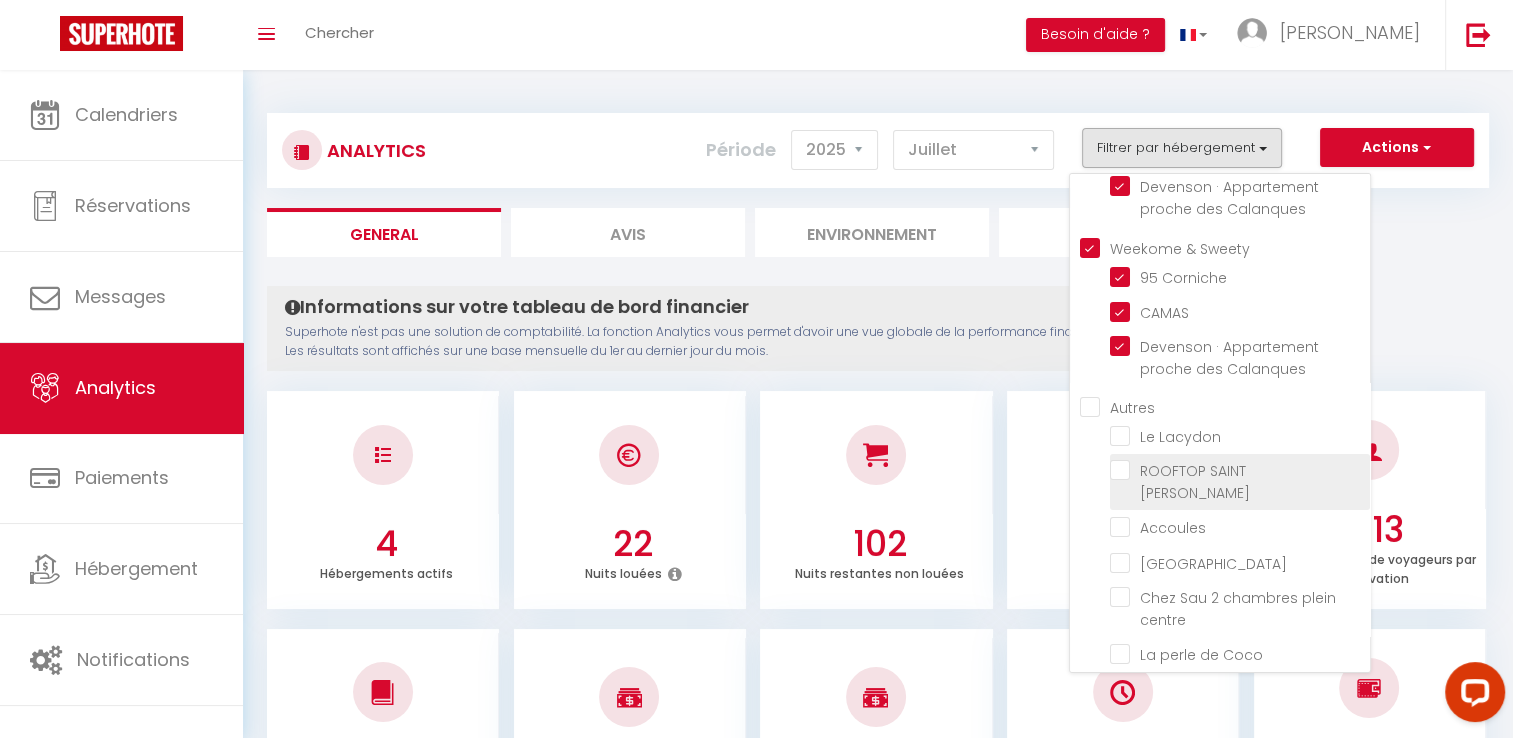 drag, startPoint x: 1120, startPoint y: 429, endPoint x: 1127, endPoint y: 454, distance: 25.96151 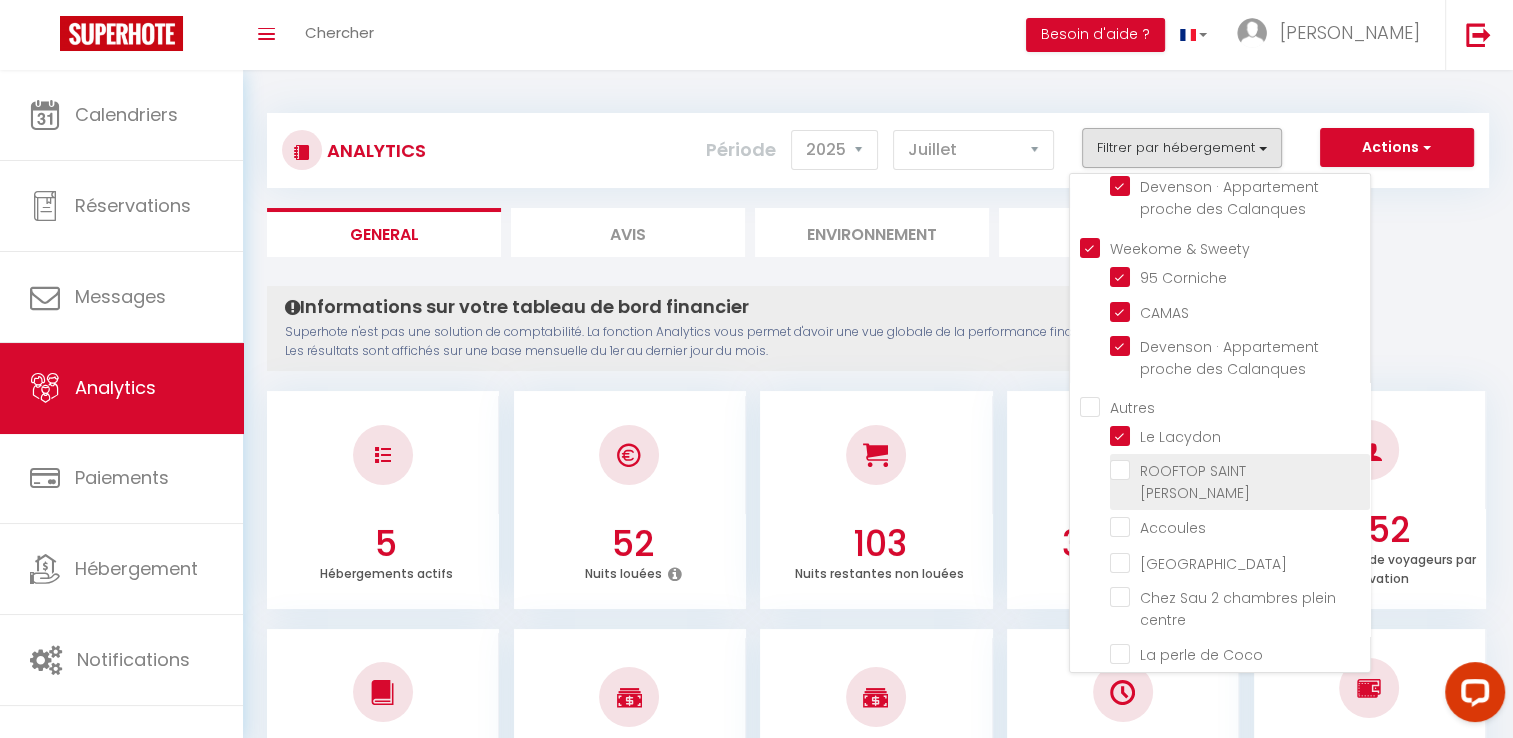 click at bounding box center [1240, 470] 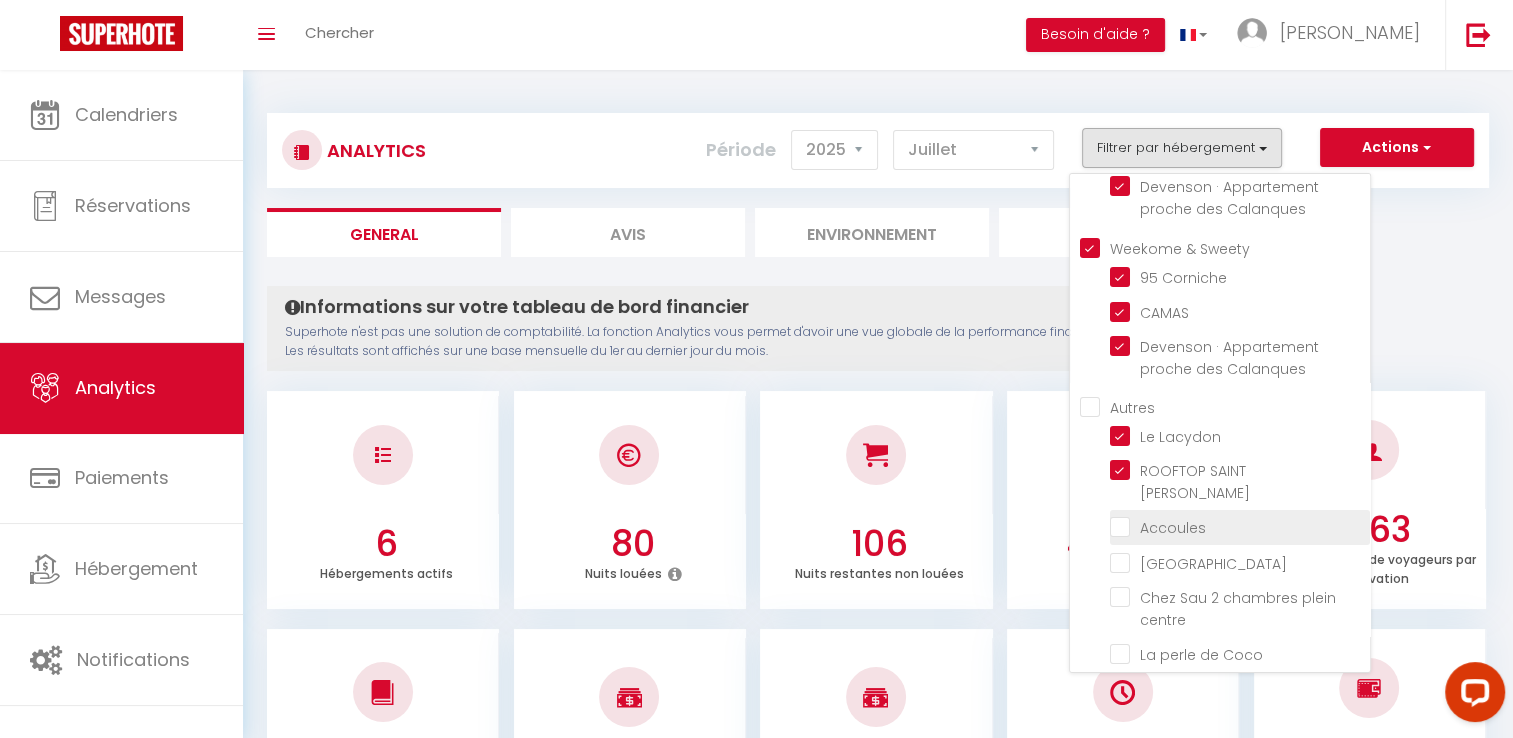 click at bounding box center (1240, 526) 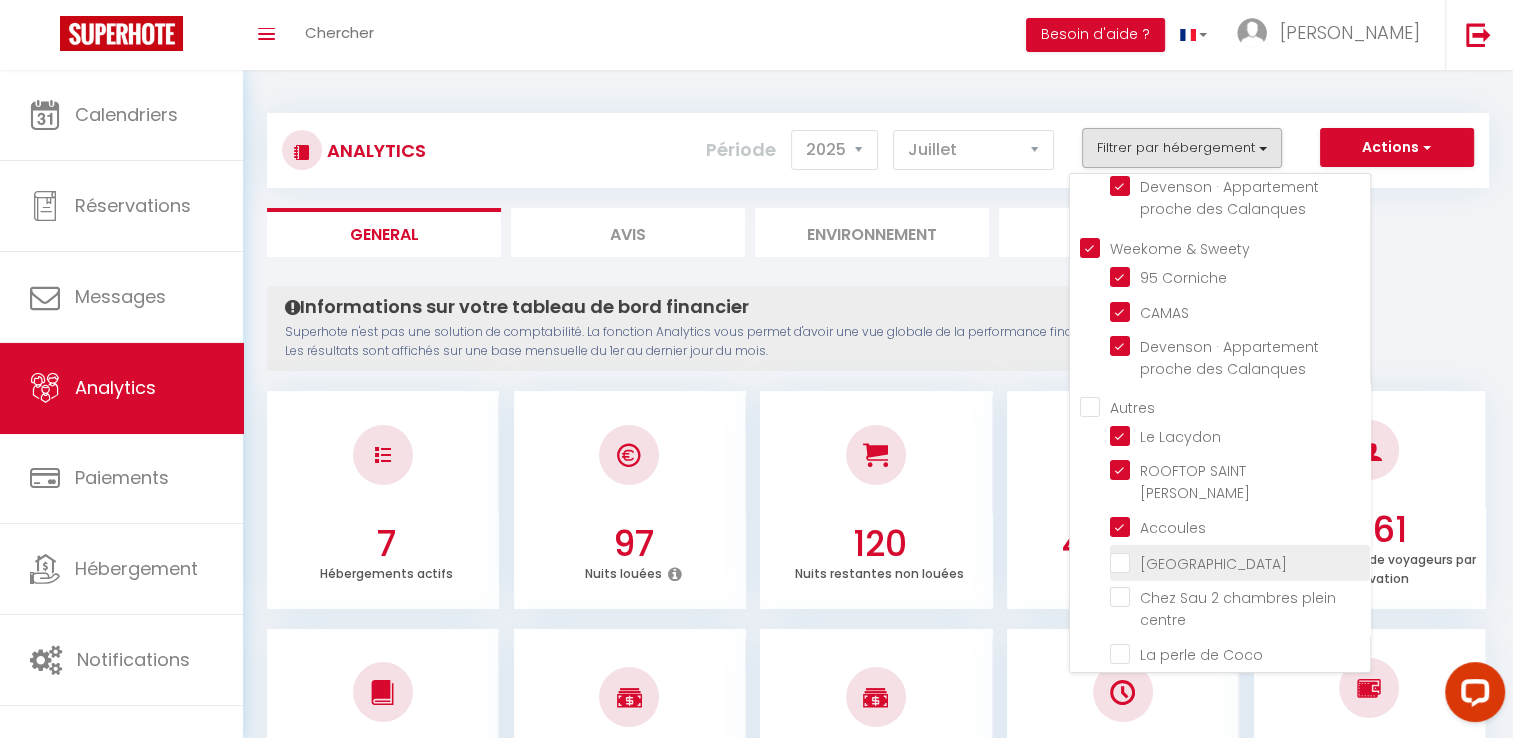 click at bounding box center (1240, 561) 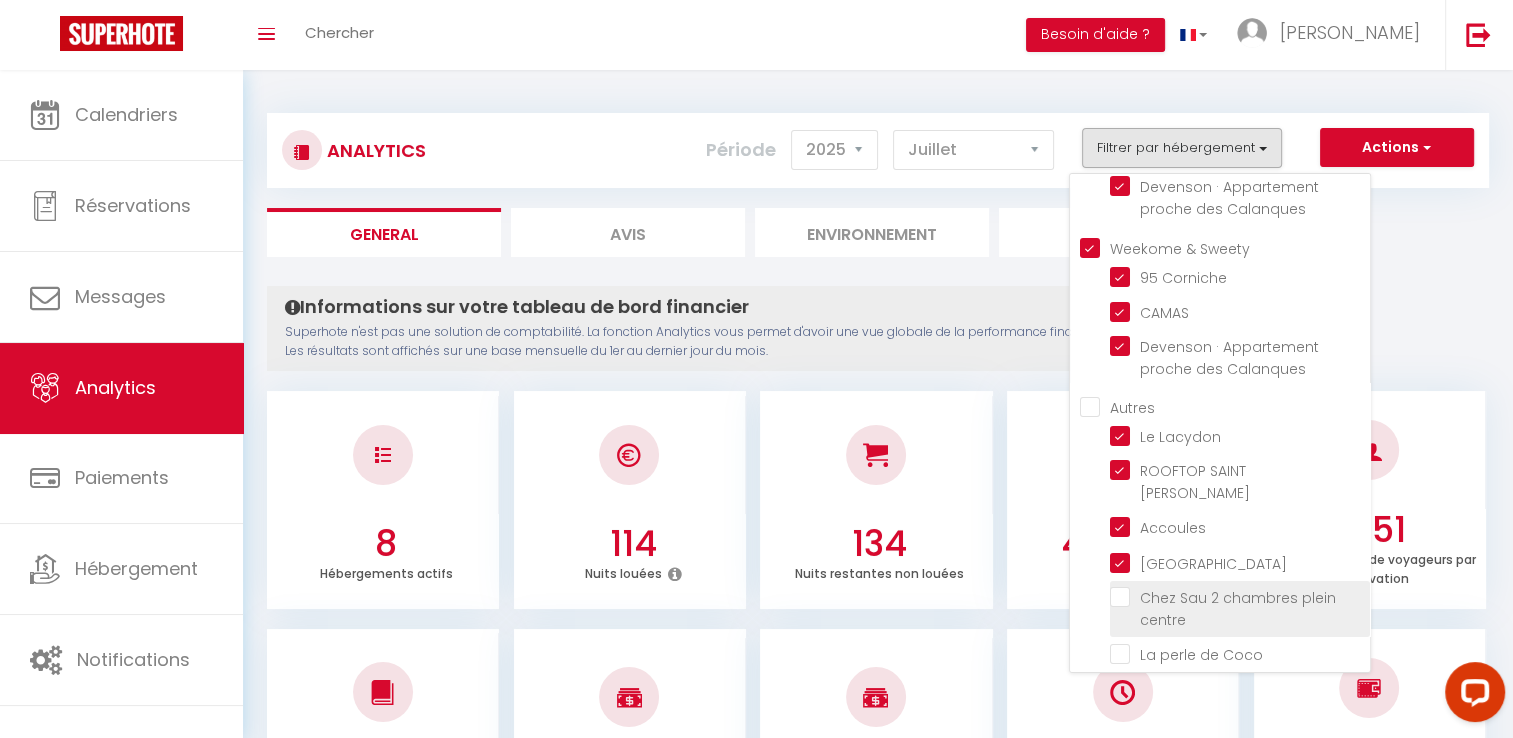 click at bounding box center [1240, 597] 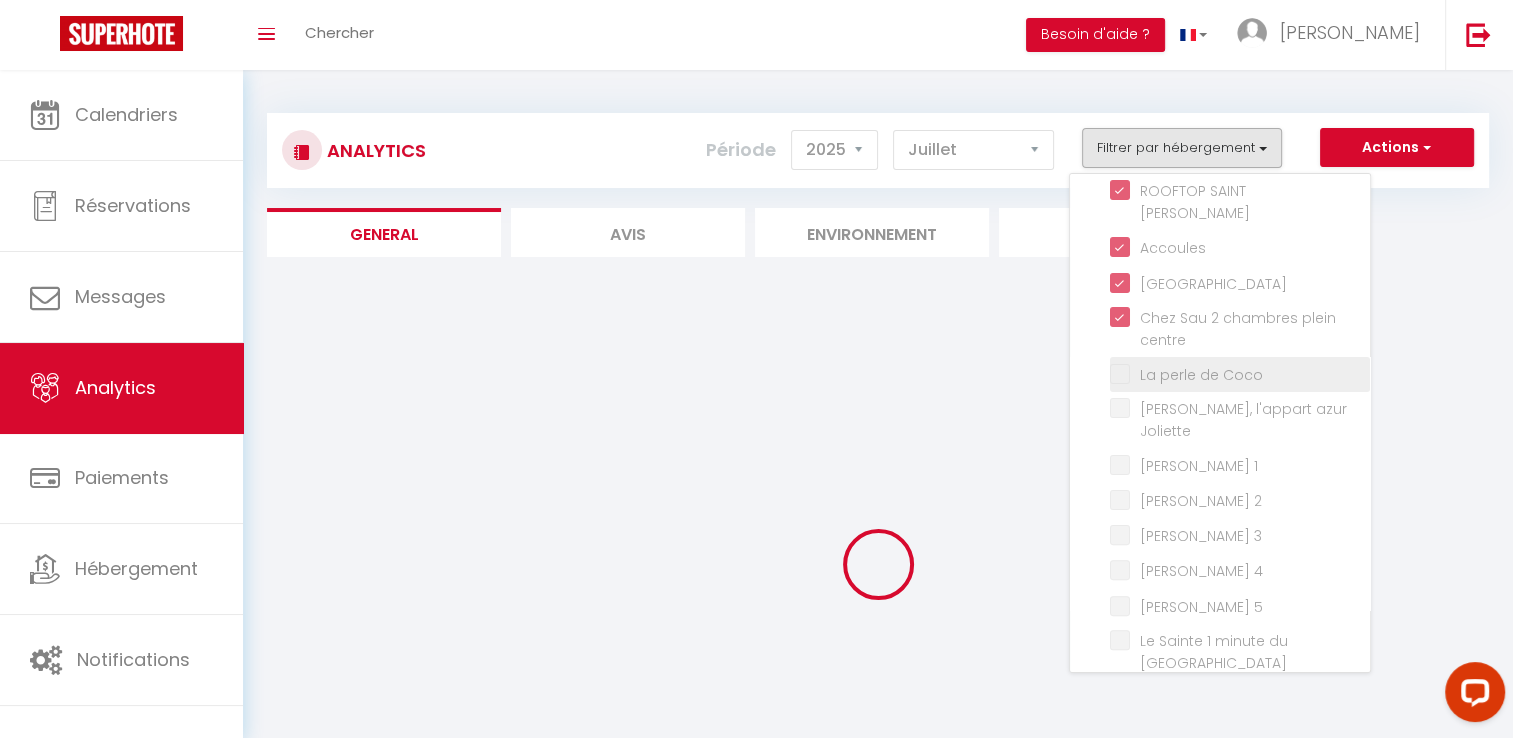 scroll, scrollTop: 600, scrollLeft: 0, axis: vertical 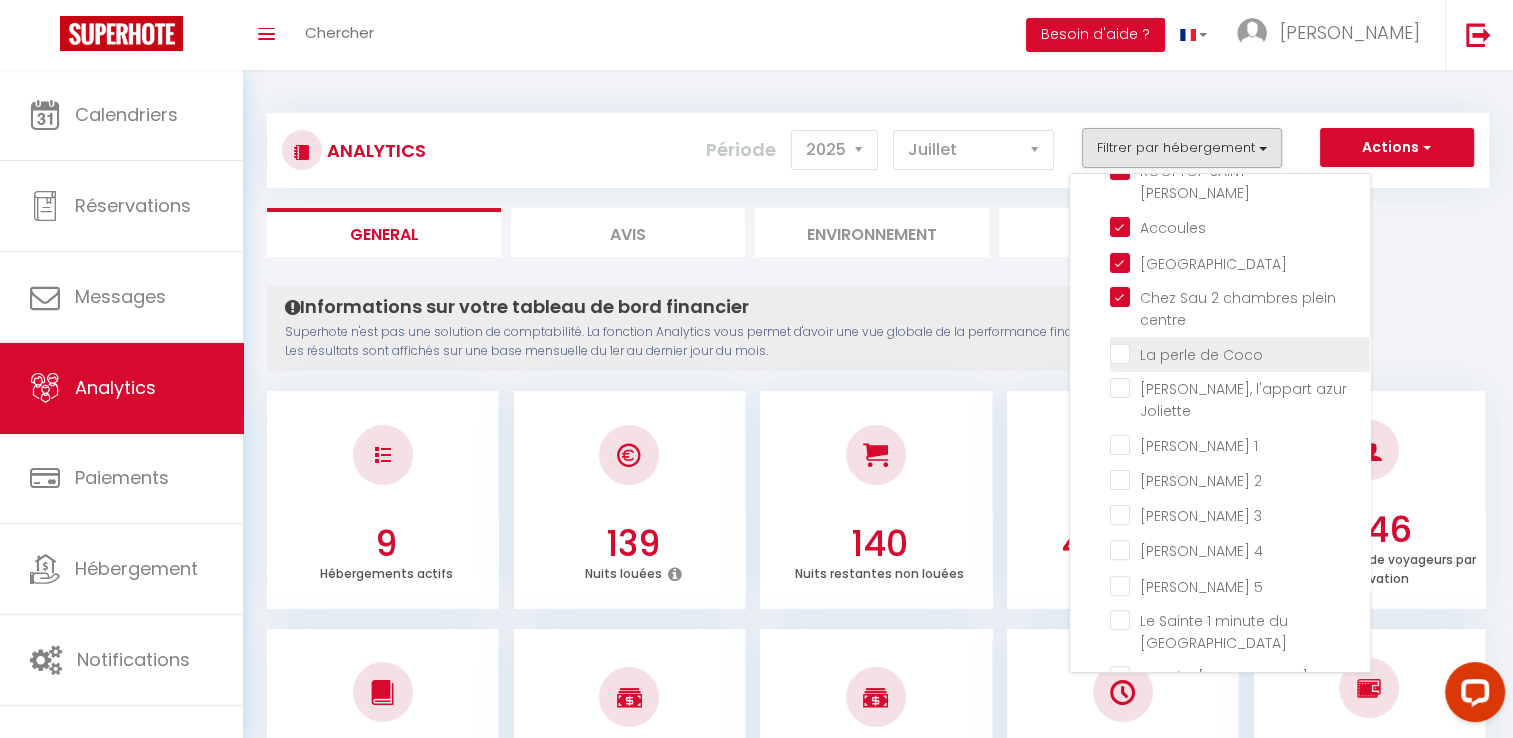 click at bounding box center [1240, 353] 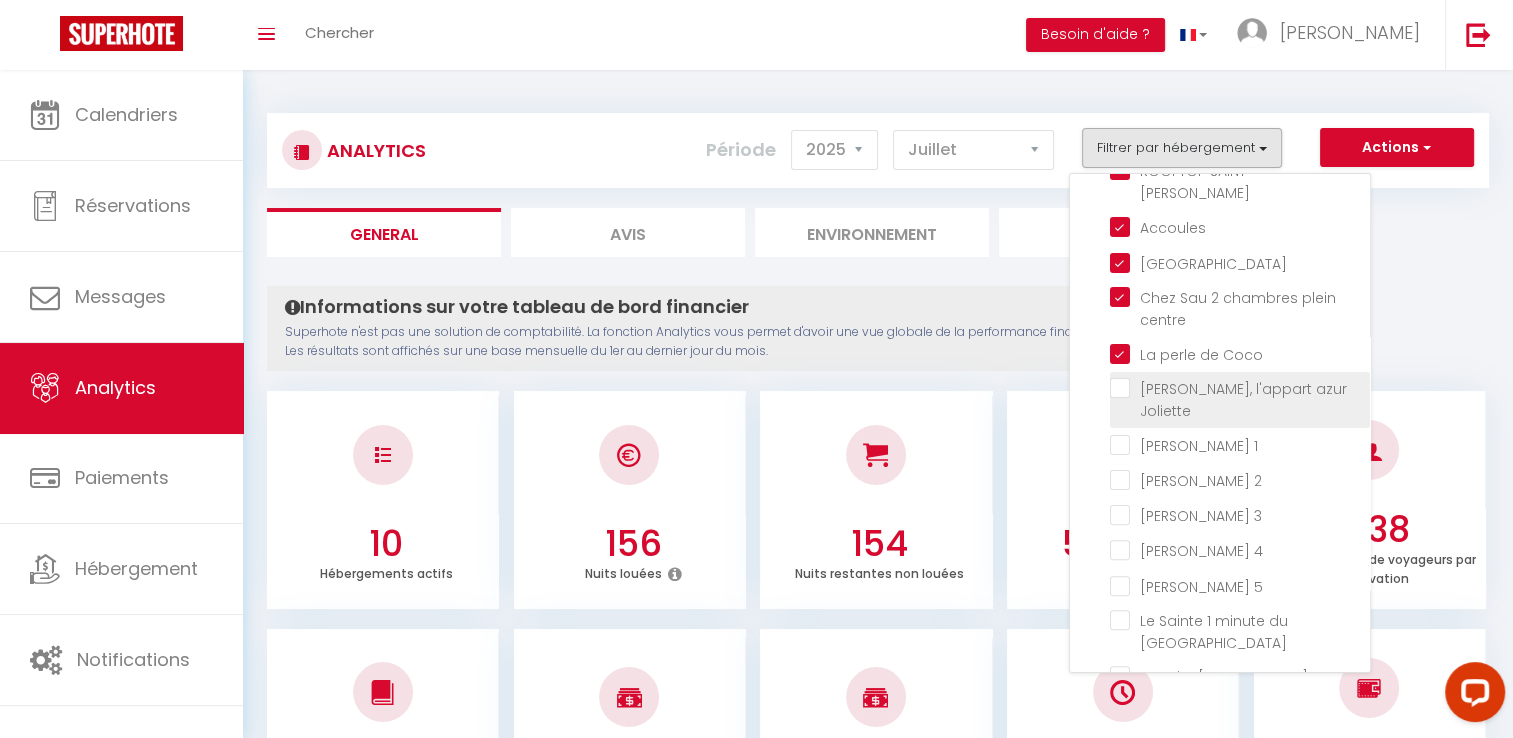 click at bounding box center (1240, 388) 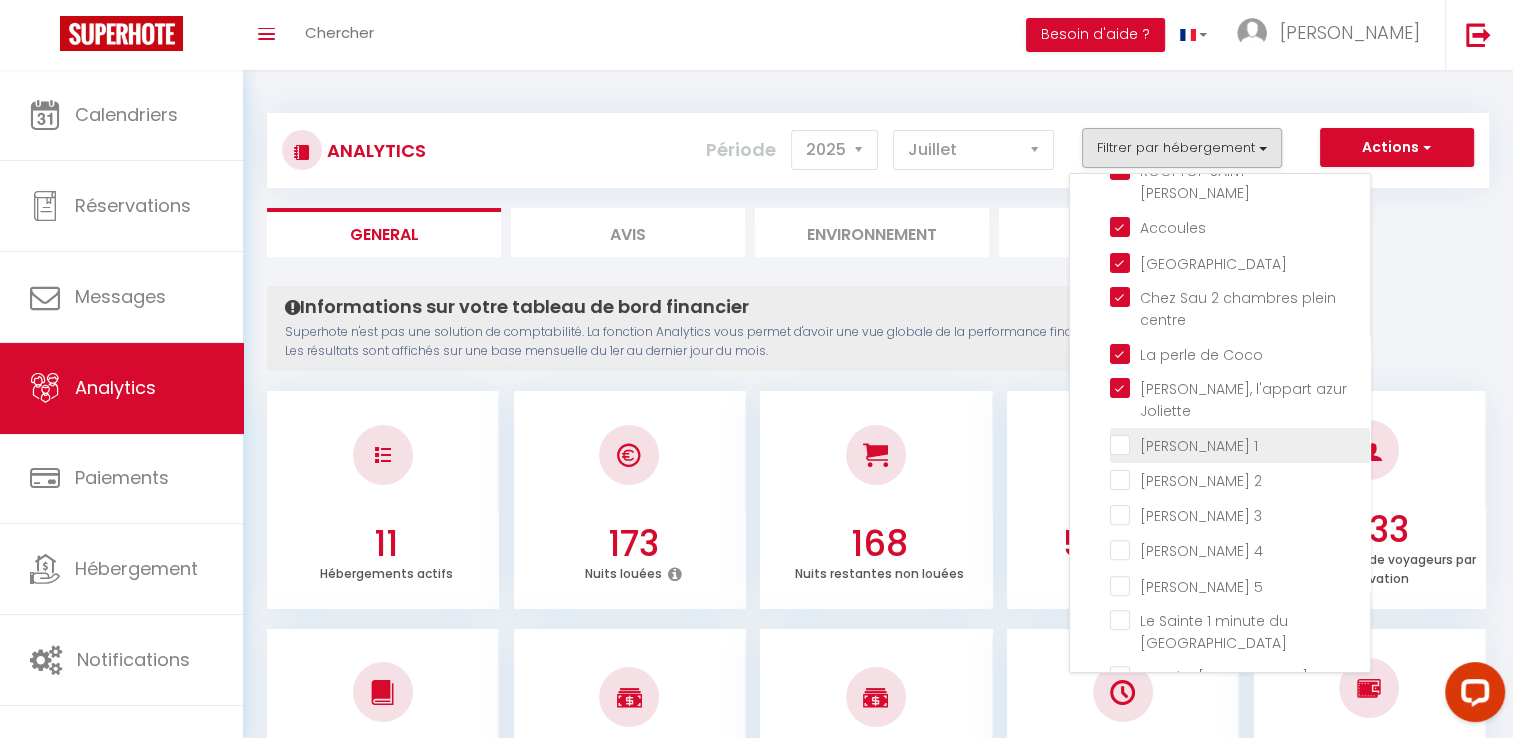 click at bounding box center [1240, 444] 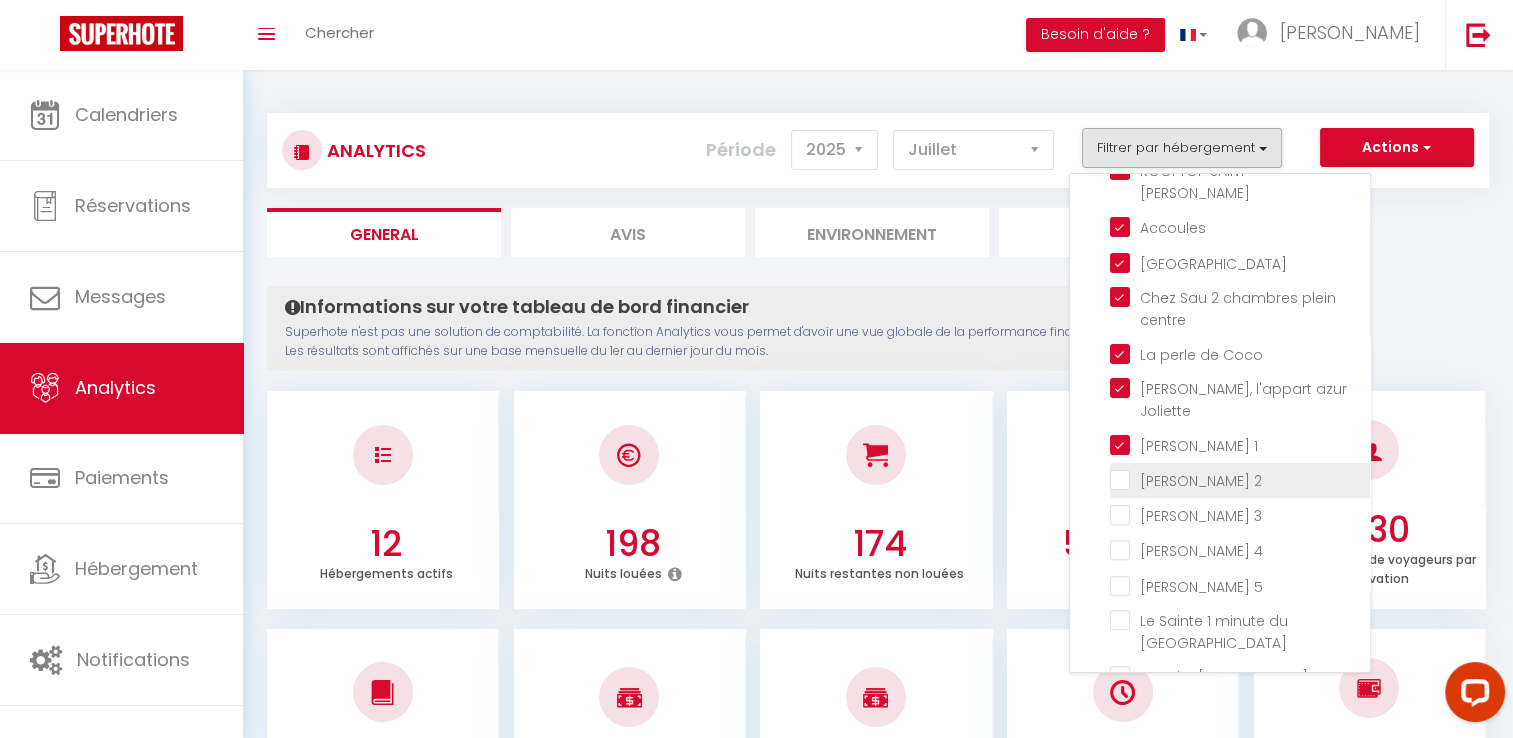 click at bounding box center (1240, 479) 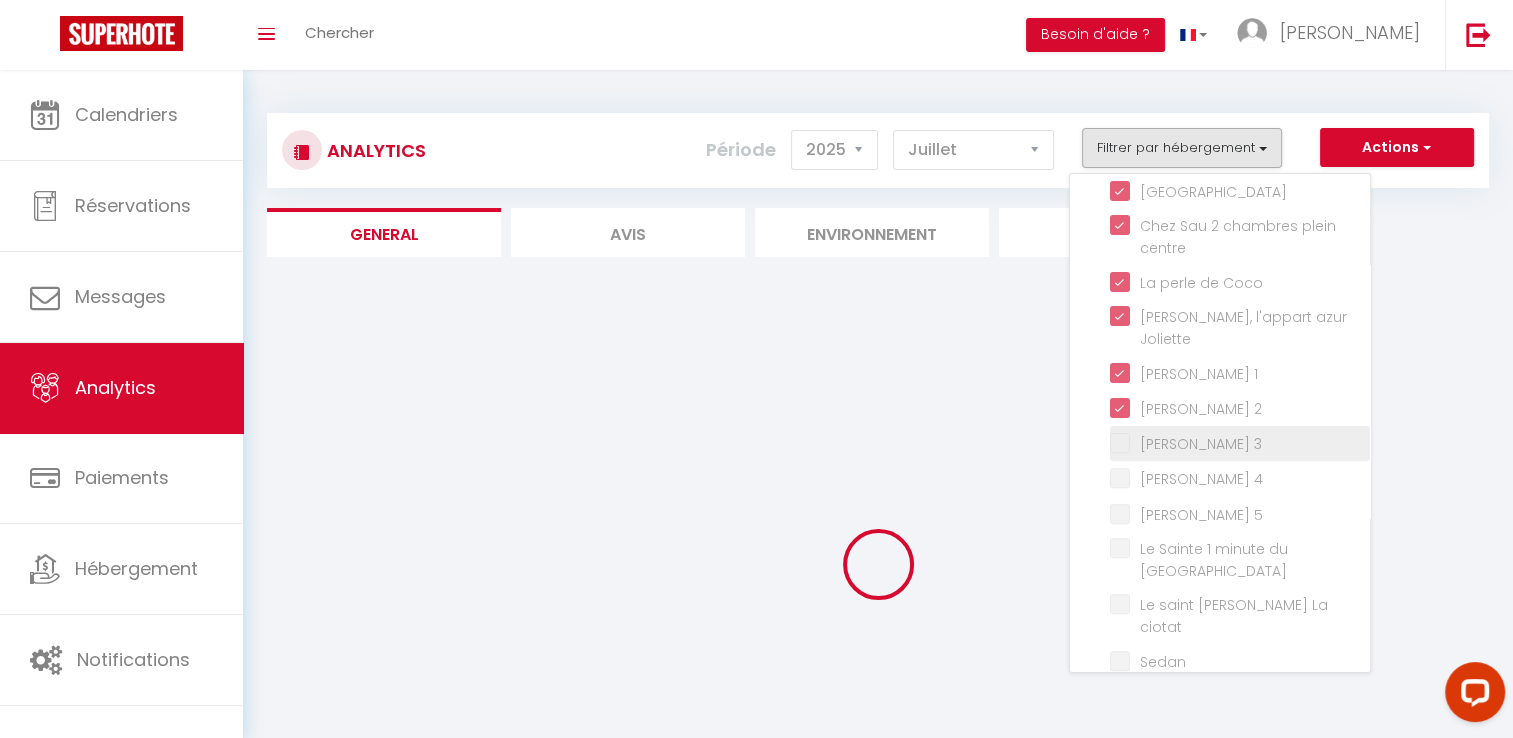 scroll, scrollTop: 700, scrollLeft: 0, axis: vertical 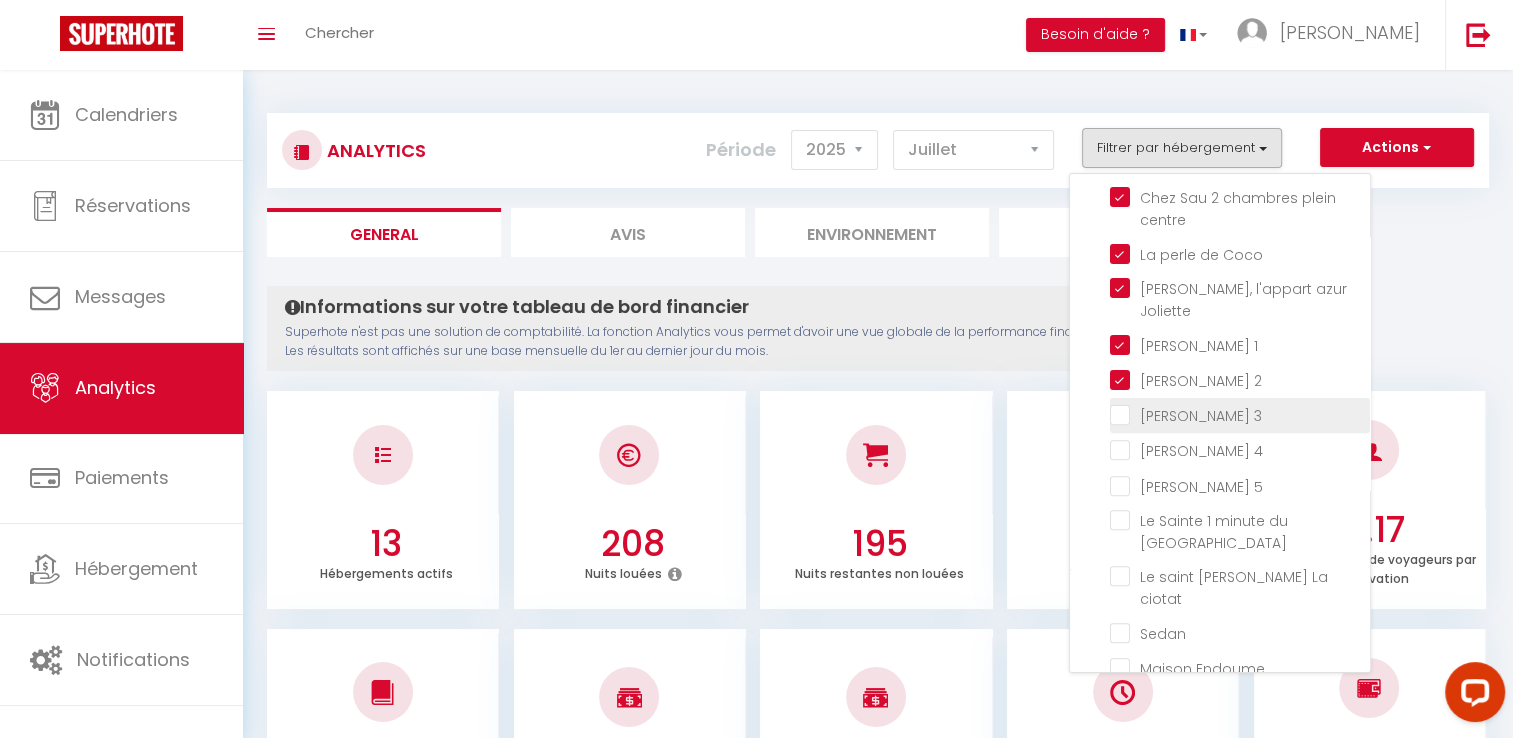 click at bounding box center (1240, 414) 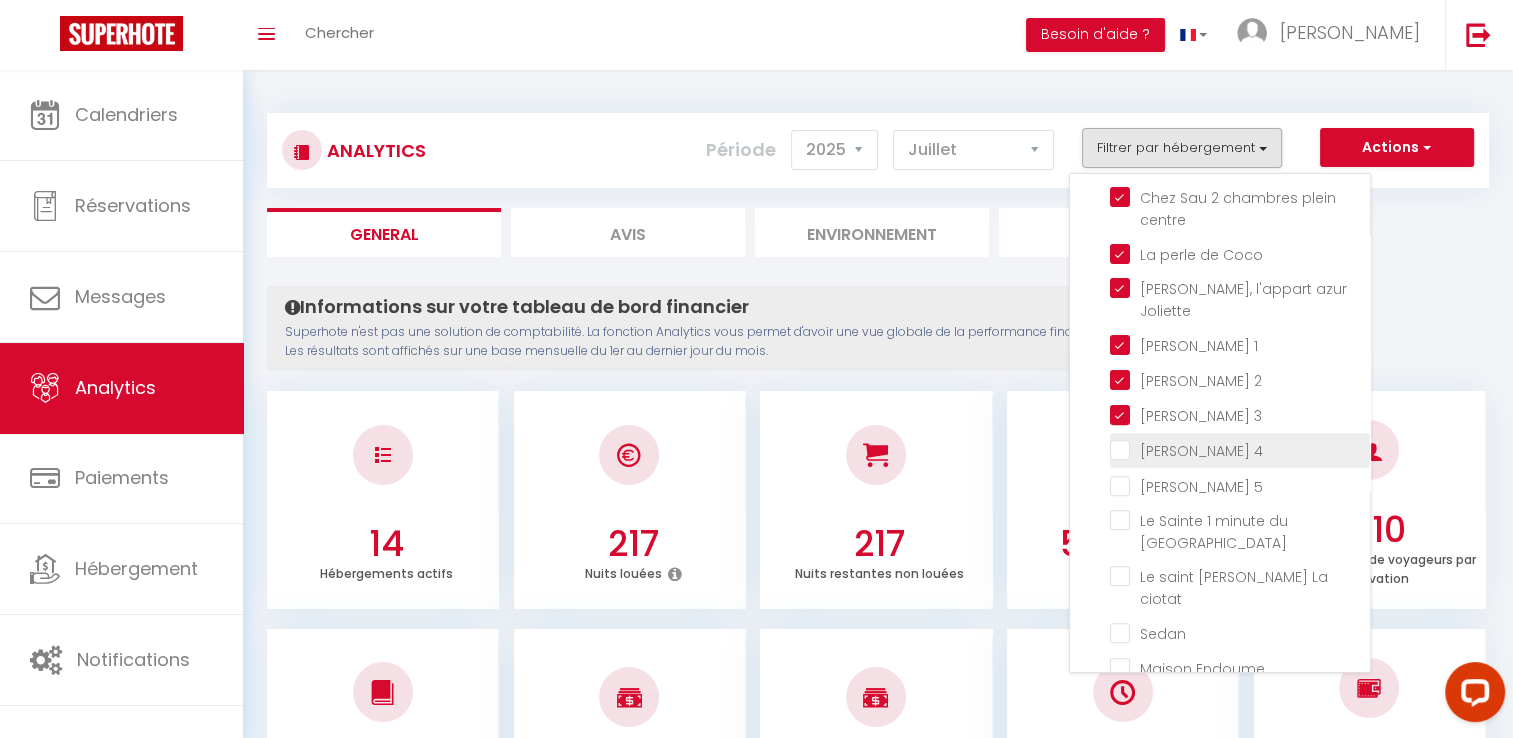 click at bounding box center (1240, 449) 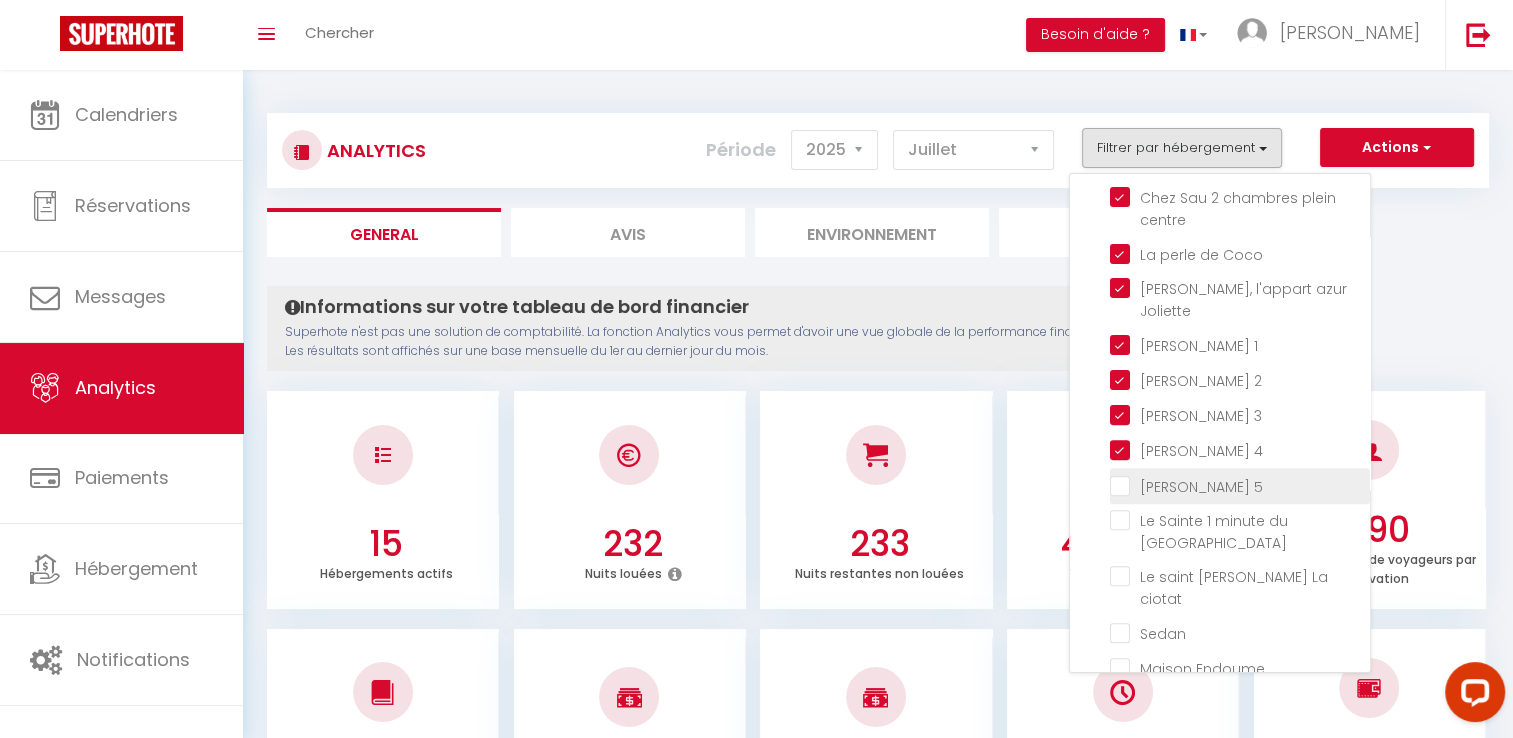 click at bounding box center [1240, 484] 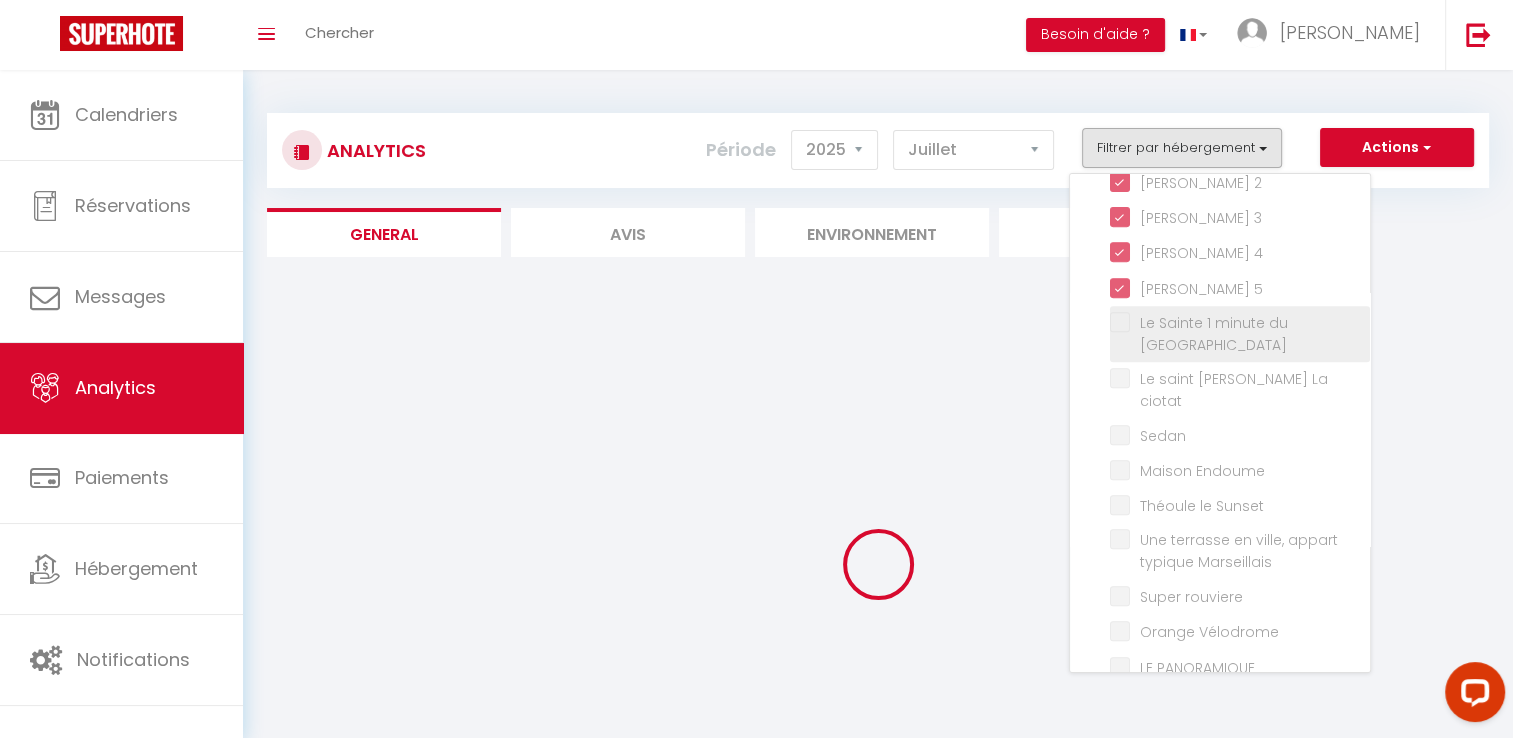 scroll, scrollTop: 900, scrollLeft: 0, axis: vertical 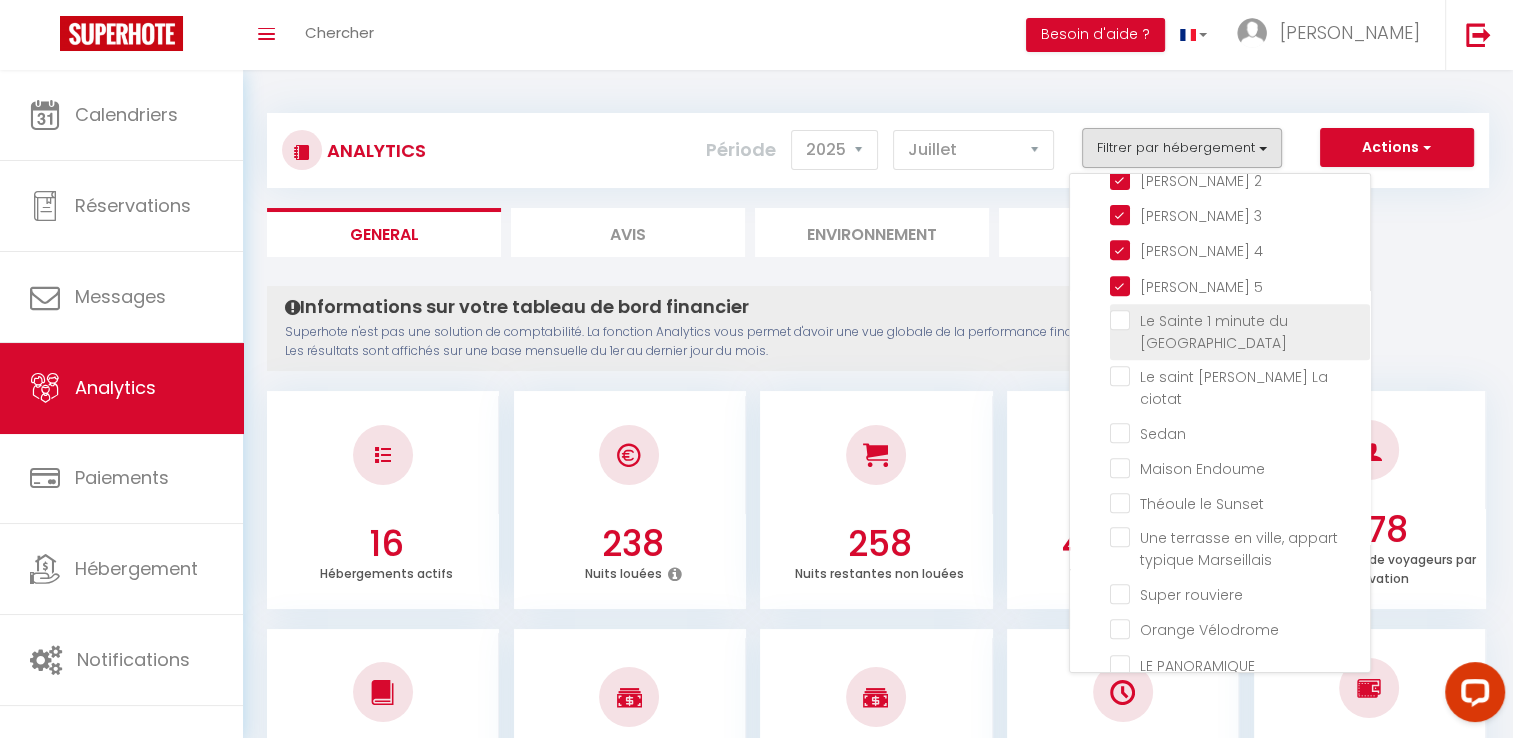 click at bounding box center (1240, 320) 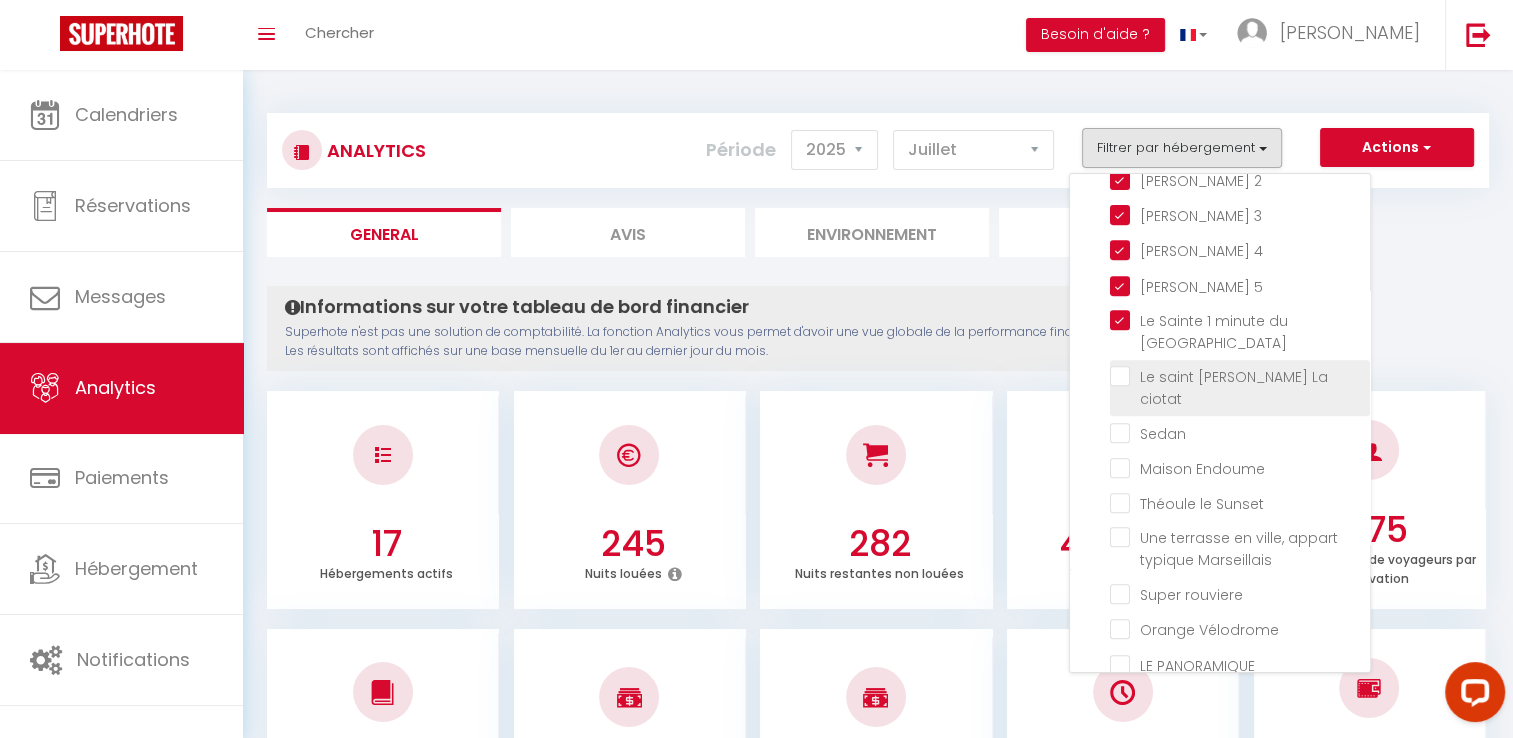 click at bounding box center (1240, 376) 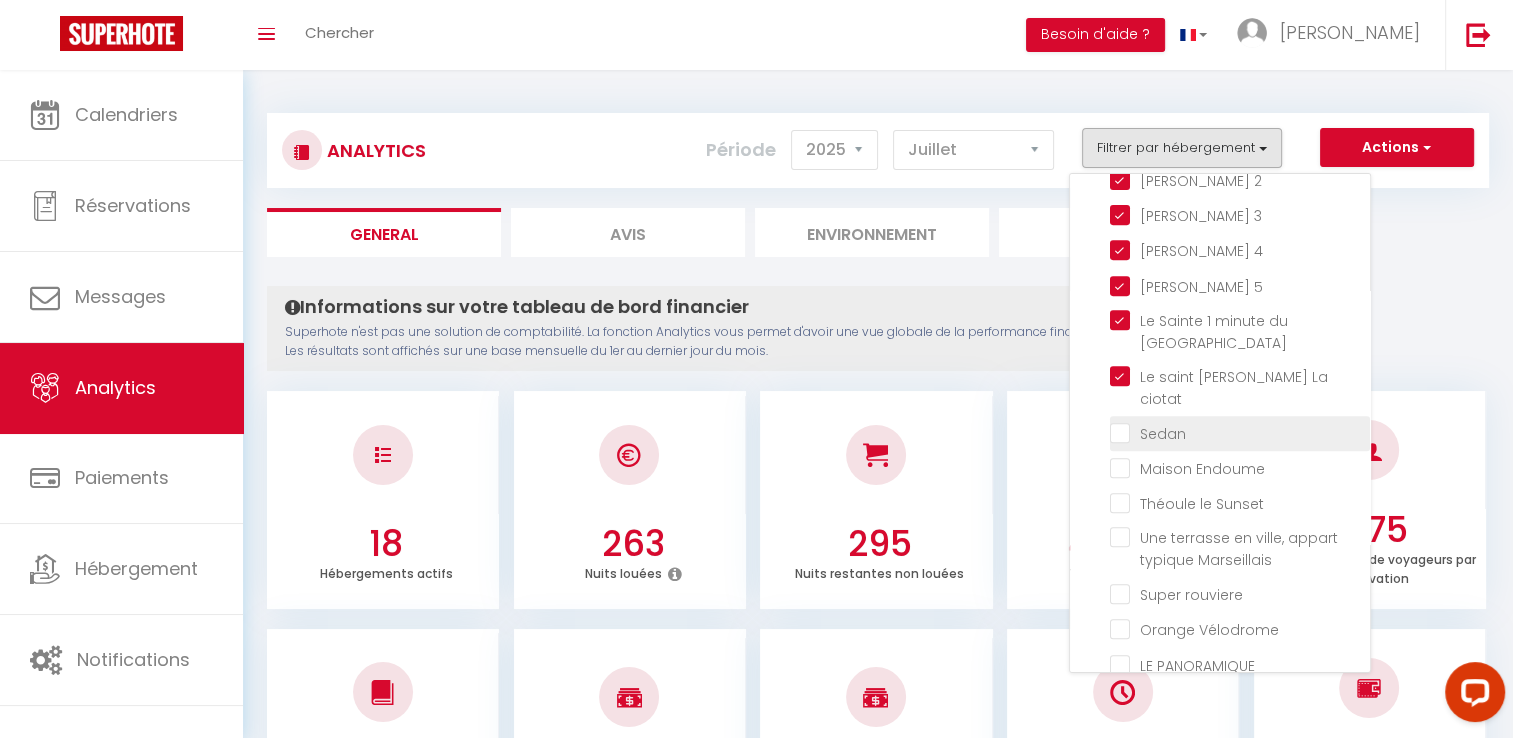 click at bounding box center [1240, 432] 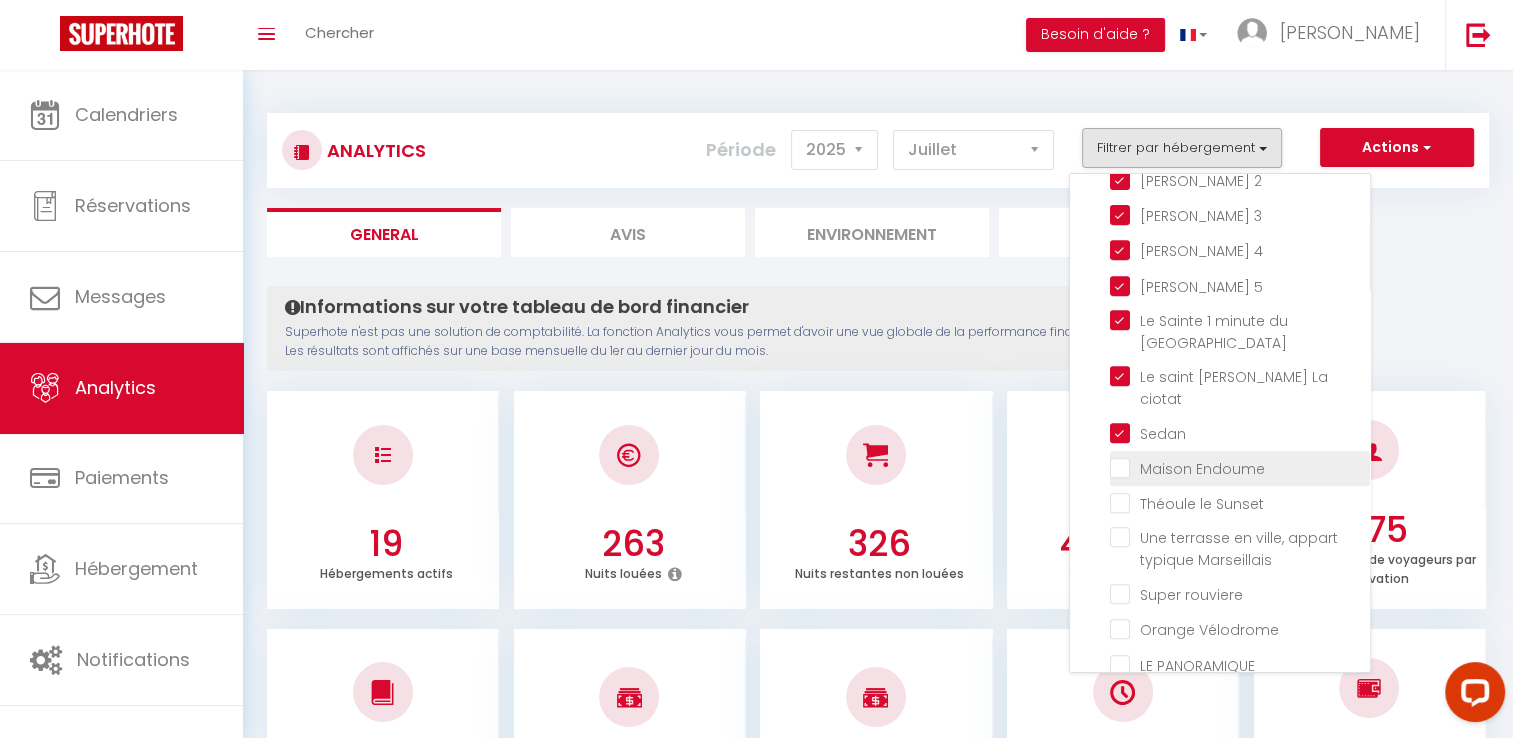 click at bounding box center (1240, 467) 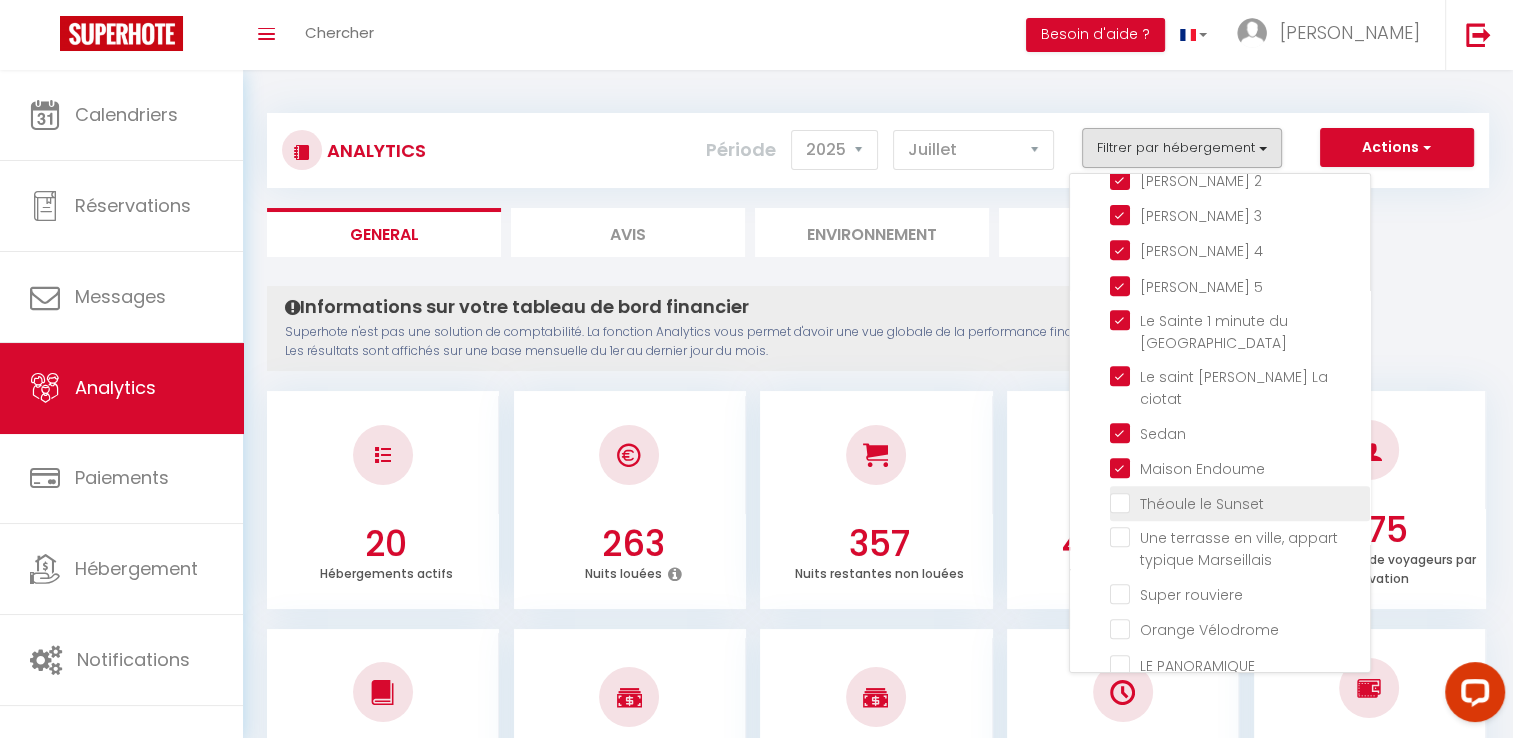 click at bounding box center [1240, 502] 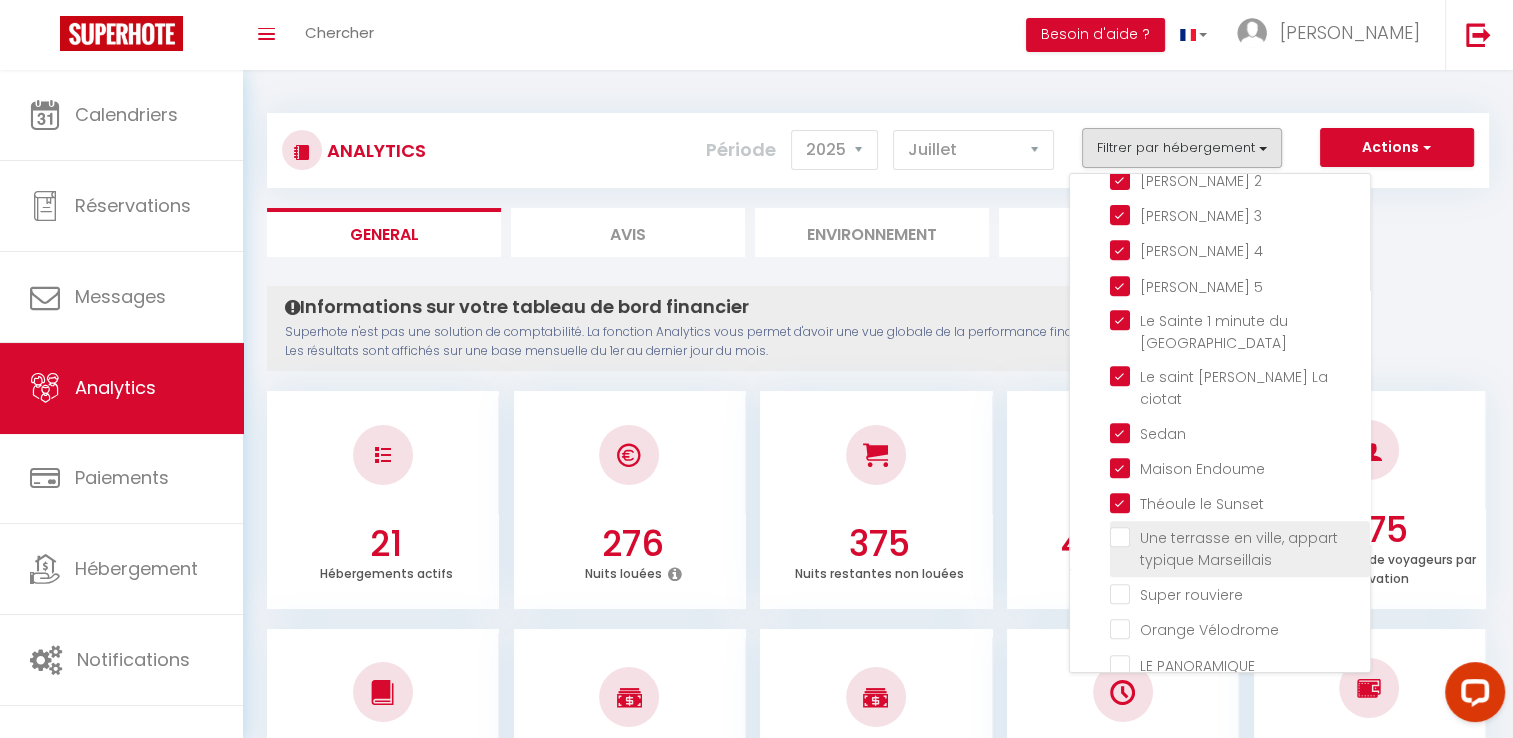click at bounding box center (1240, 537) 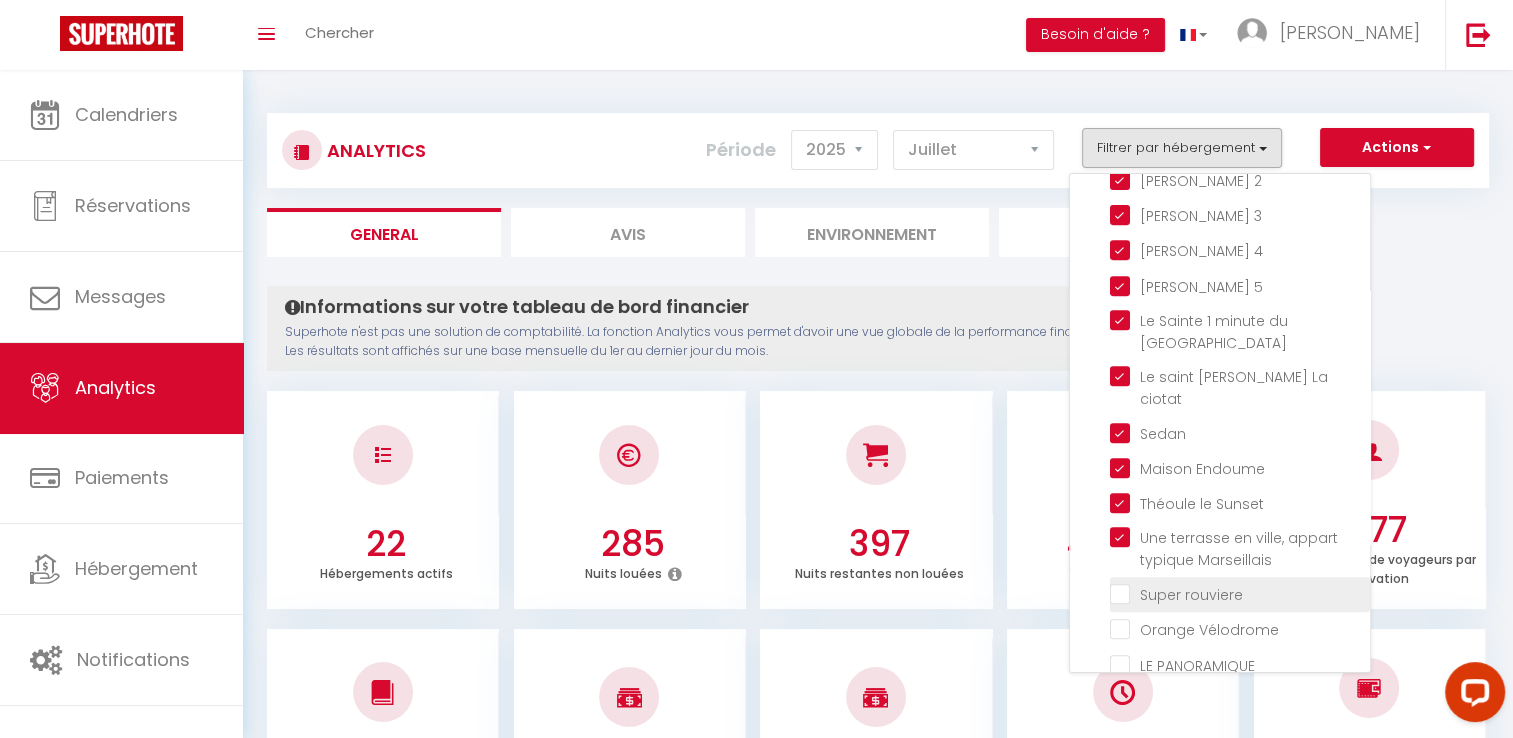 click at bounding box center [1240, 593] 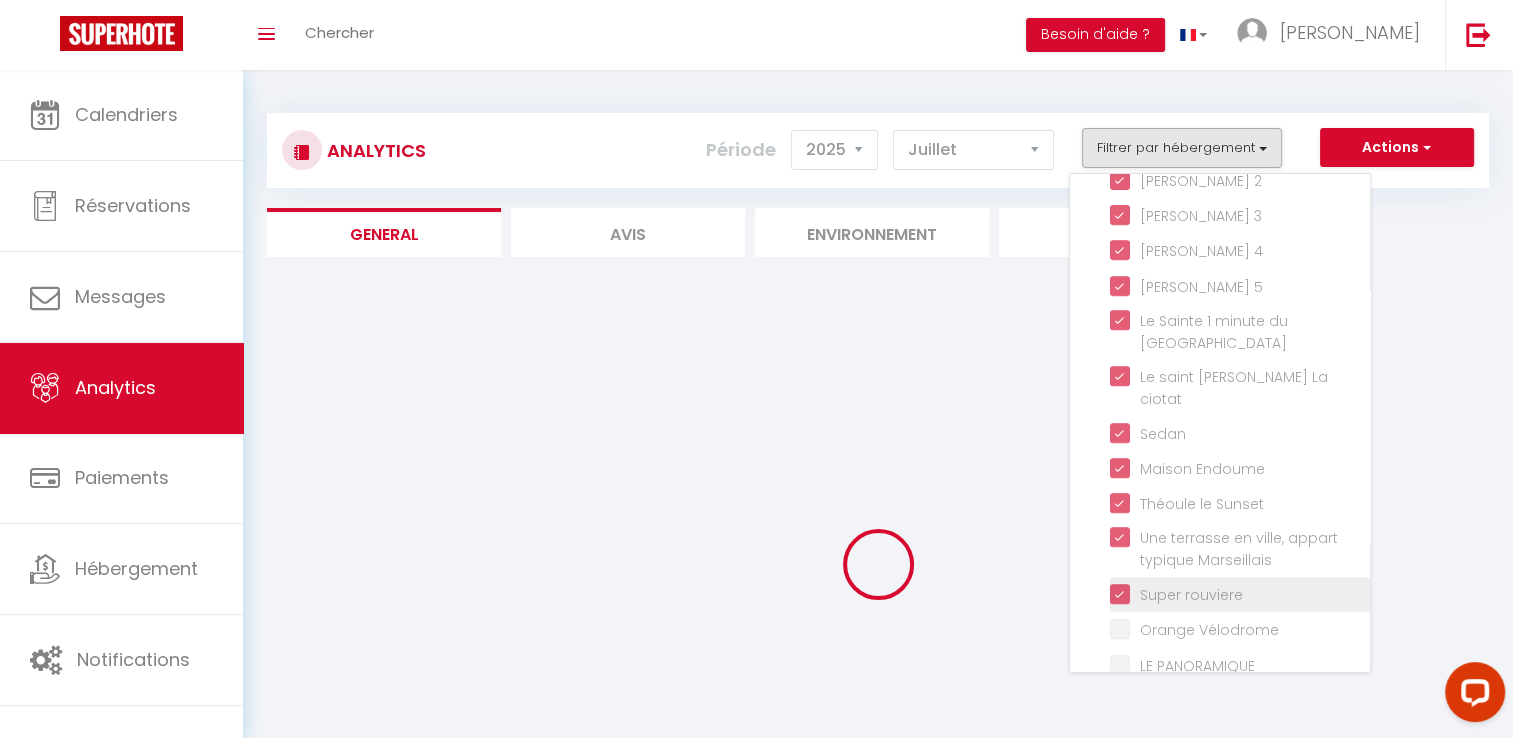 scroll, scrollTop: 1000, scrollLeft: 0, axis: vertical 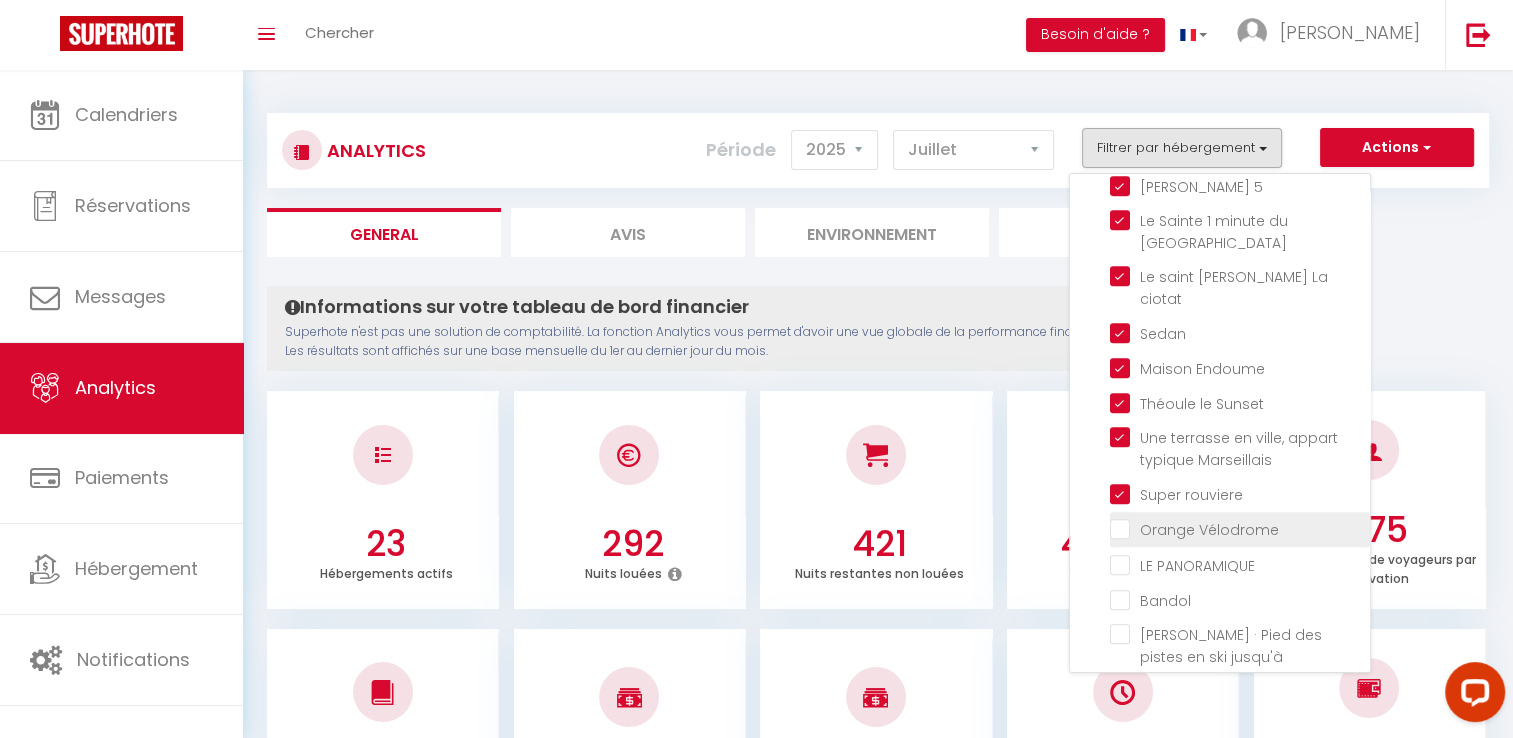 click at bounding box center [1240, 528] 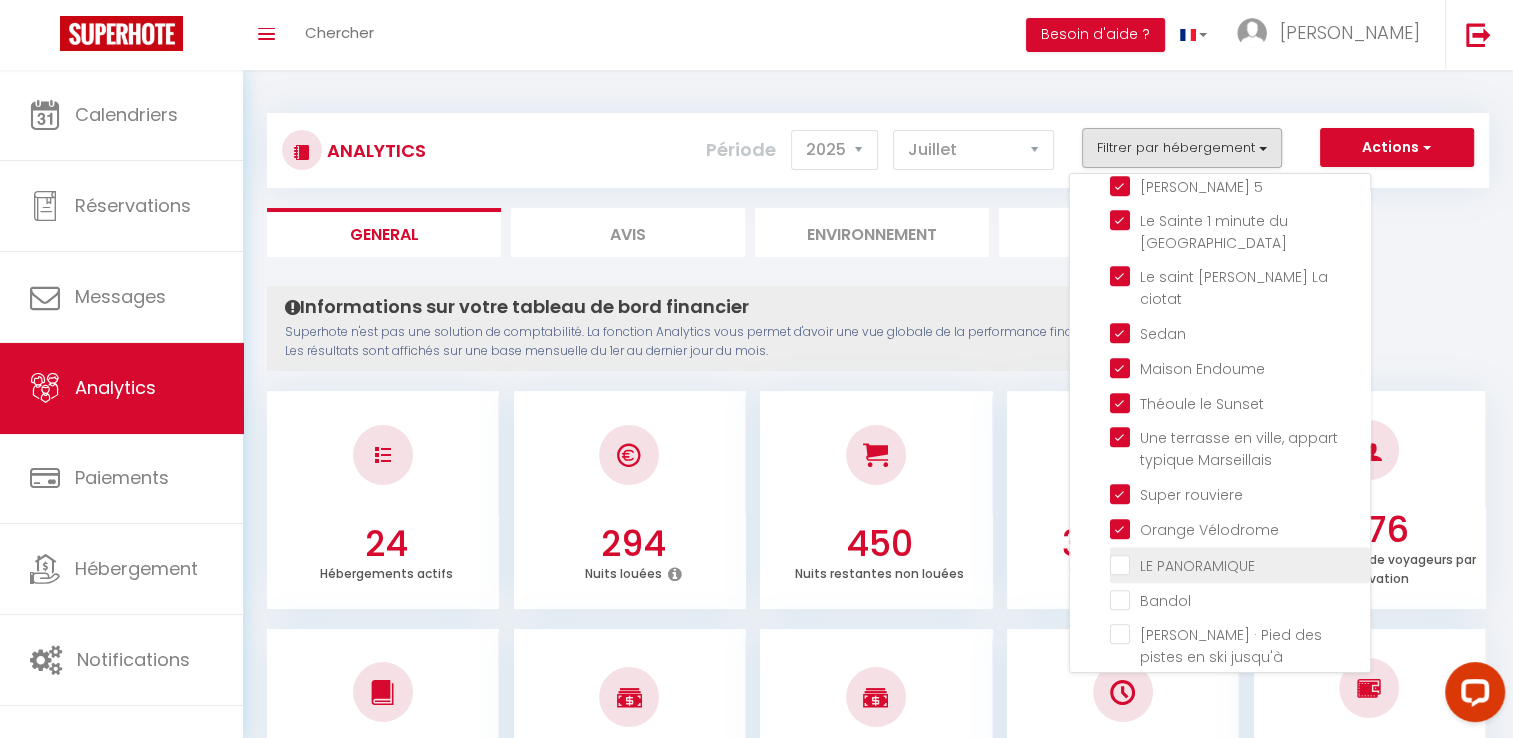 click at bounding box center (1240, 563) 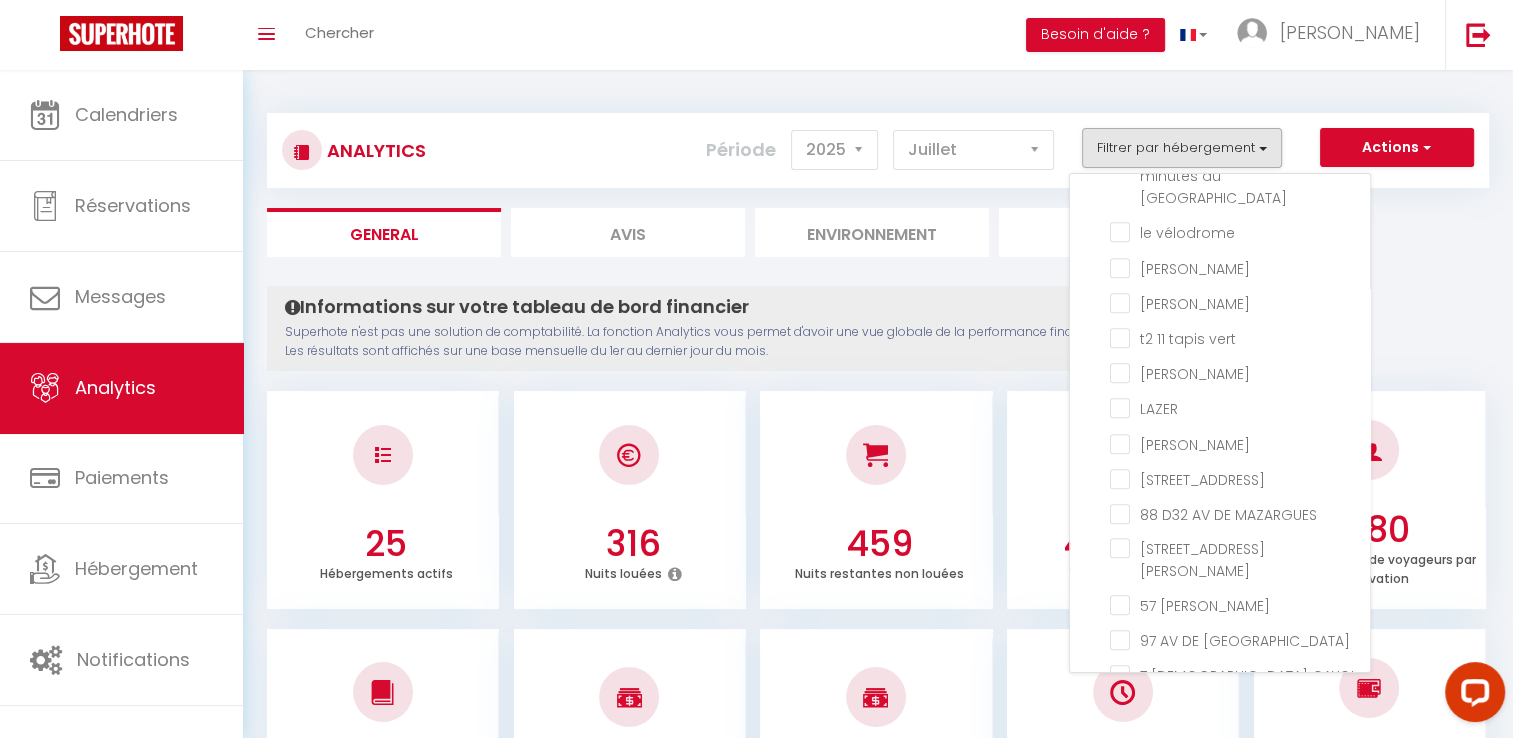 scroll, scrollTop: 1800, scrollLeft: 0, axis: vertical 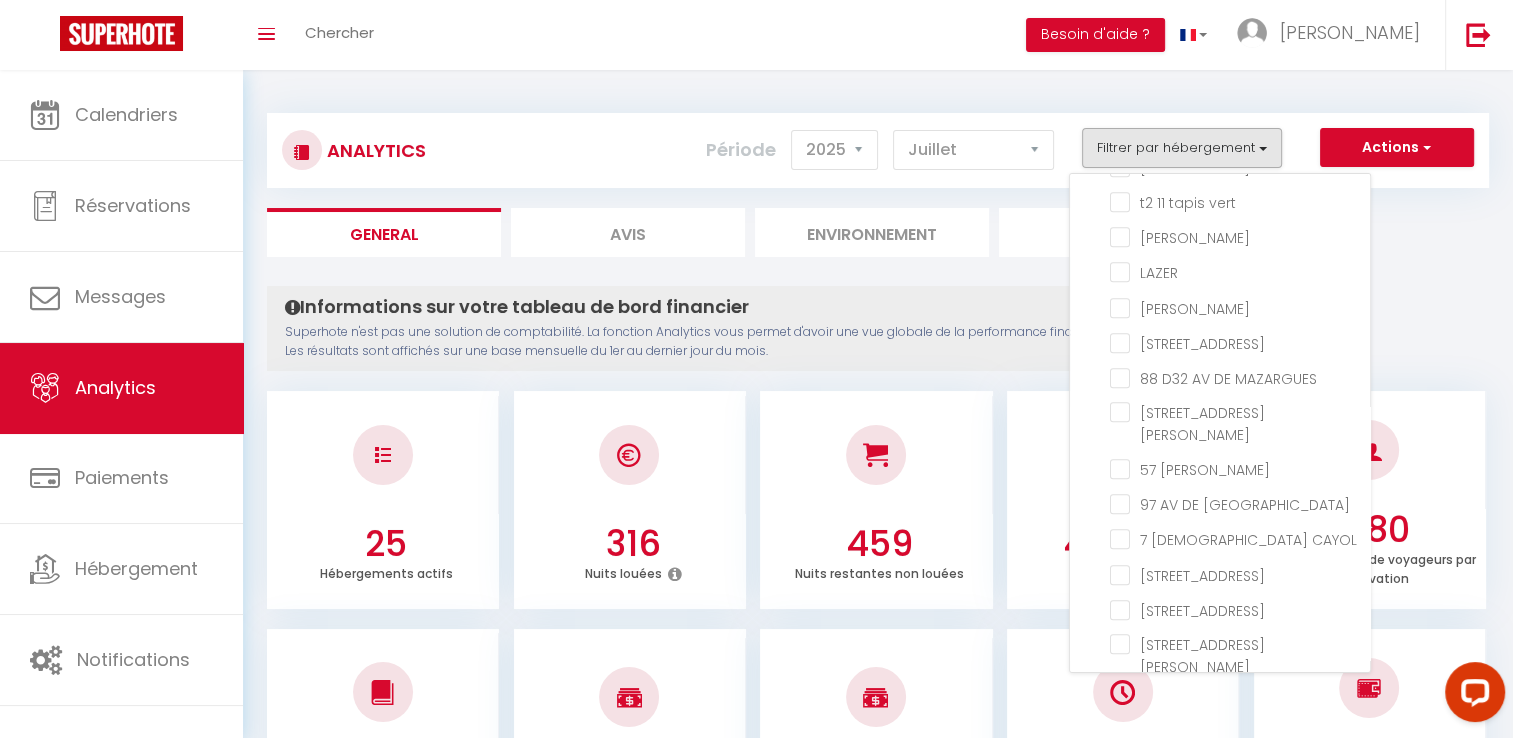 click on "Informations sur votre tableau de bord financier   Superhote n'est pas une solution de comptabilité. La fonction Analytics vous permet d'avoir une vue globale de la performance financière de vos annonces.
Les résultats sont affichés sur une base mensuelle du 1er au dernier jour du mois.
Aucun logement configuré pour le moment   Configurer   [PERSON_NAME] ou Importer des hébergements   ×
Pas d'hébergements pour le moment
IMPORTANT 1- L'import va récupérer les PRIX, les DISPONIBILITES et les RESERVATIONS Airbnb. 2- Après l'import, Superhote gérera les disponibilités et prix du calendrier Airbnb. 3- Veillez à reportez vos autres règles dans le calendrier Superhote.   Annuler
Importer les logements Airbnb
Créer un hébergement sur SuperHote
25   Hébergements actifs     316   Nuits louées       459   Nuits restantes non louées     40.77 %   Taux d'occupation     3.80        3.16" at bounding box center [878, 1686] 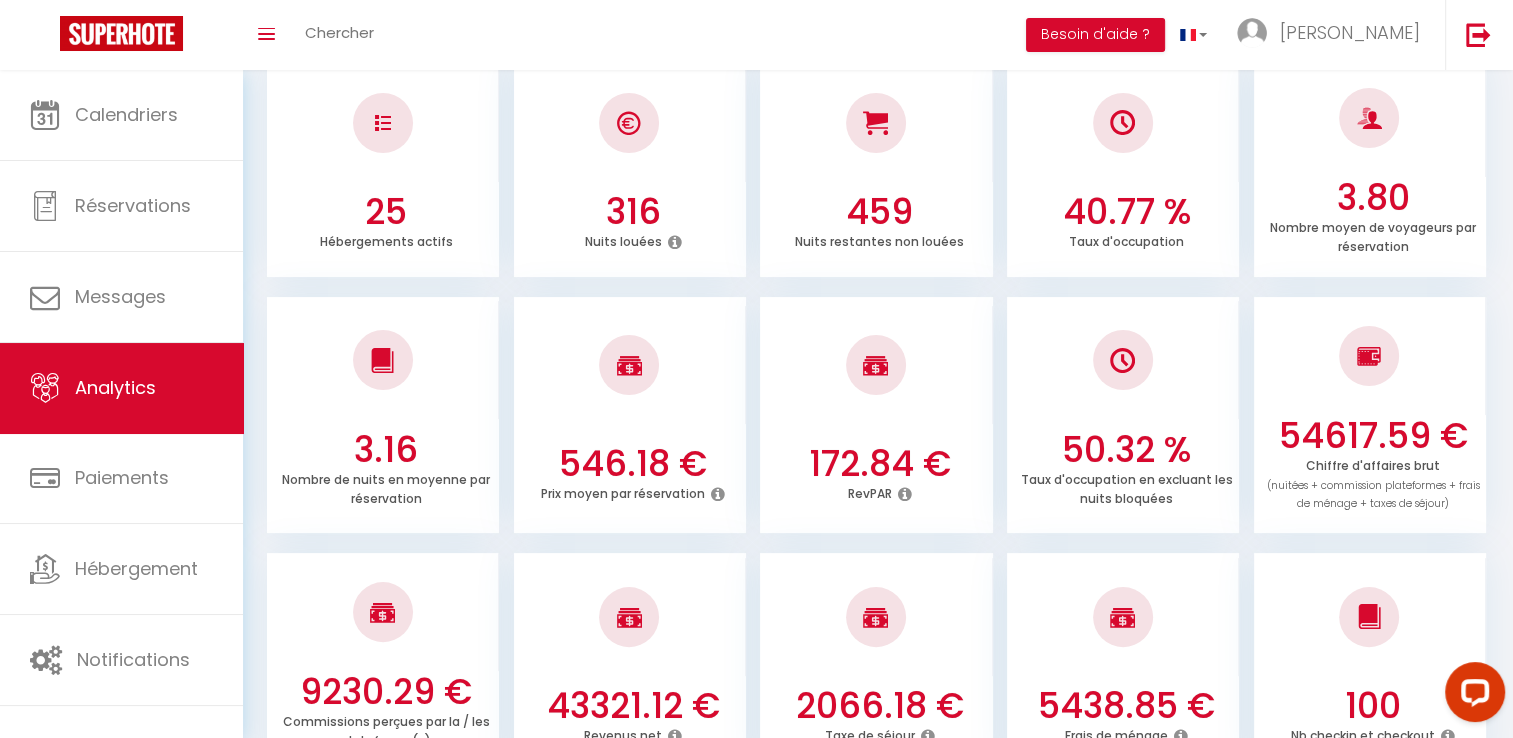 scroll, scrollTop: 0, scrollLeft: 0, axis: both 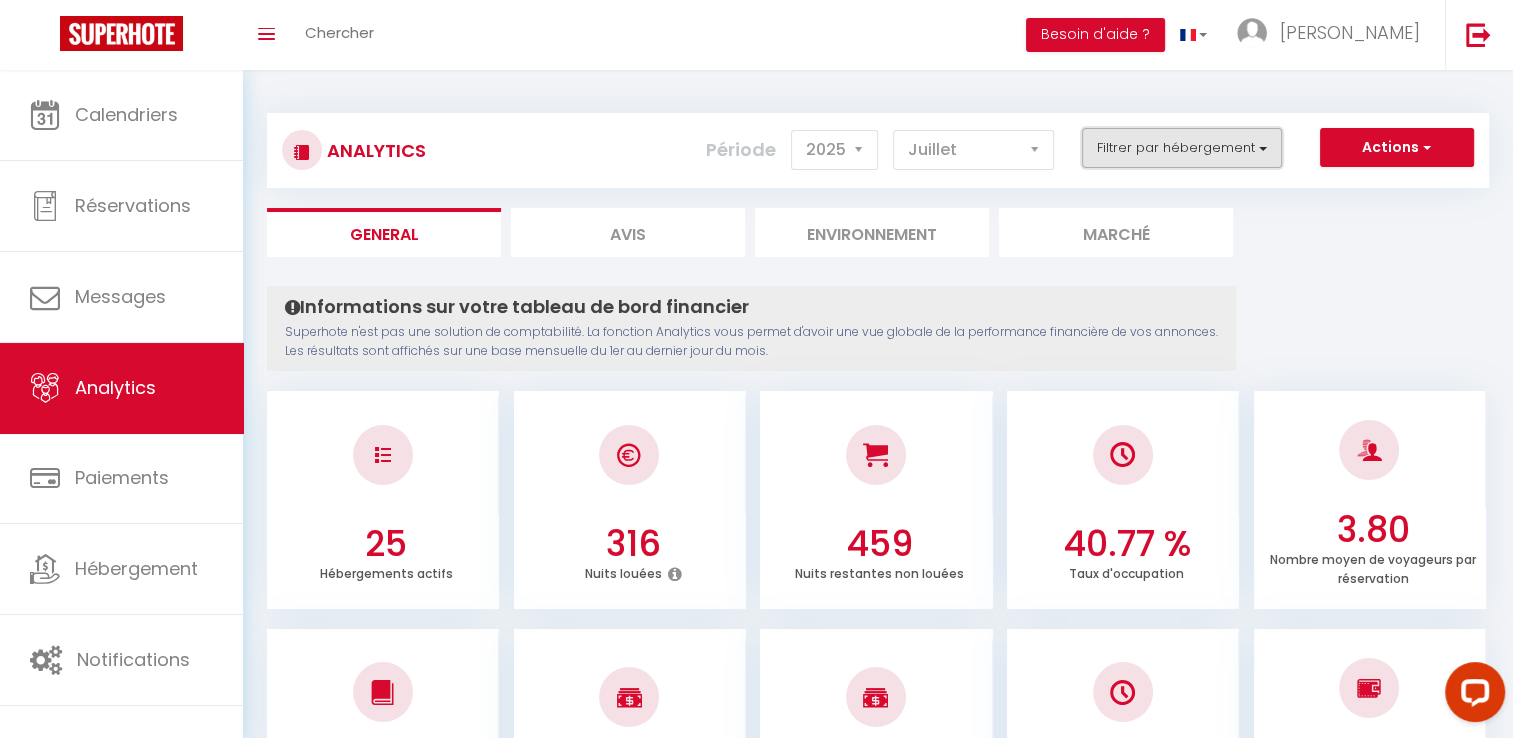 click on "Filtrer par hébergement" at bounding box center (1182, 148) 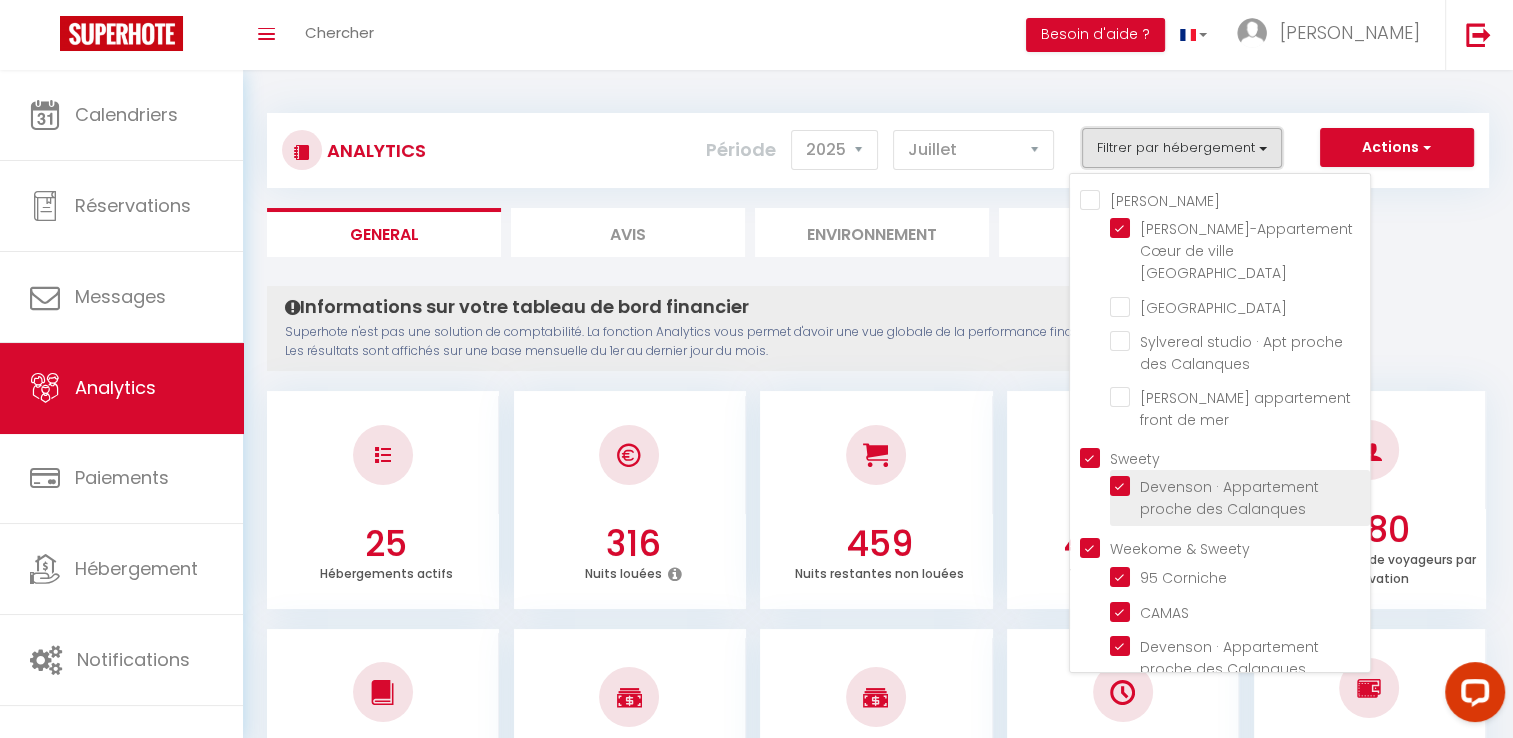 scroll, scrollTop: 0, scrollLeft: 0, axis: both 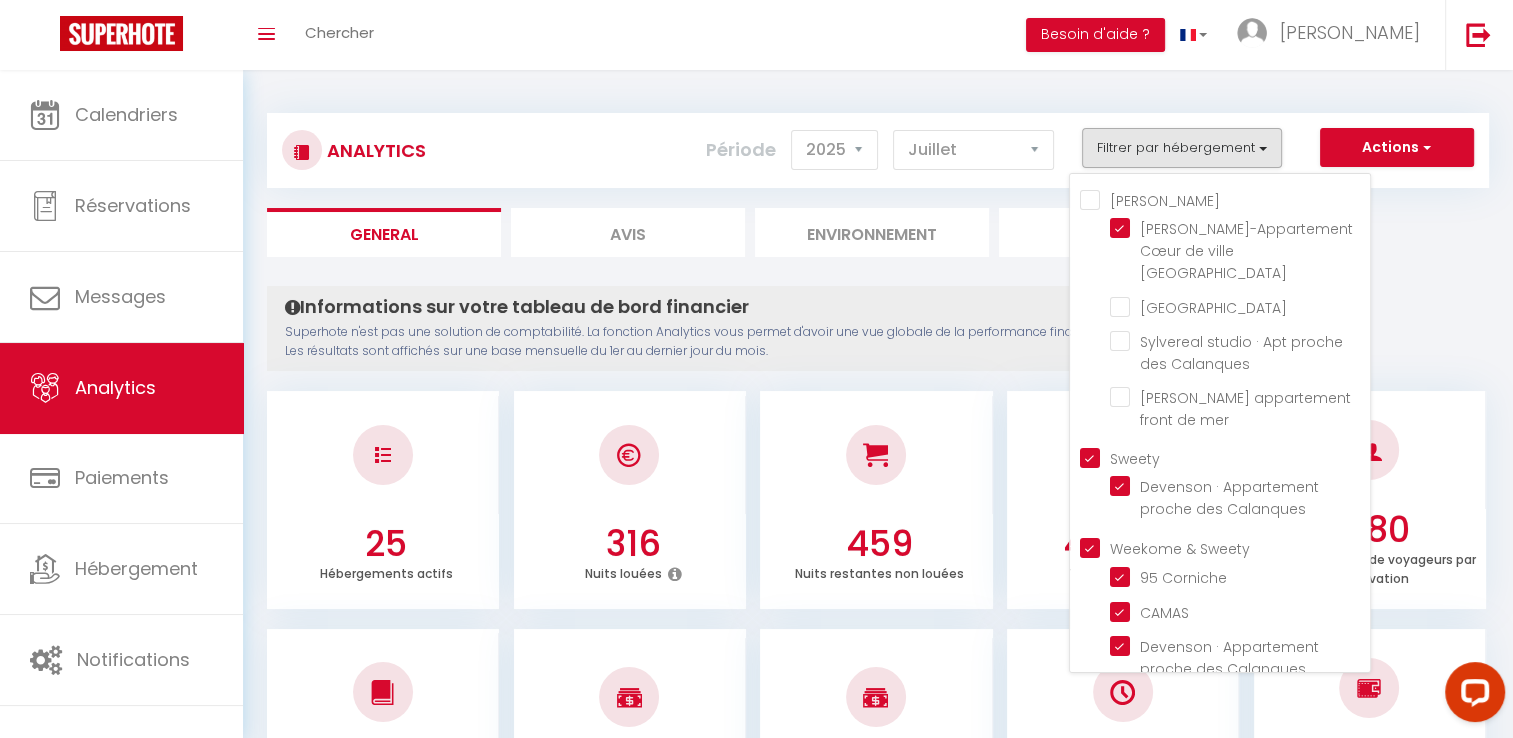 click on "[PERSON_NAME]" at bounding box center [1160, 201] 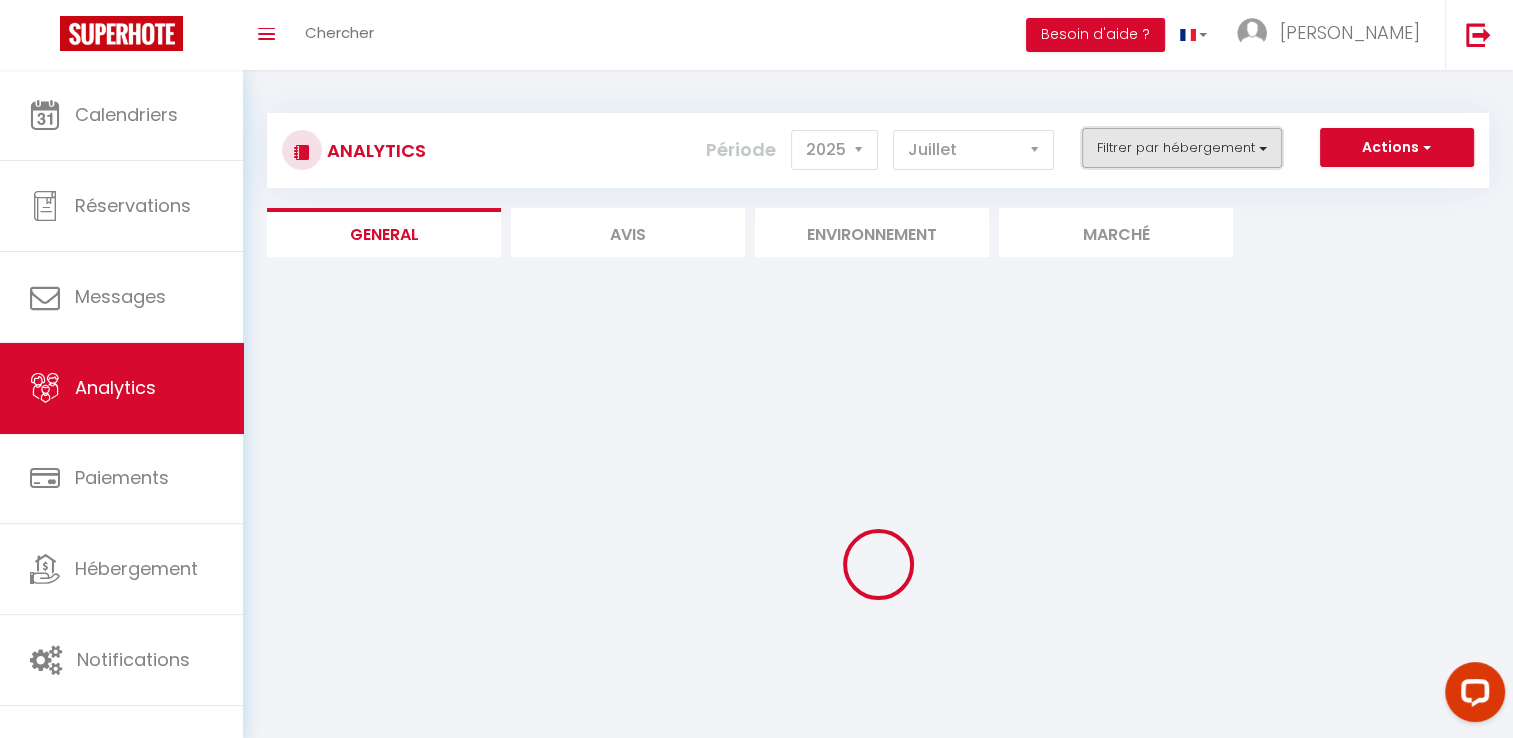 click on "Filtrer par hébergement" at bounding box center (1182, 148) 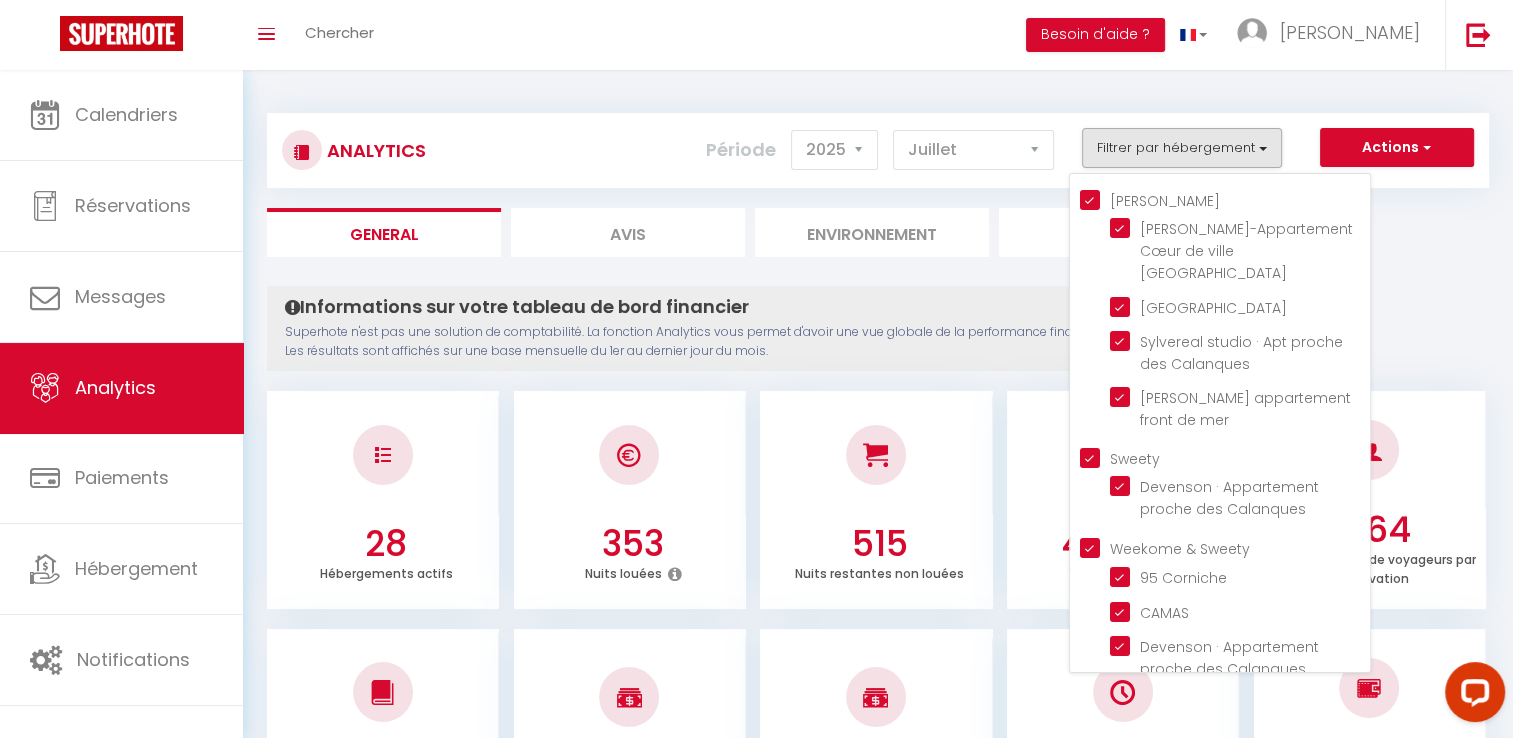 click on "[PERSON_NAME]" at bounding box center (1225, 199) 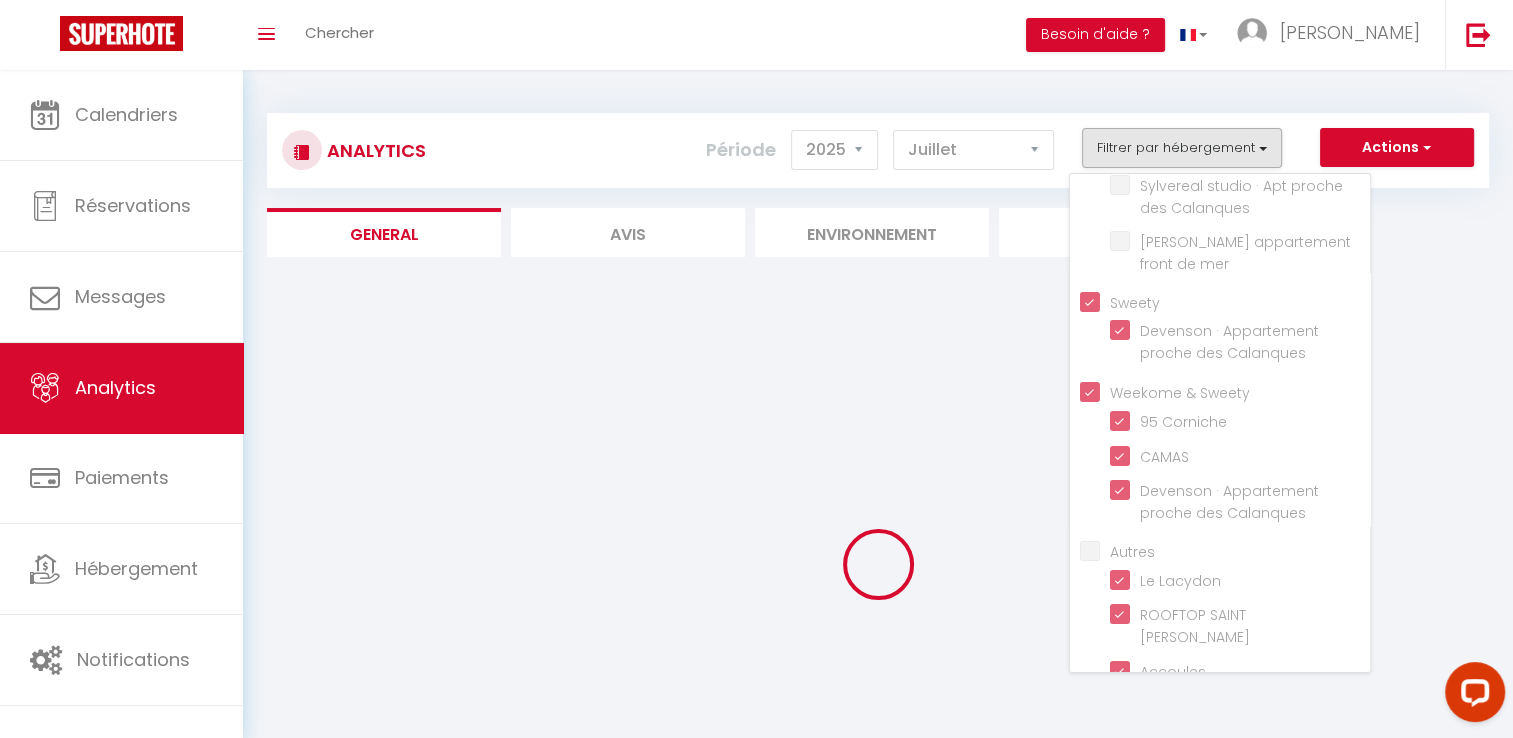 scroll, scrollTop: 200, scrollLeft: 0, axis: vertical 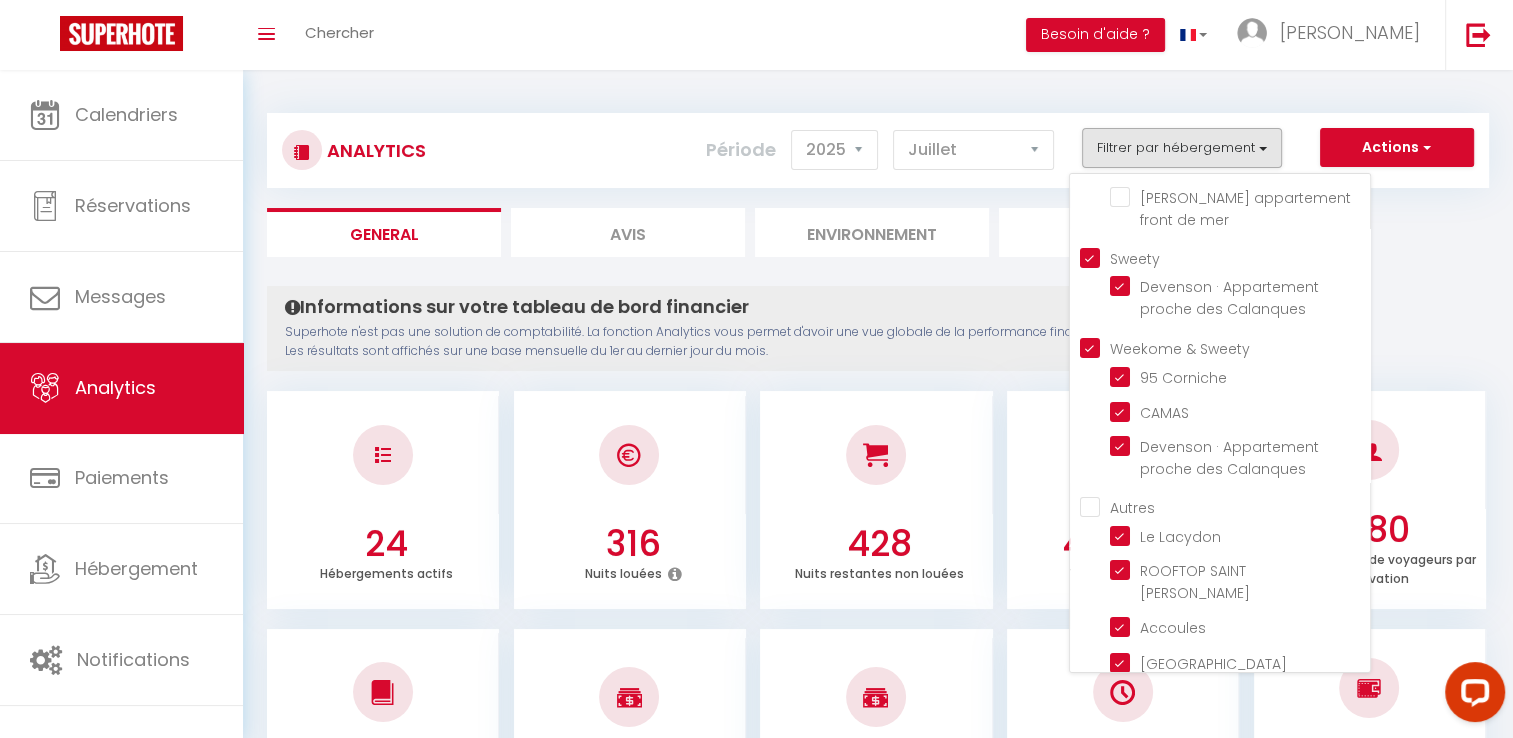 click on "Sweety" at bounding box center [1225, 257] 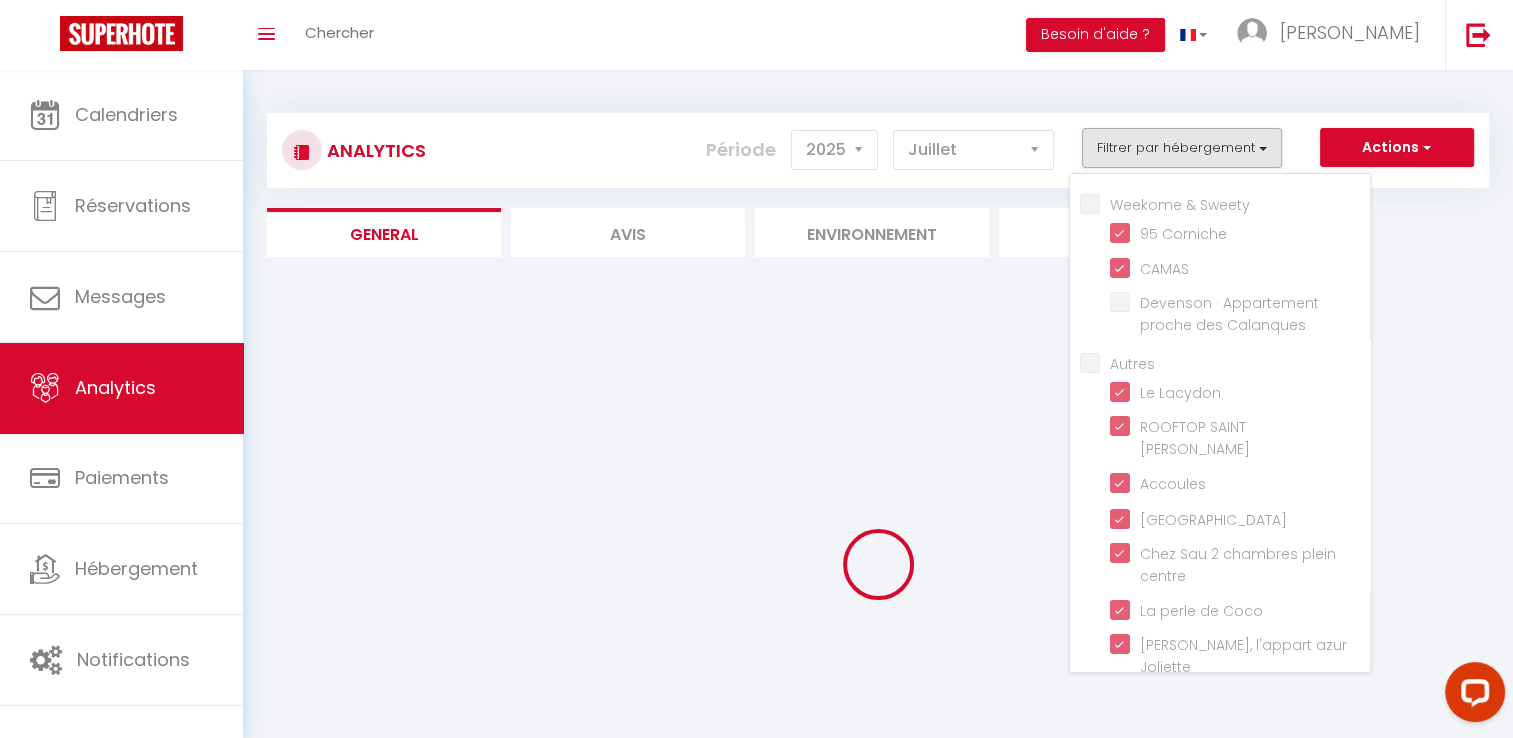 scroll, scrollTop: 300, scrollLeft: 0, axis: vertical 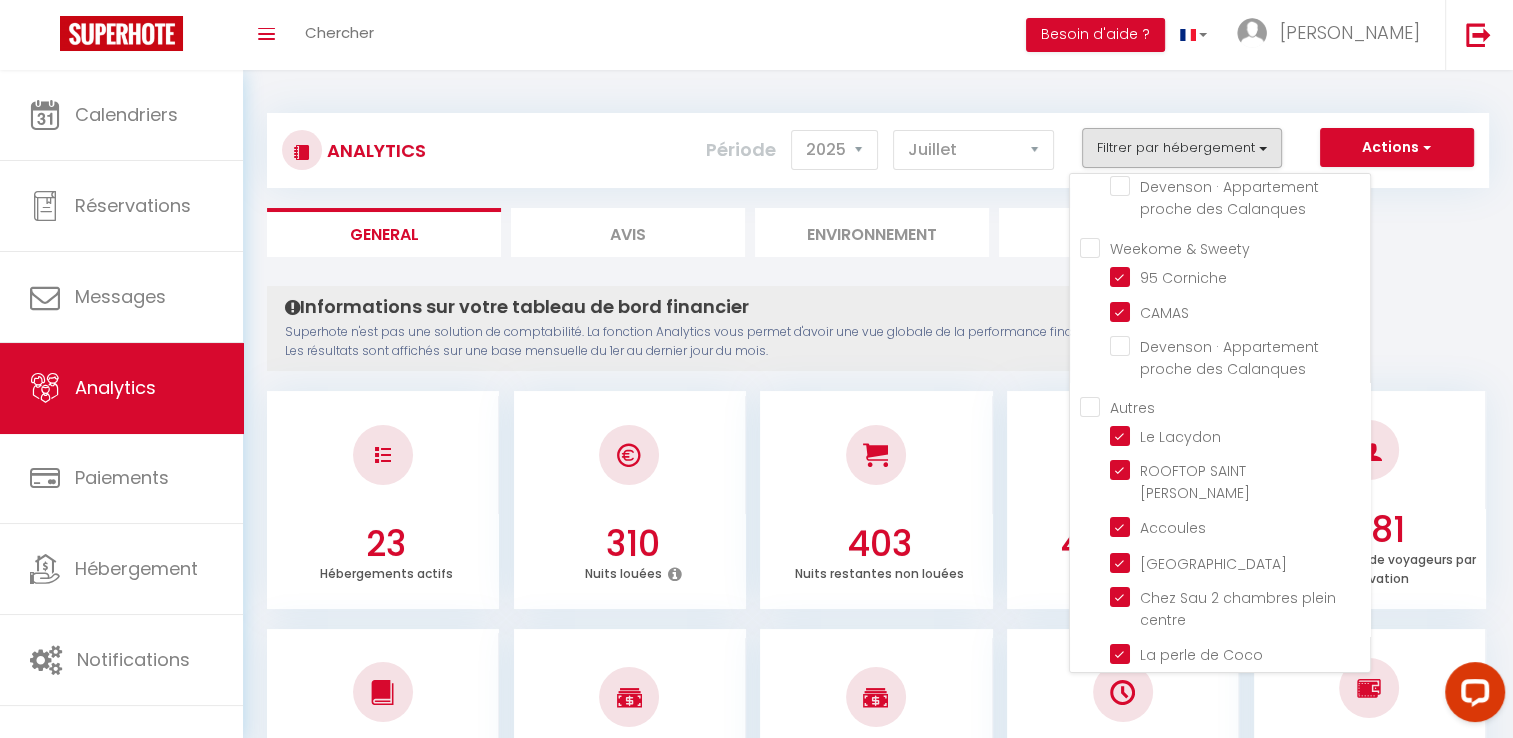 click on "Weekome & Sweety" at bounding box center [1225, 246] 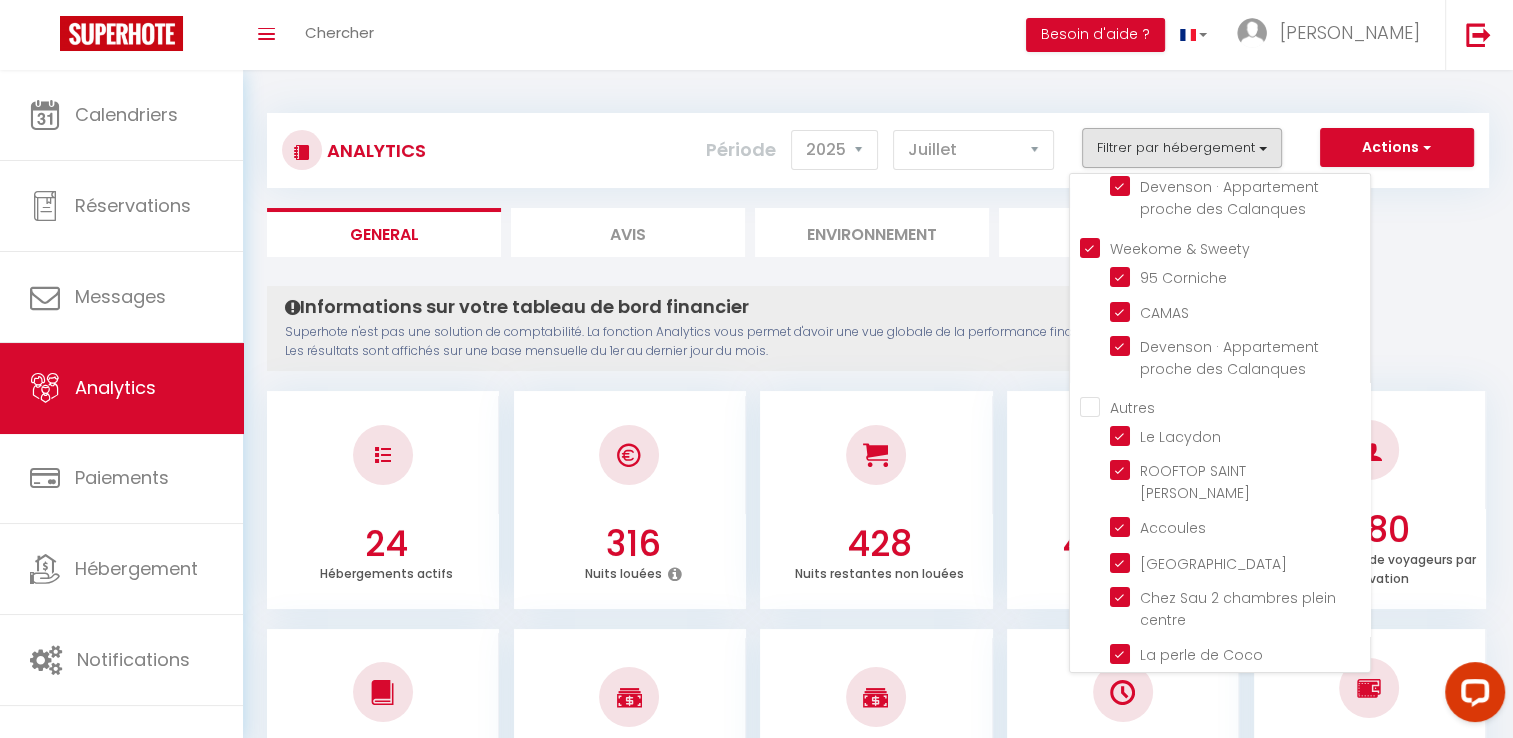 click on "Weekome & Sweety" at bounding box center [1225, 246] 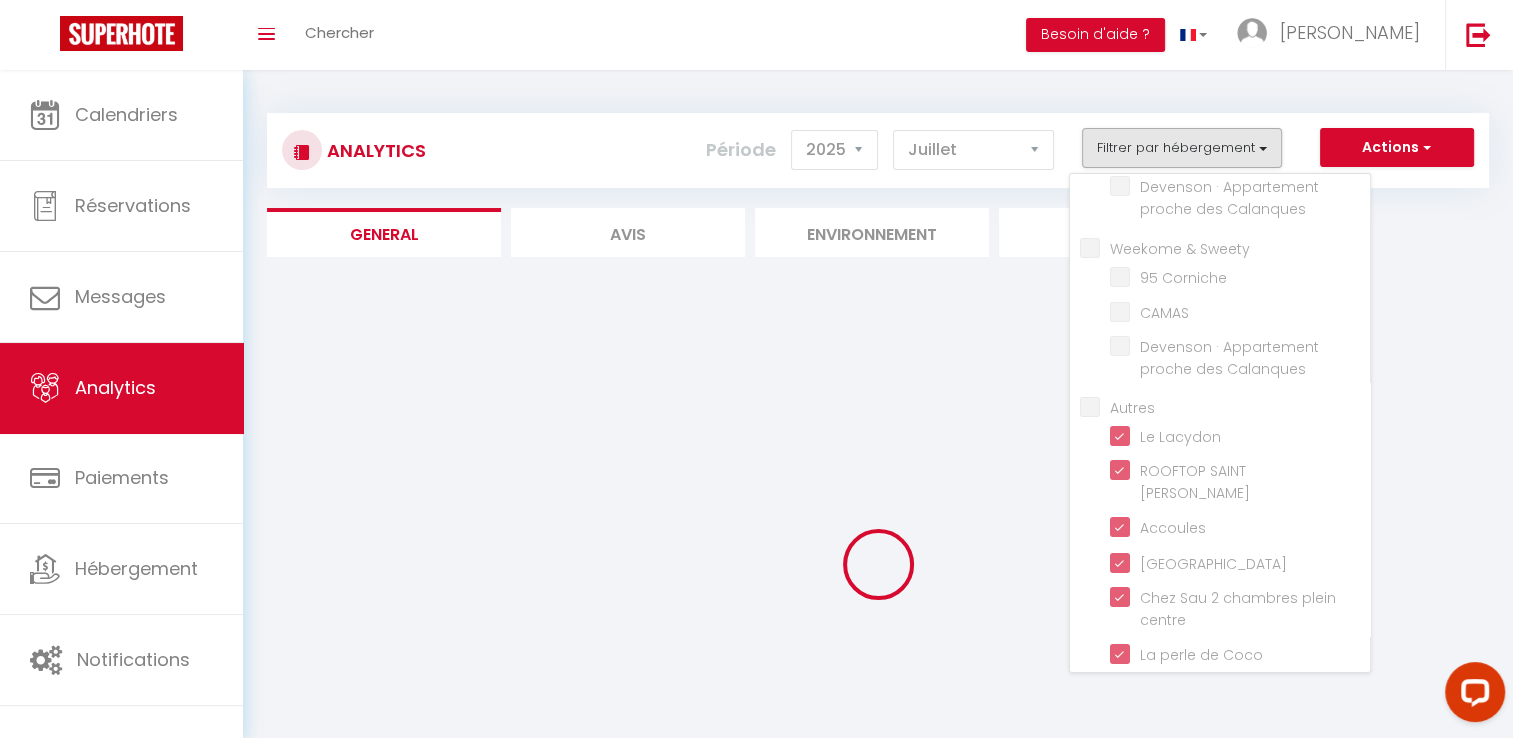 scroll, scrollTop: 400, scrollLeft: 0, axis: vertical 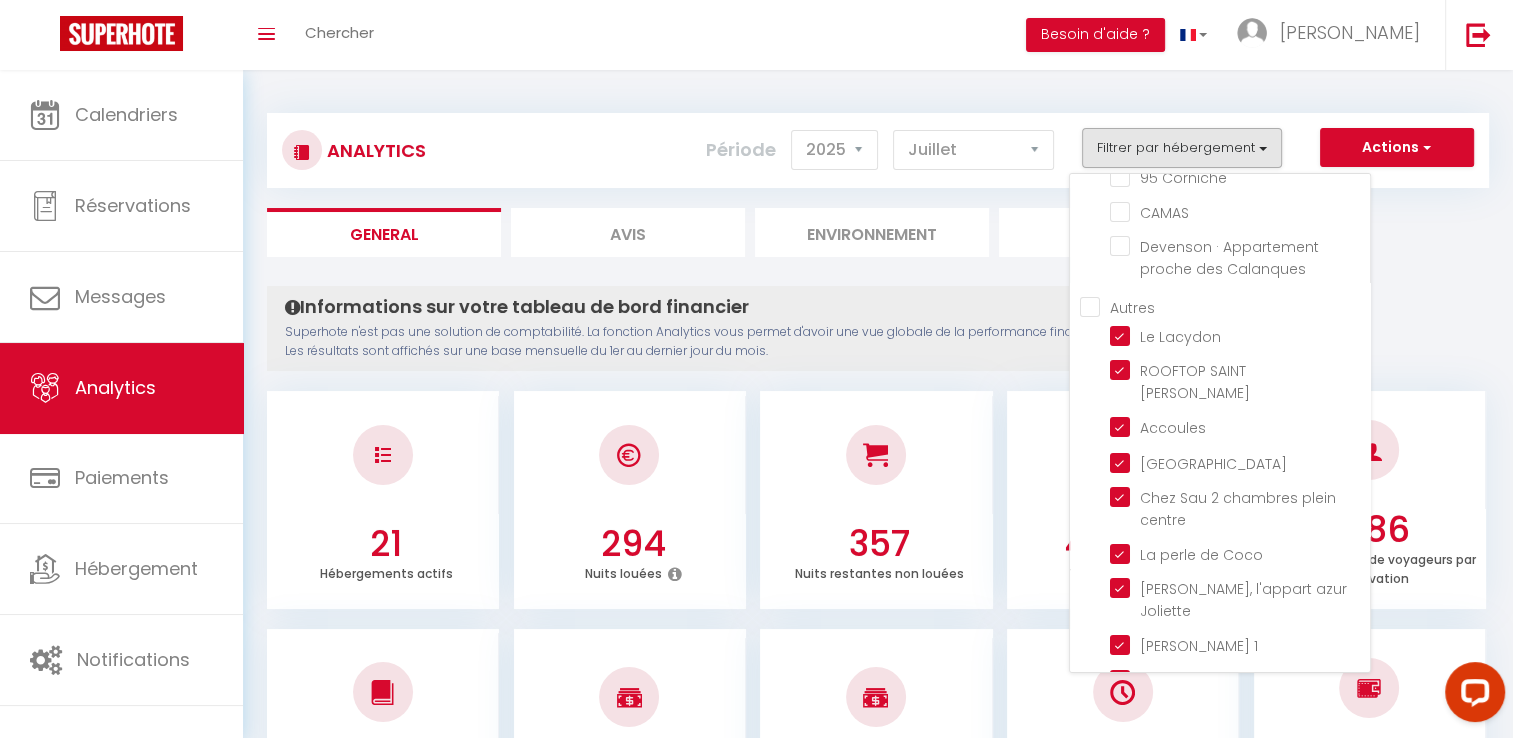 click on "Autres" at bounding box center (1225, 306) 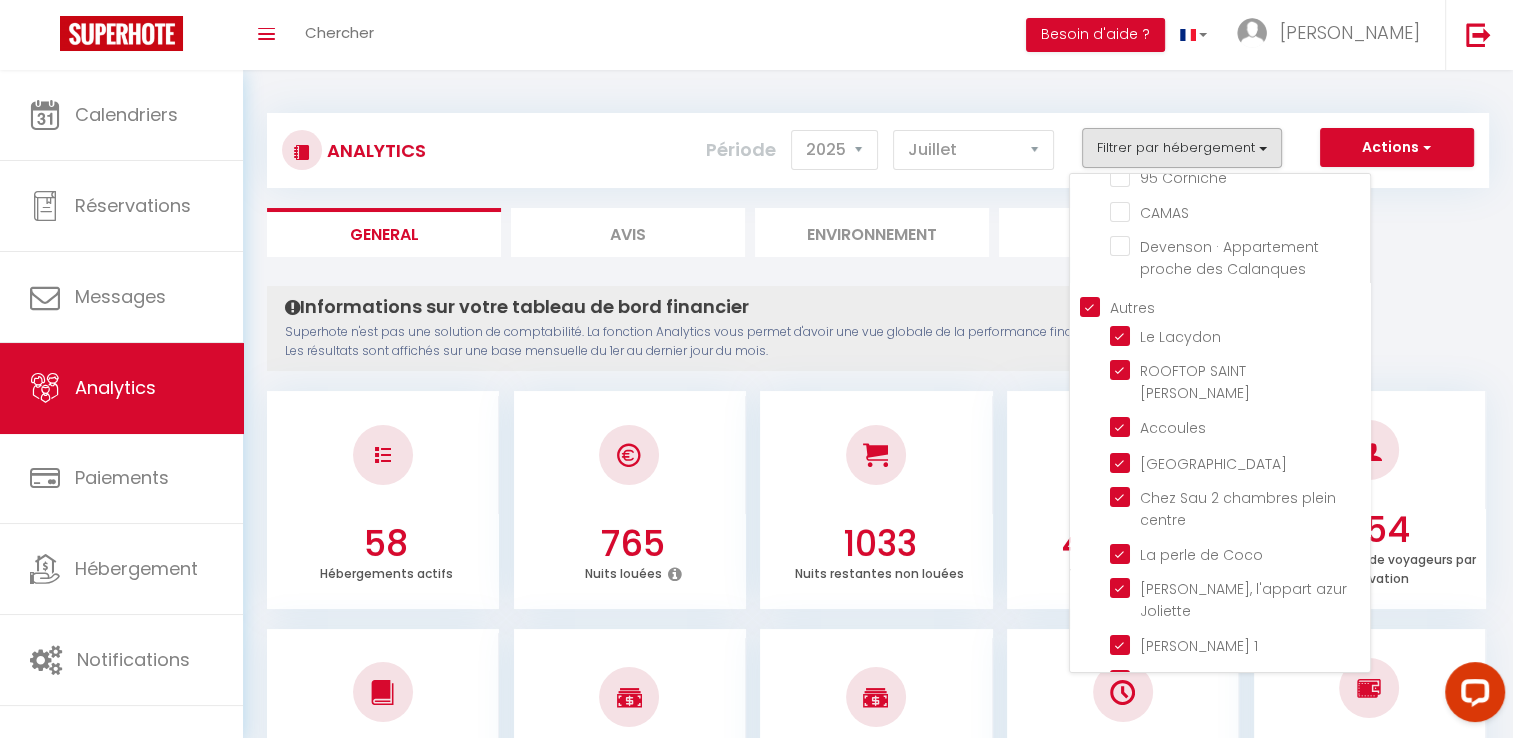 click on "Autres" at bounding box center (1225, 306) 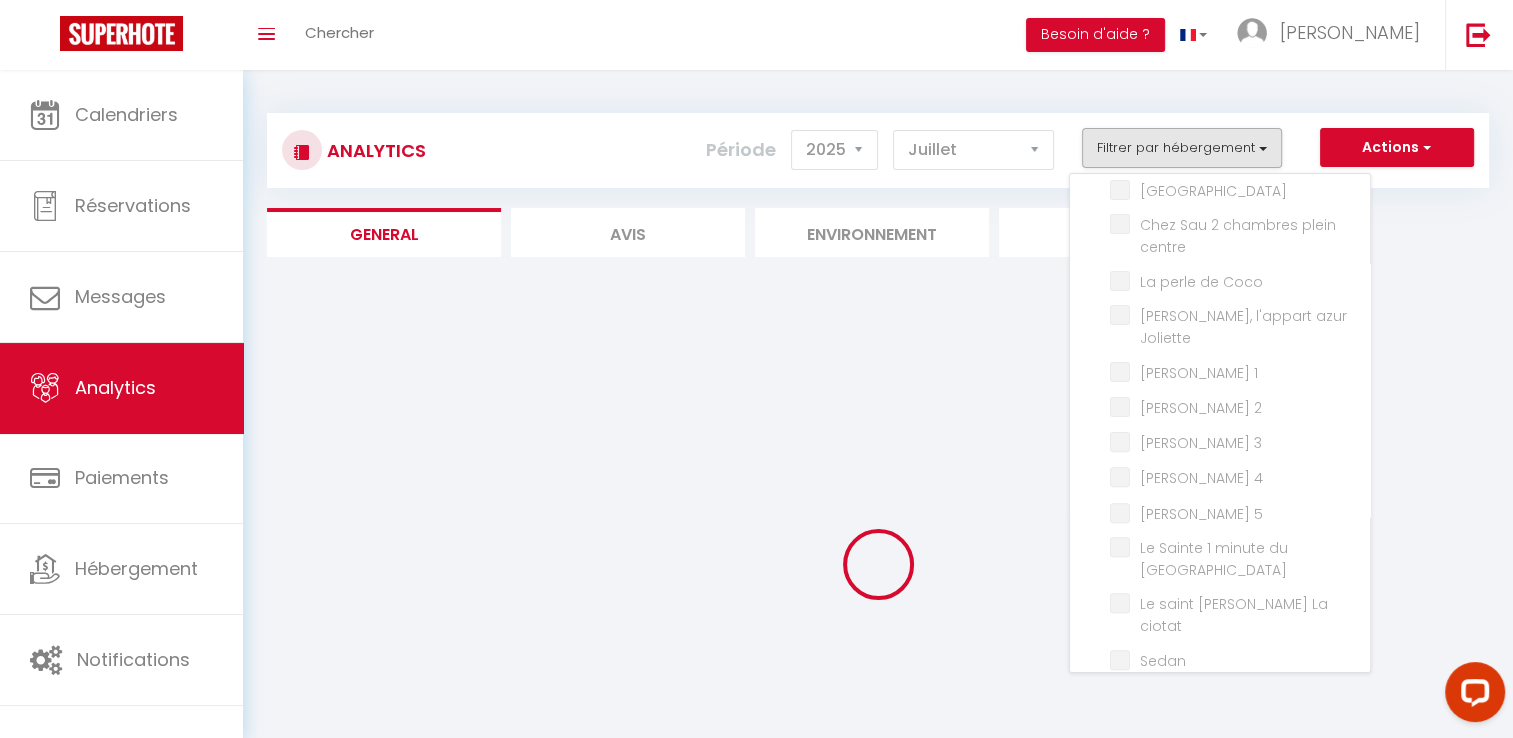 scroll, scrollTop: 700, scrollLeft: 0, axis: vertical 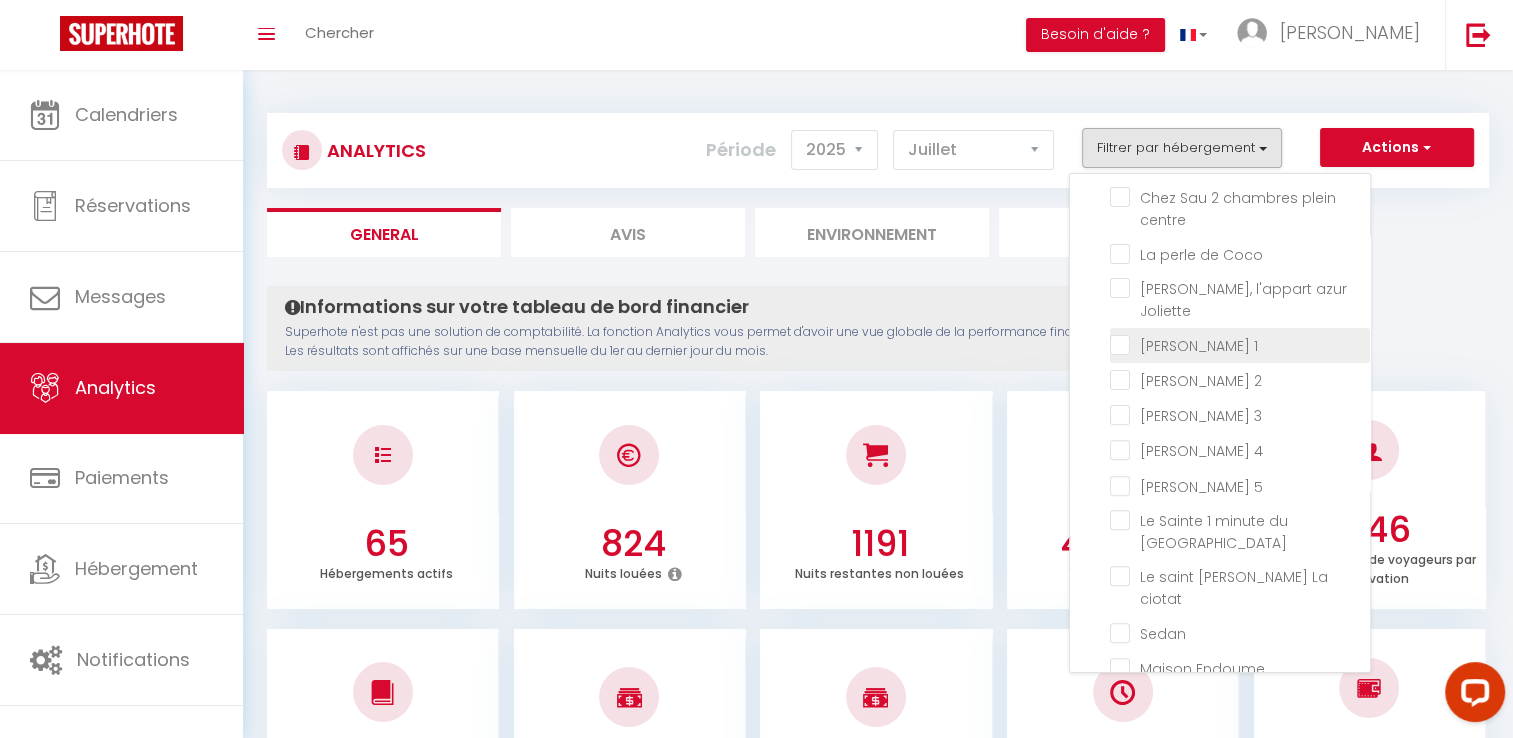 click at bounding box center [1240, 344] 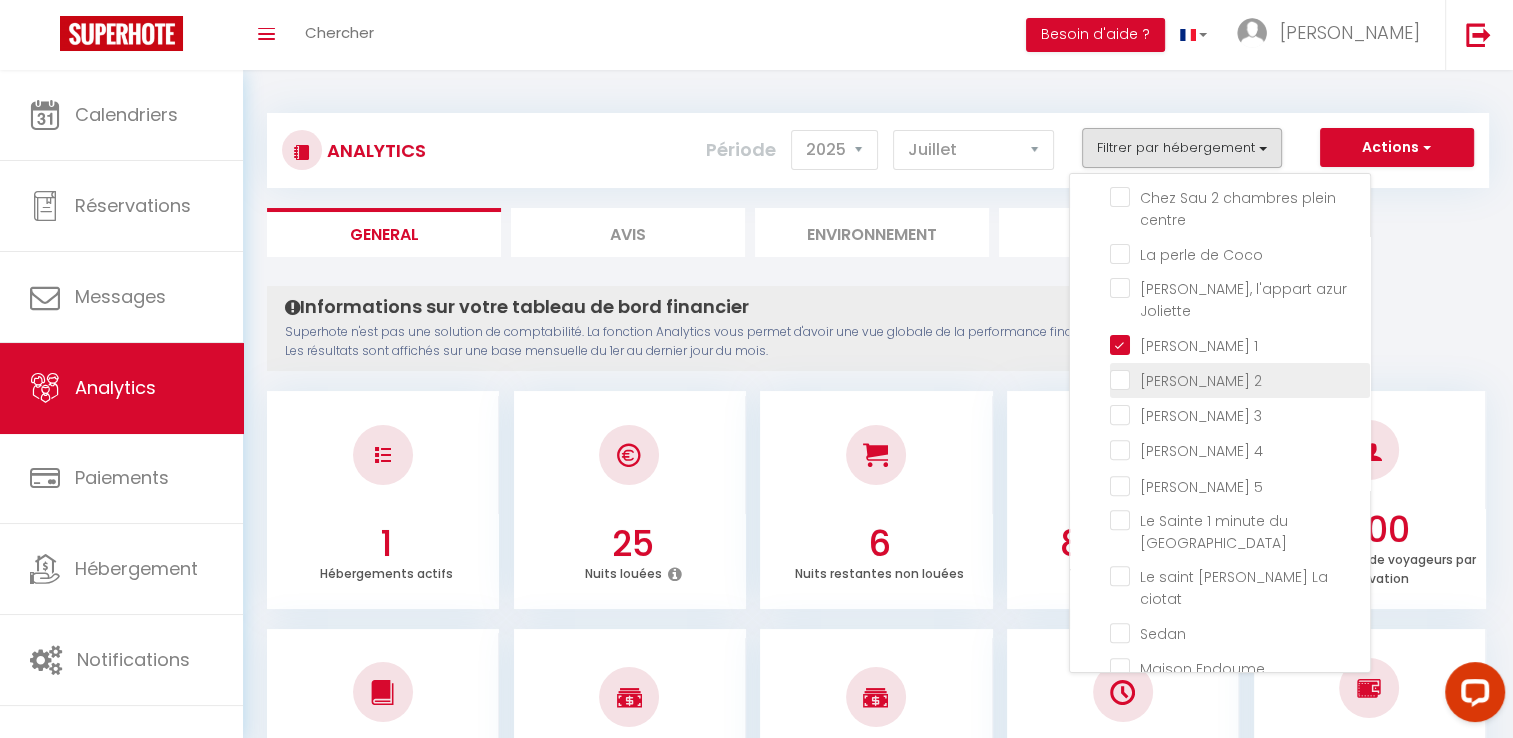 click at bounding box center [1240, 379] 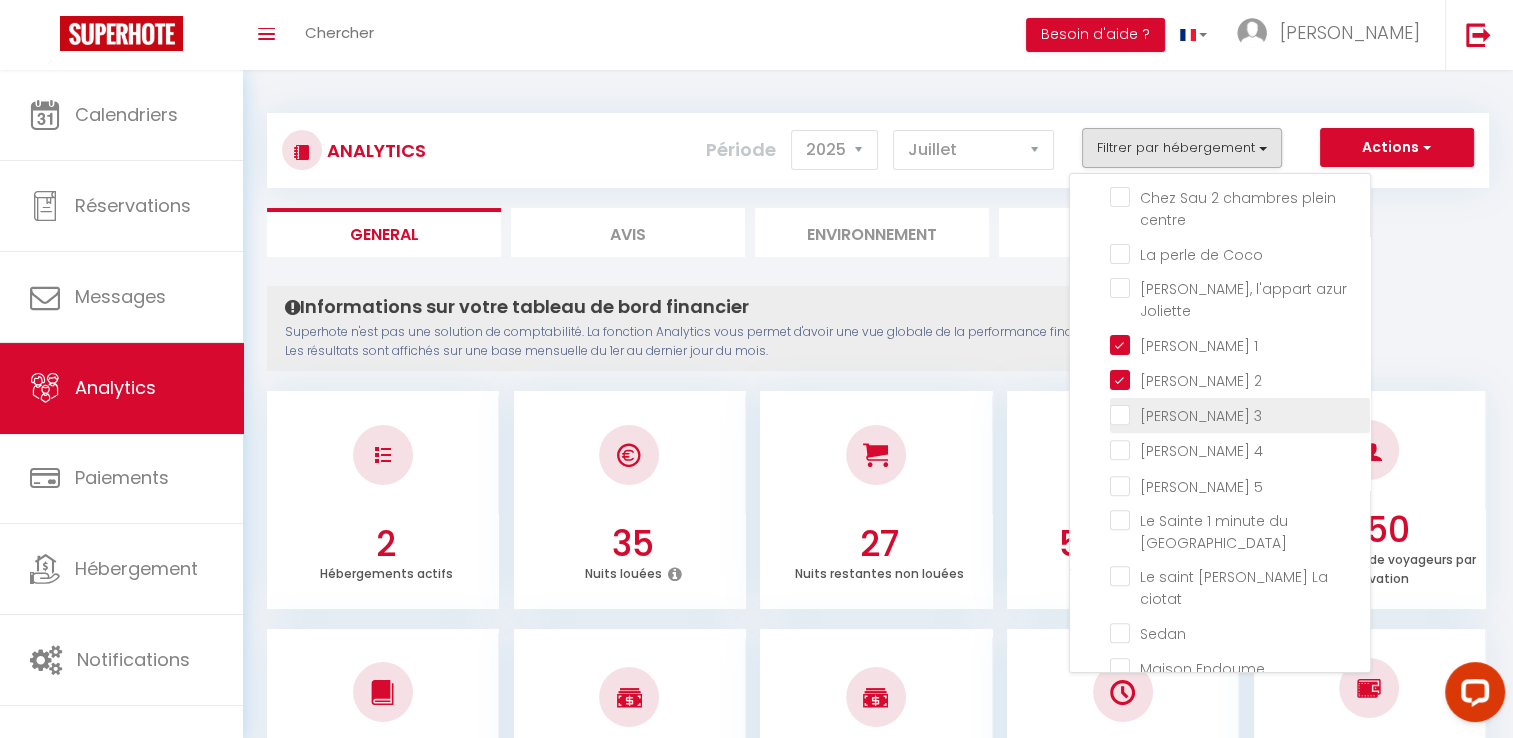 click at bounding box center [1240, 414] 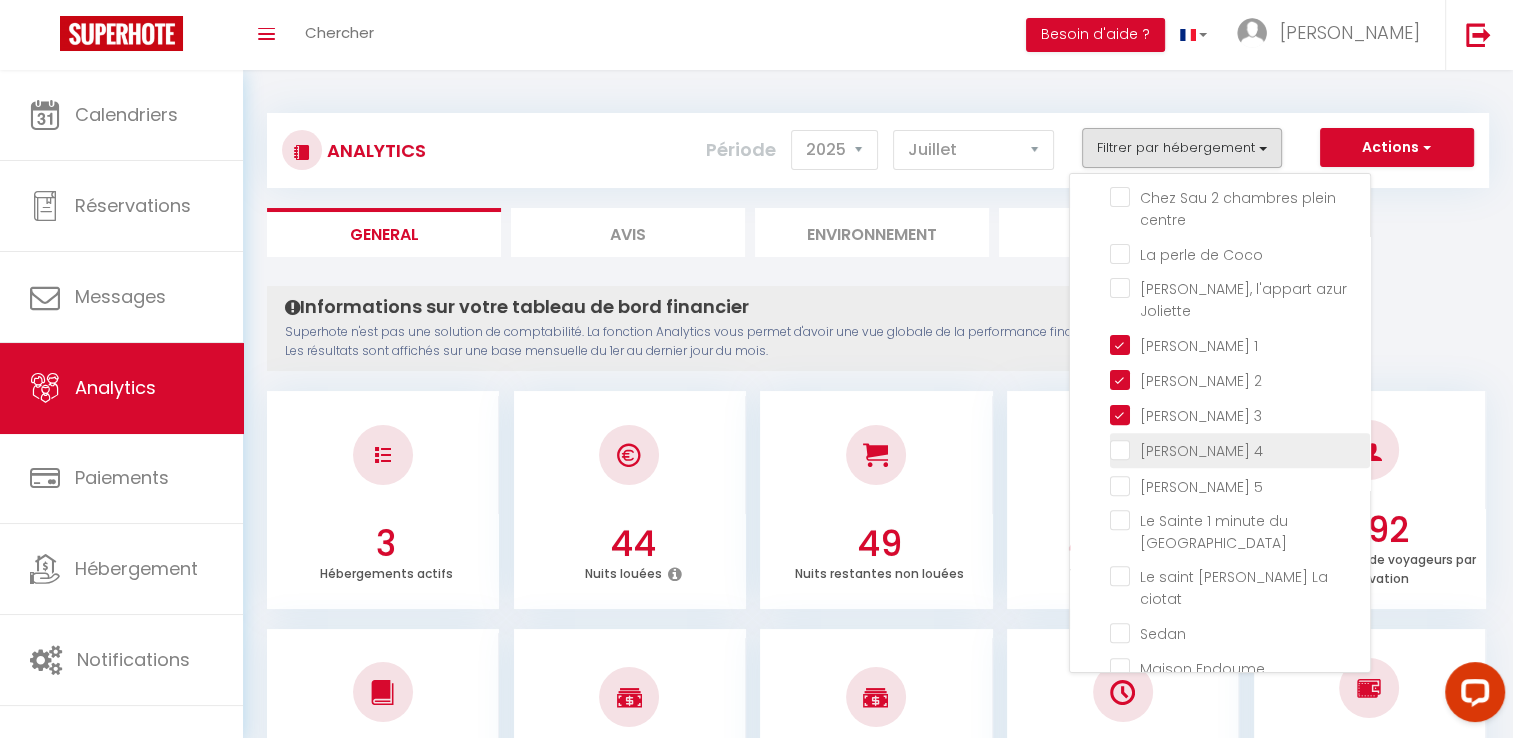 click at bounding box center [1240, 449] 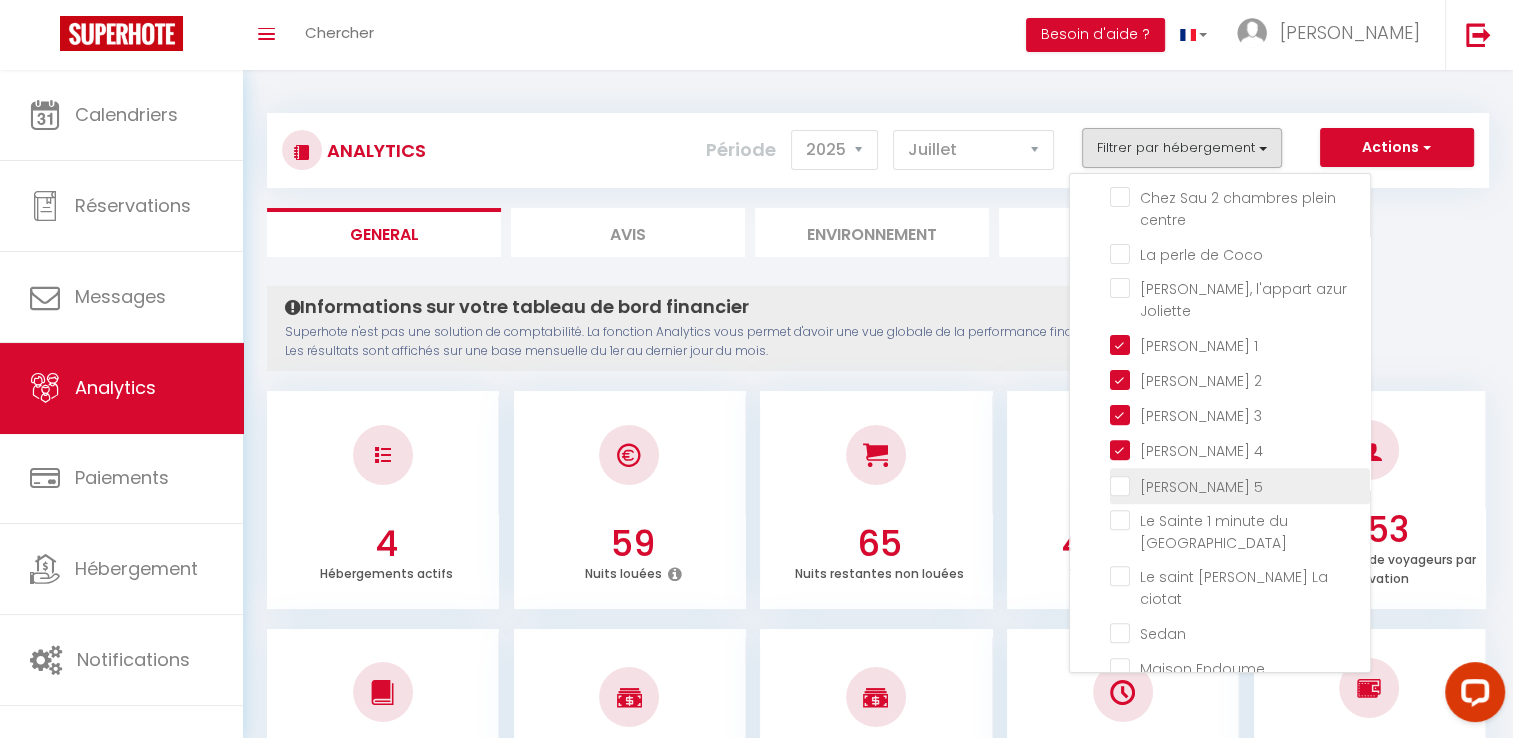 click at bounding box center (1240, 484) 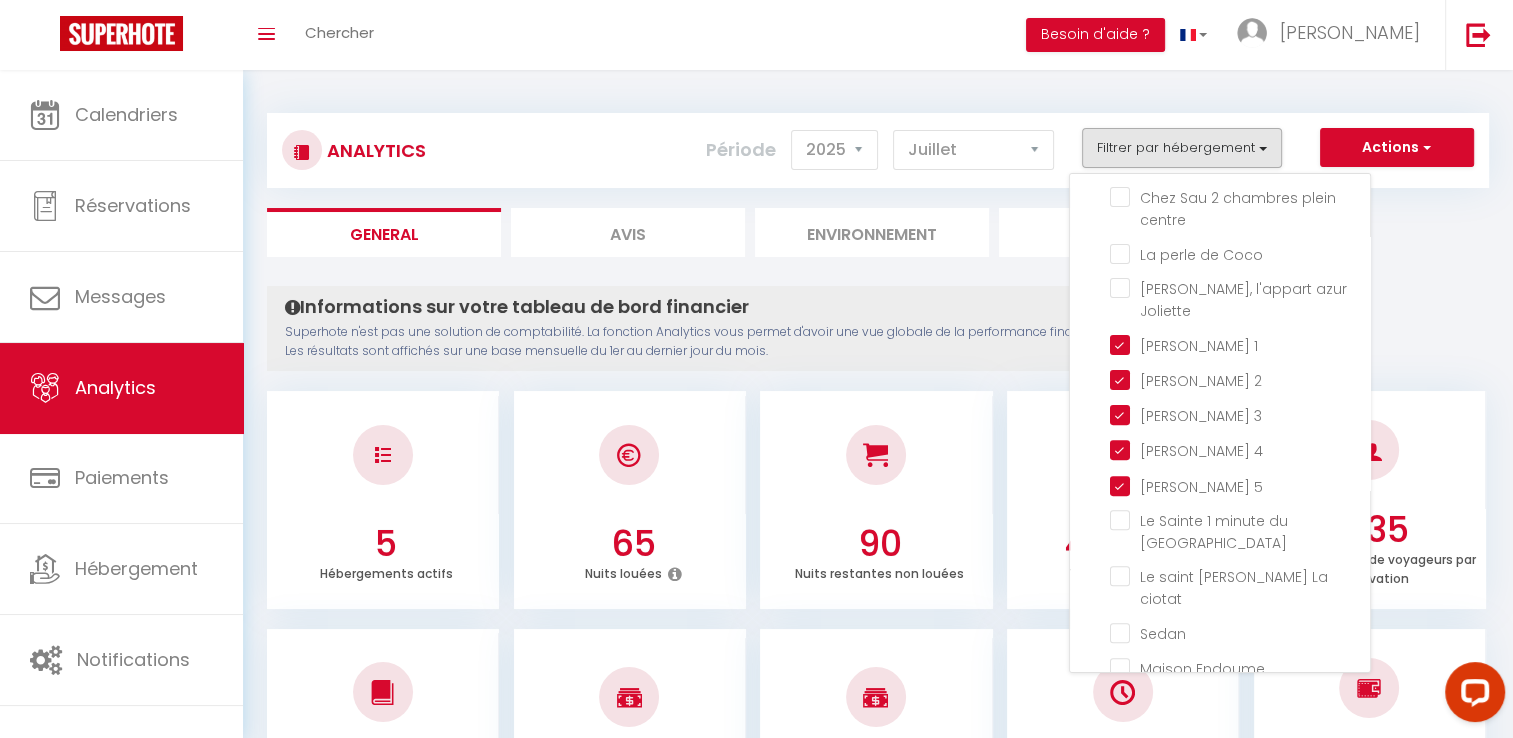 click on "Informations sur votre tableau de bord financier   Superhote n'est pas une solution de comptabilité. La fonction Analytics vous permet d'avoir une vue globale de la performance financière de vos annonces.
Les résultats sont affichés sur une base mensuelle du 1er au dernier jour du mois.
Aucun logement configuré pour le moment   Configurer   [PERSON_NAME] ou Importer des hébergements   ×
Pas d'hébergements pour le moment
IMPORTANT 1- L'import va récupérer les PRIX, les DISPONIBILITES et les RESERVATIONS Airbnb. 2- Après l'import, Superhote gérera les disponibilités et prix du calendrier Airbnb. 3- Veillez à reportez vos autres règles dans le calendrier Superhote.   Annuler
Importer les logements Airbnb
Créer un hébergement sur SuperHote
5   Hébergements actifs     65   Nuits louées       90   Nuits restantes non louées     41.94 %   Taux d'occupation     2.35        2.83" at bounding box center (878, 1686) 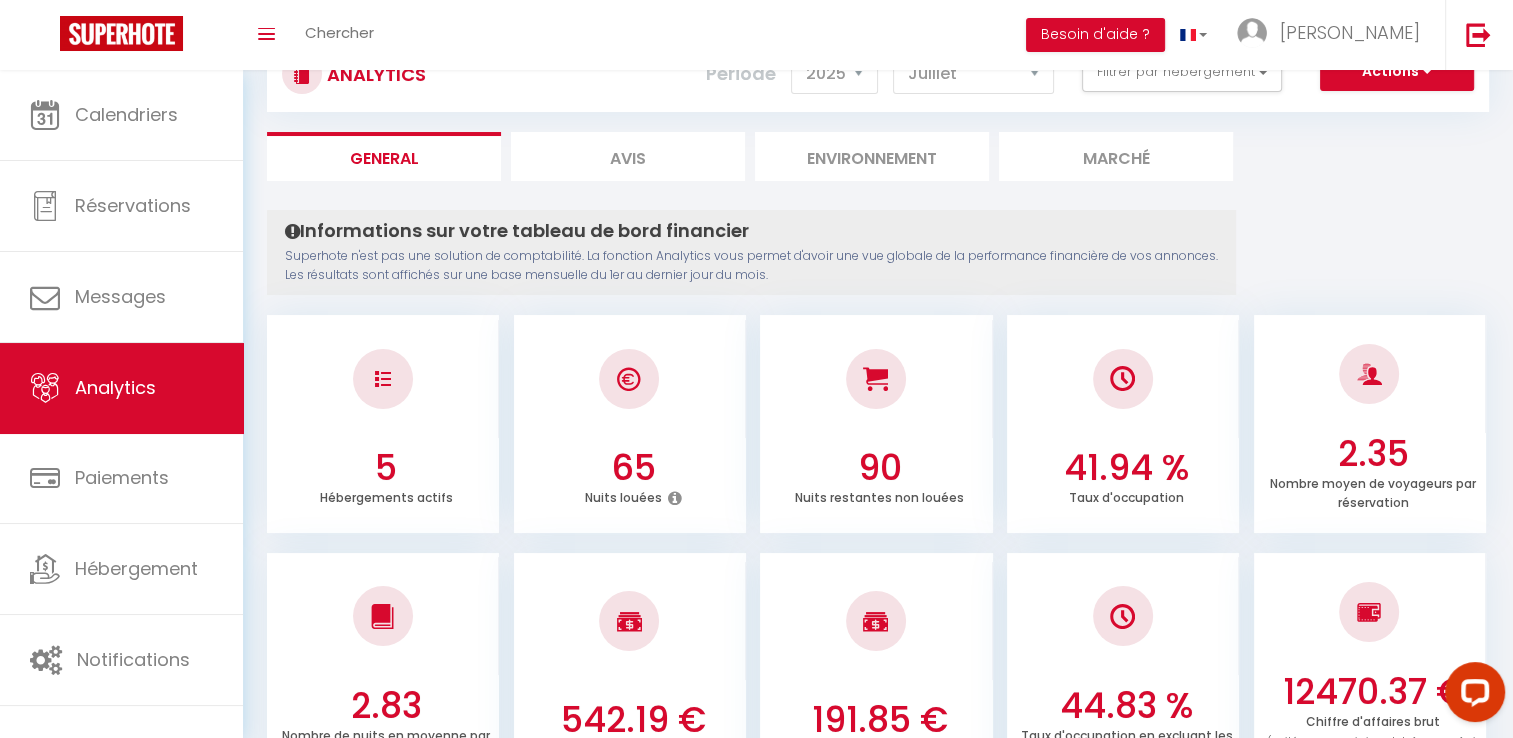 scroll, scrollTop: 0, scrollLeft: 0, axis: both 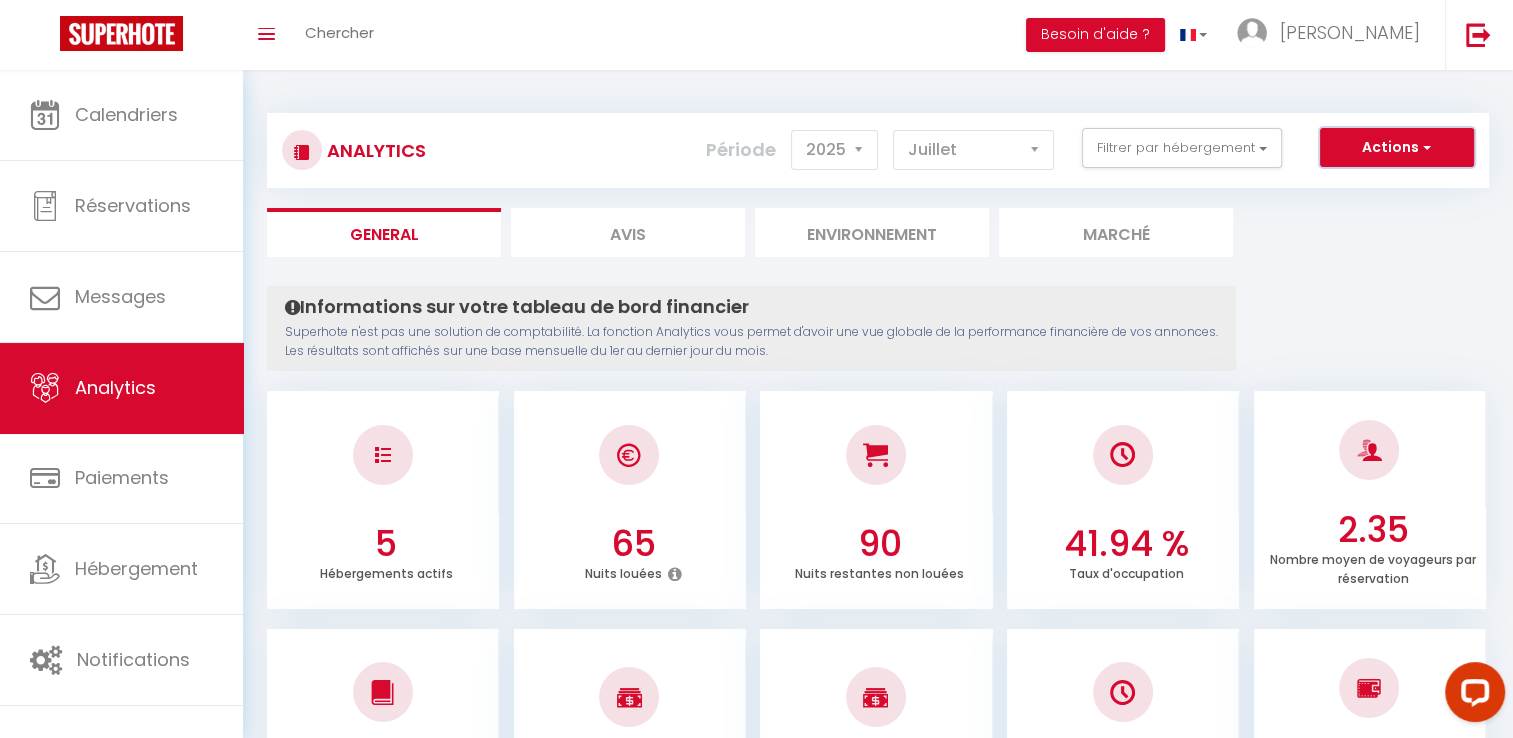 click on "Actions" at bounding box center [1397, 148] 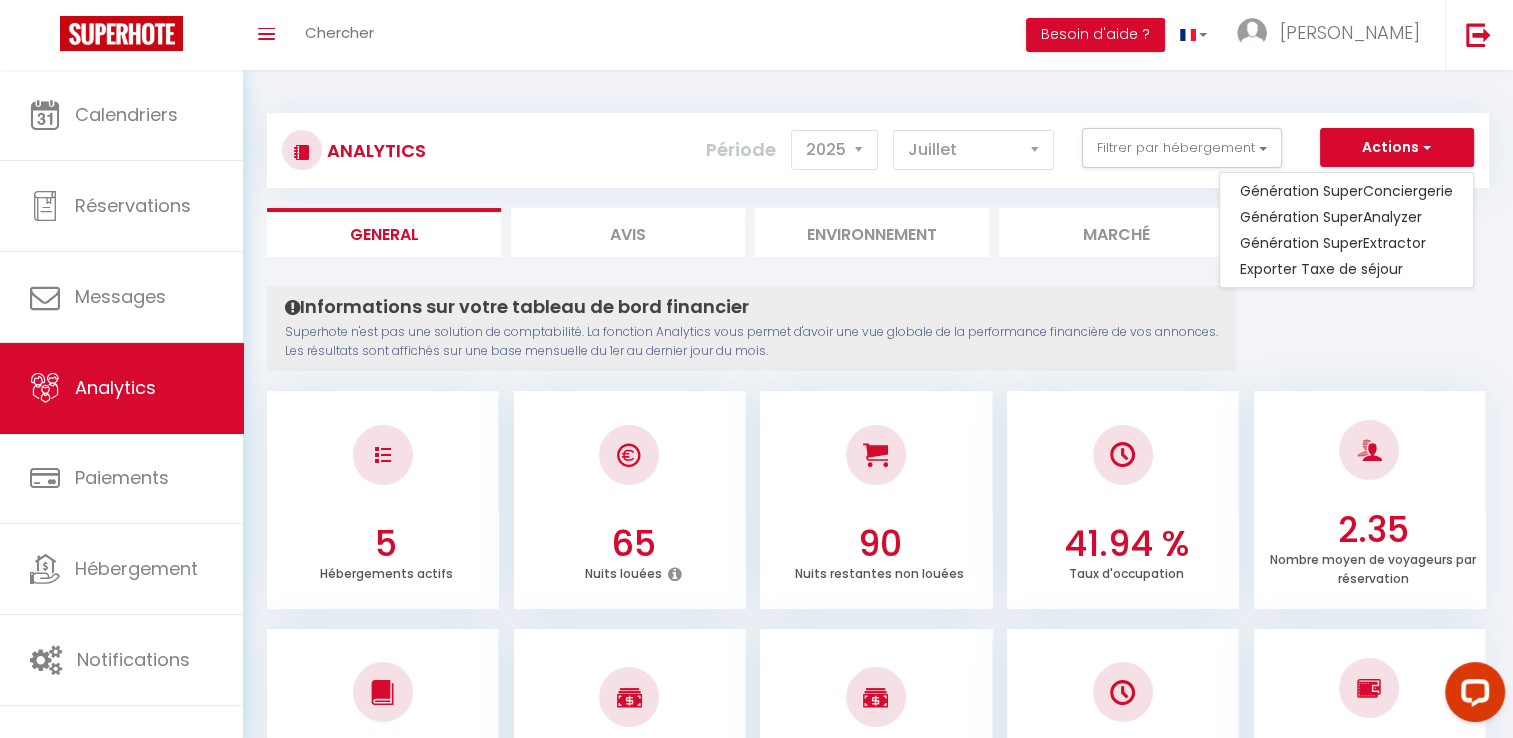 click on "Informations sur votre tableau de bord financier   Superhote n'est pas une solution de comptabilité. La fonction Analytics vous permet d'avoir une vue globale de la performance financière de vos annonces.
Les résultats sont affichés sur une base mensuelle du 1er au dernier jour du mois.
Aucun logement configuré pour le moment   Configurer   [PERSON_NAME] ou Importer des hébergements   ×
Pas d'hébergements pour le moment
IMPORTANT 1- L'import va récupérer les PRIX, les DISPONIBILITES et les RESERVATIONS Airbnb. 2- Après l'import, Superhote gérera les disponibilités et prix du calendrier Airbnb. 3- Veillez à reportez vos autres règles dans le calendrier Superhote.   Annuler
Importer les logements Airbnb
Créer un hébergement sur SuperHote
5   Hébergements actifs     65   Nuits louées       90   Nuits restantes non louées     41.94 %   Taux d'occupation     2.35        2.83" at bounding box center (878, 1686) 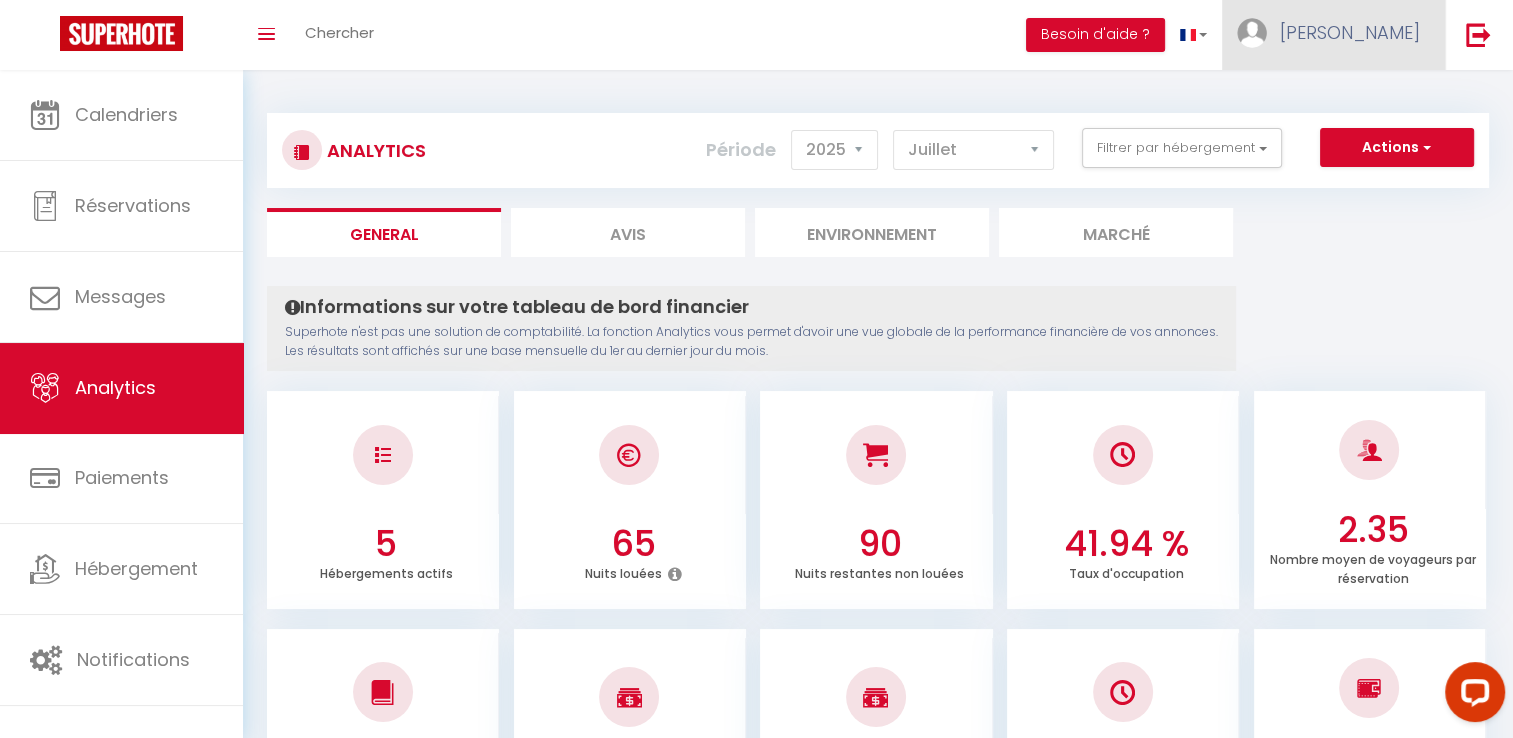 click on "[PERSON_NAME]" at bounding box center (1350, 32) 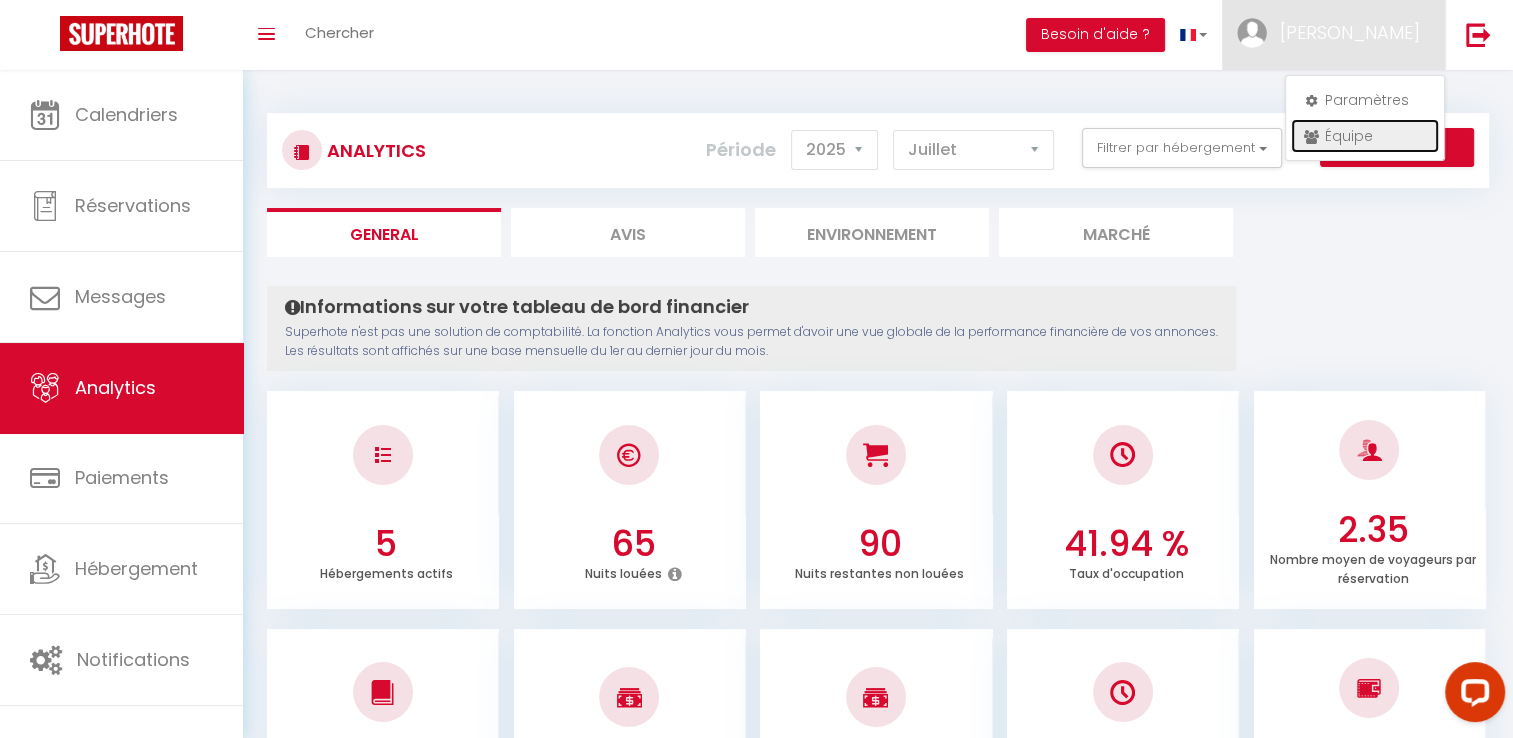 click on "Équipe" at bounding box center [1365, 136] 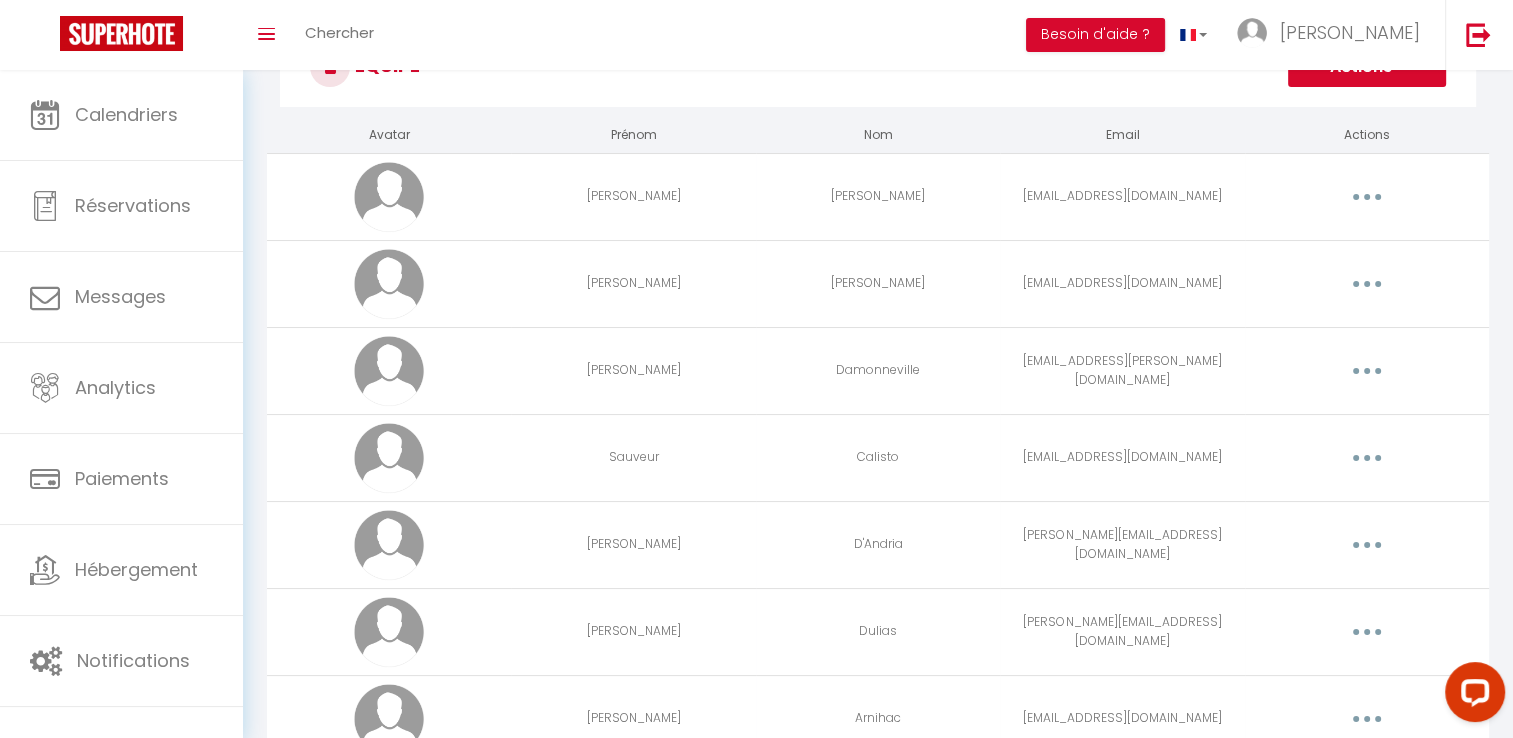 scroll, scrollTop: 0, scrollLeft: 0, axis: both 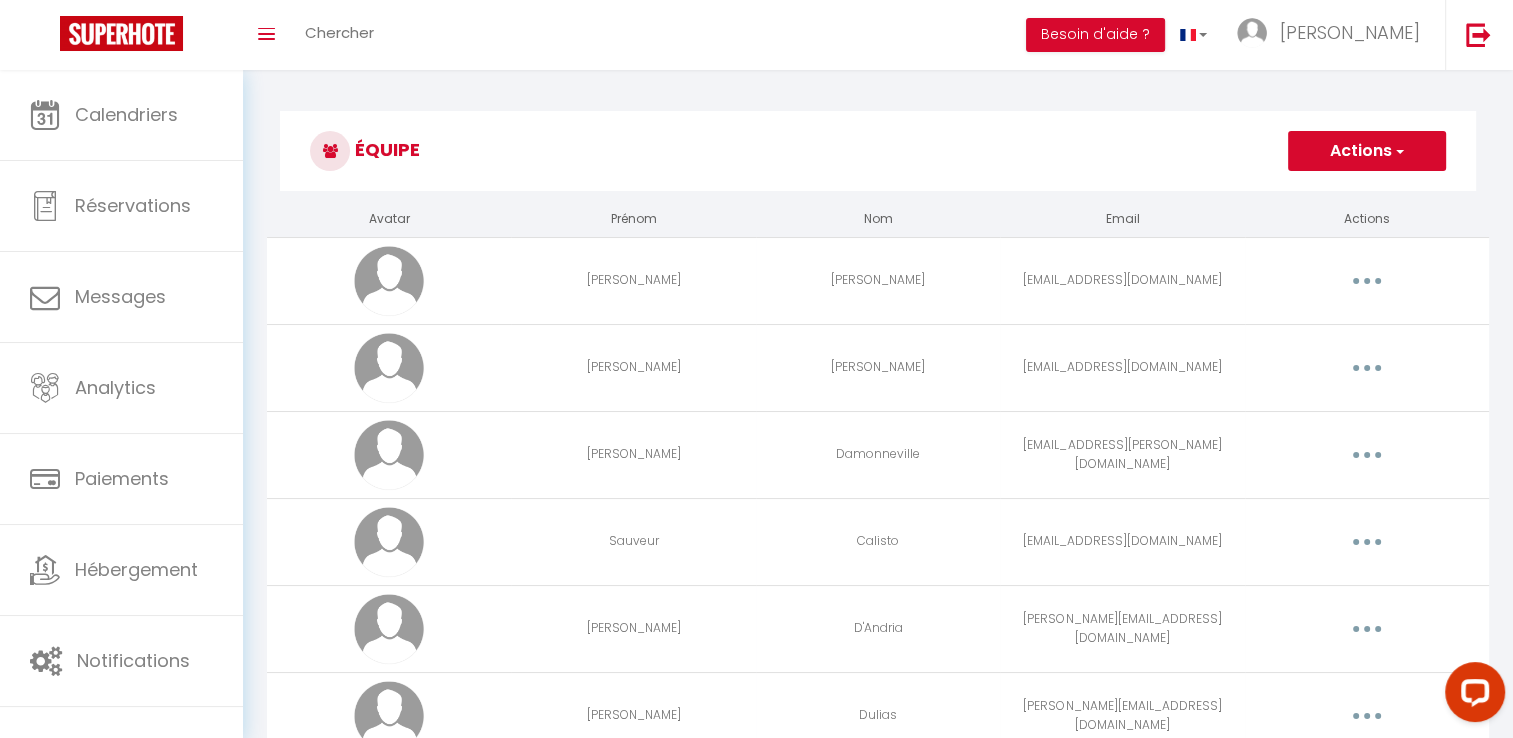 click on "Actions" at bounding box center [1367, 151] 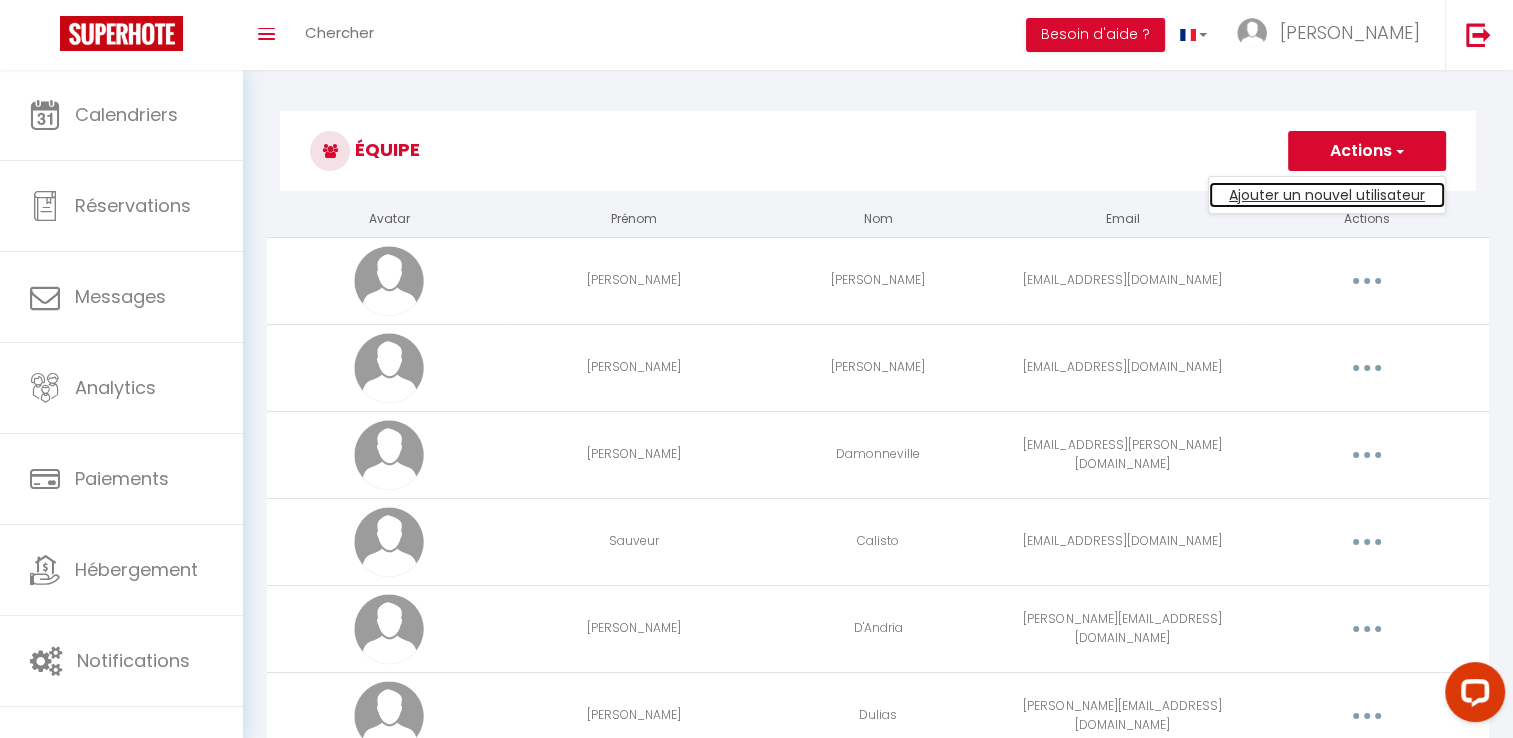 click on "Ajouter un nouvel utilisateur" at bounding box center (1327, 195) 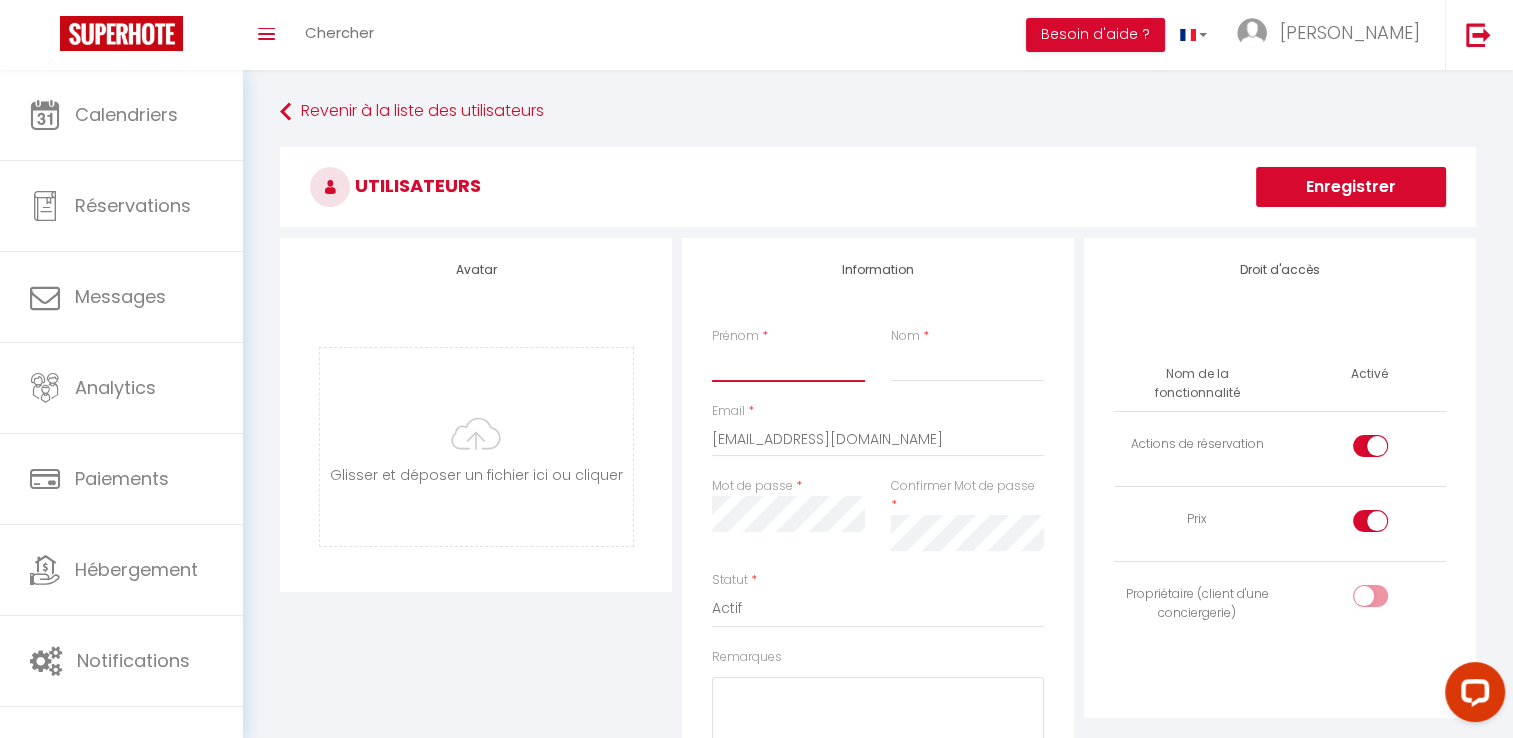 click on "Prénom" at bounding box center [788, 364] 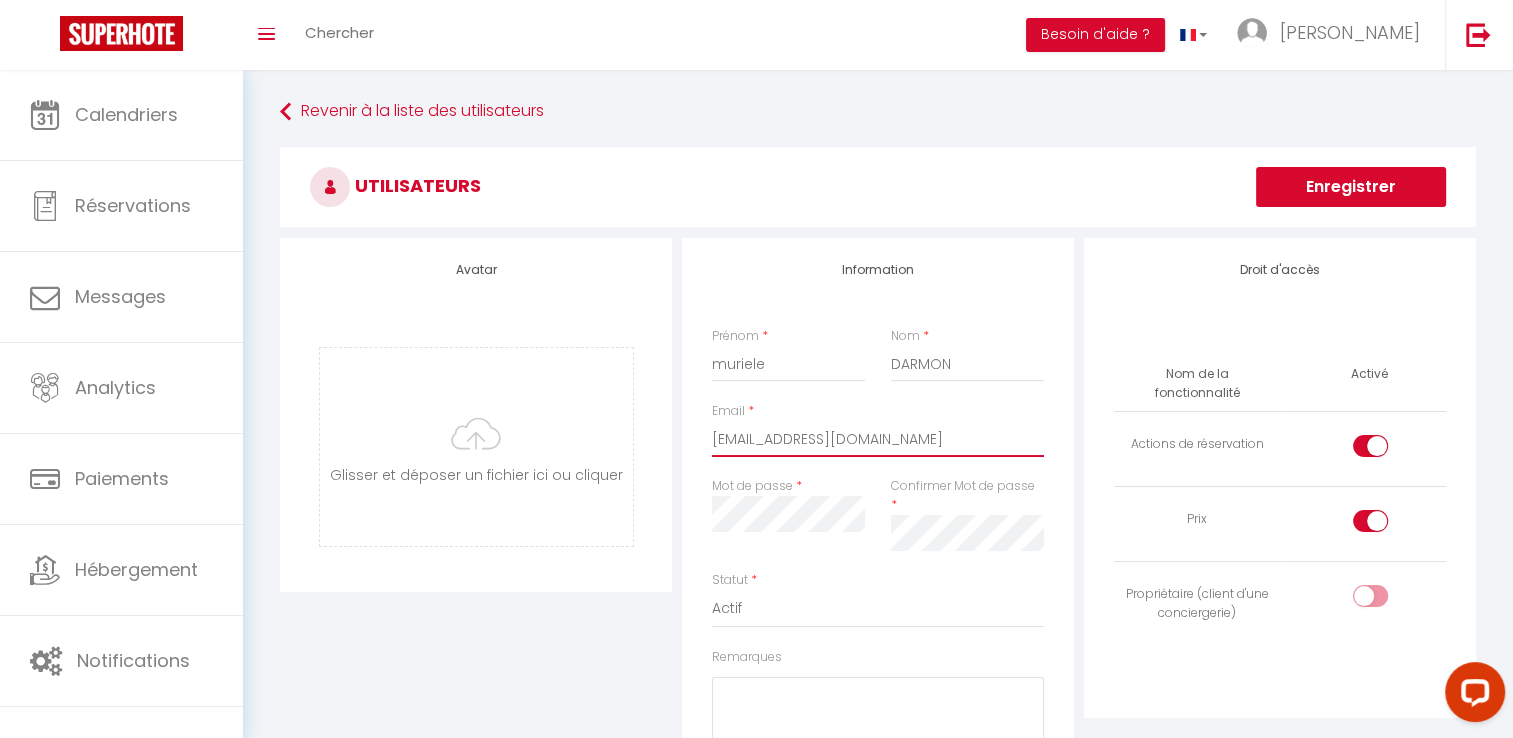 click on "[EMAIL_ADDRESS][DOMAIN_NAME]" at bounding box center [878, 439] 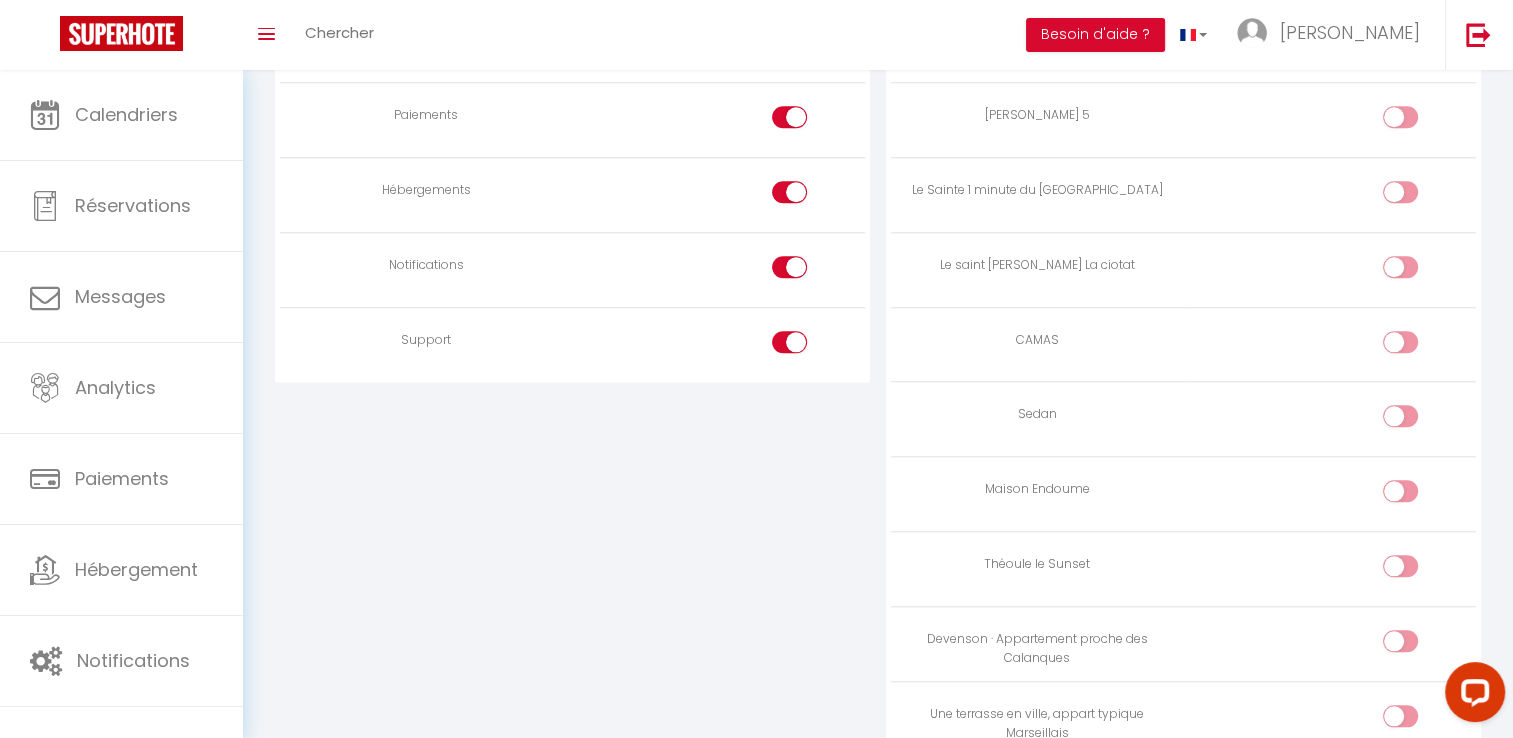 scroll, scrollTop: 2000, scrollLeft: 0, axis: vertical 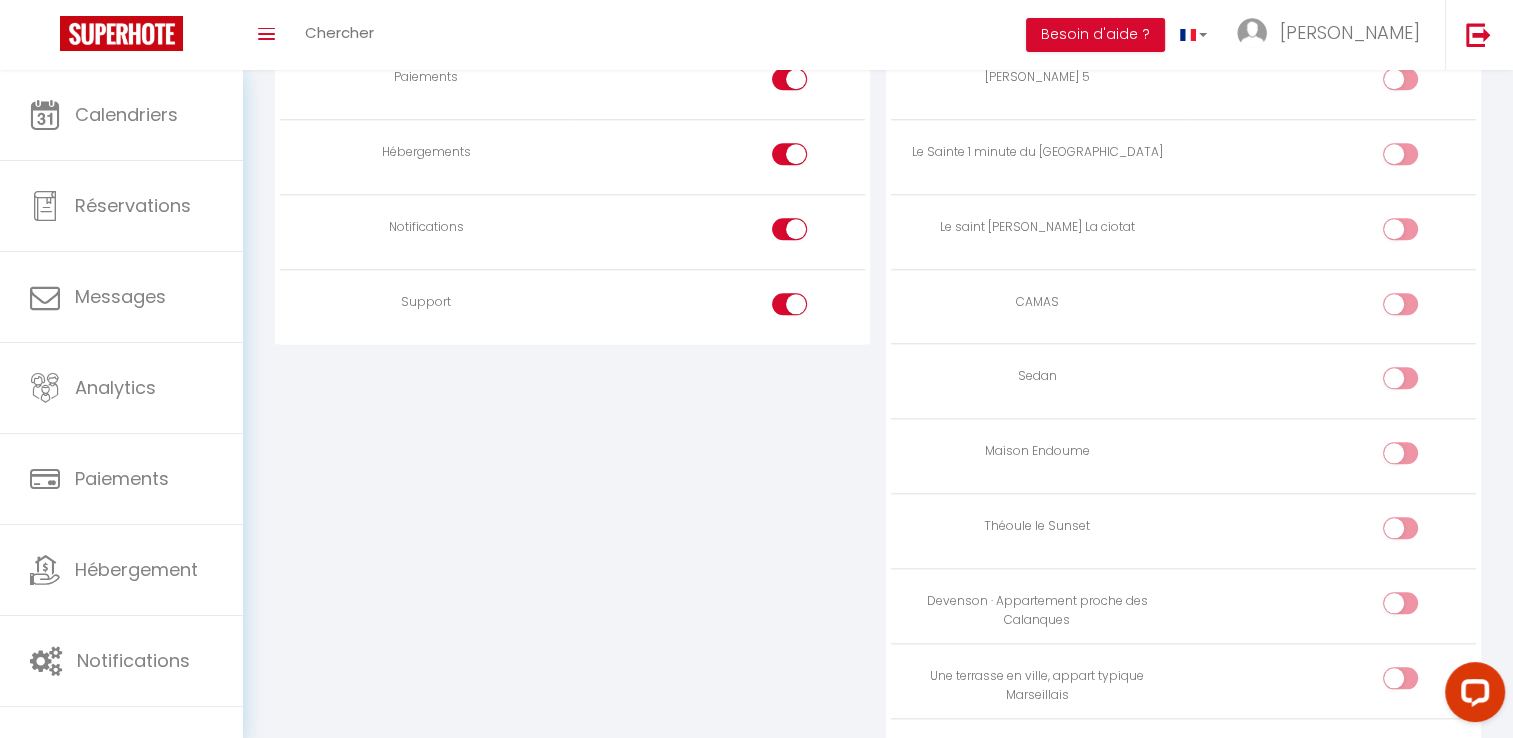 click at bounding box center [806, 158] 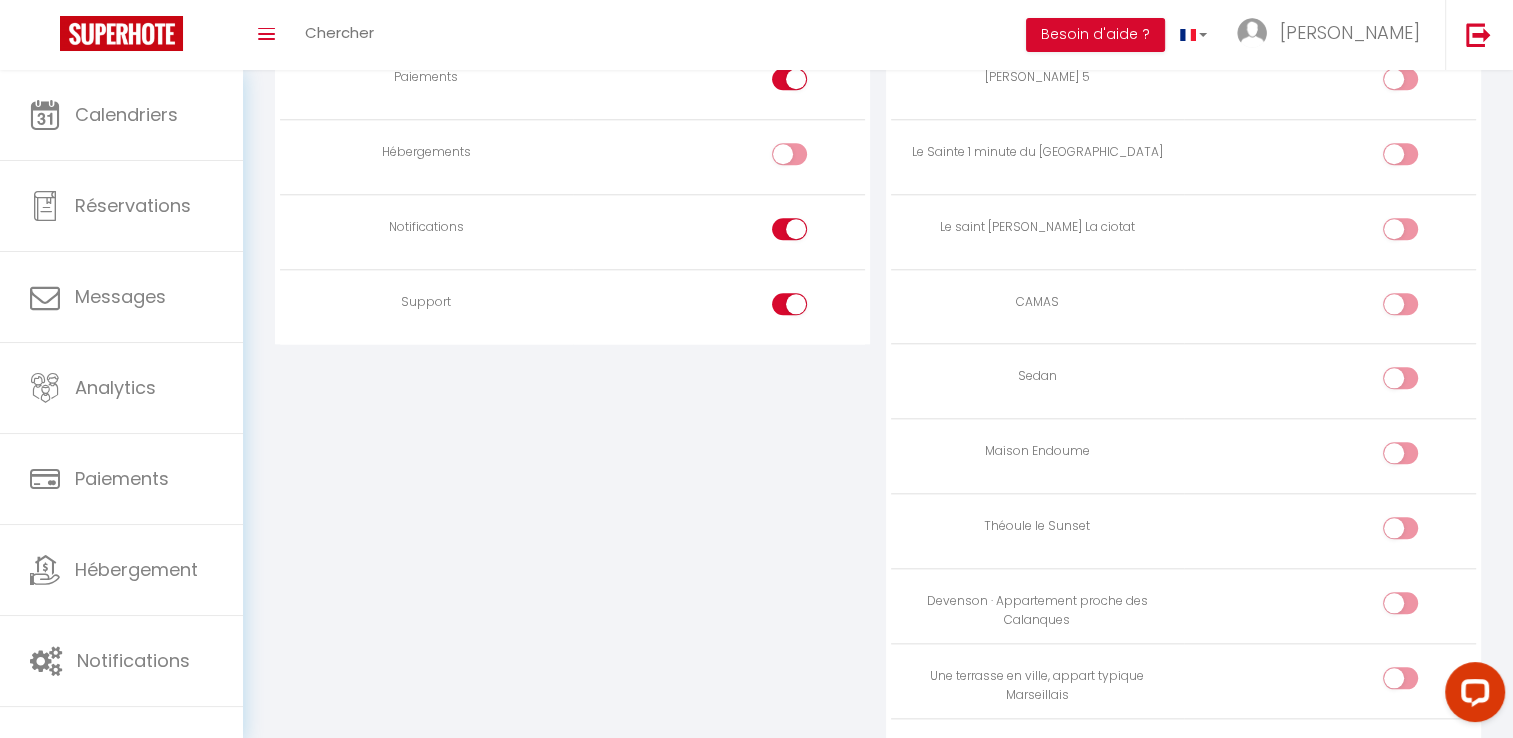 click at bounding box center [806, 233] 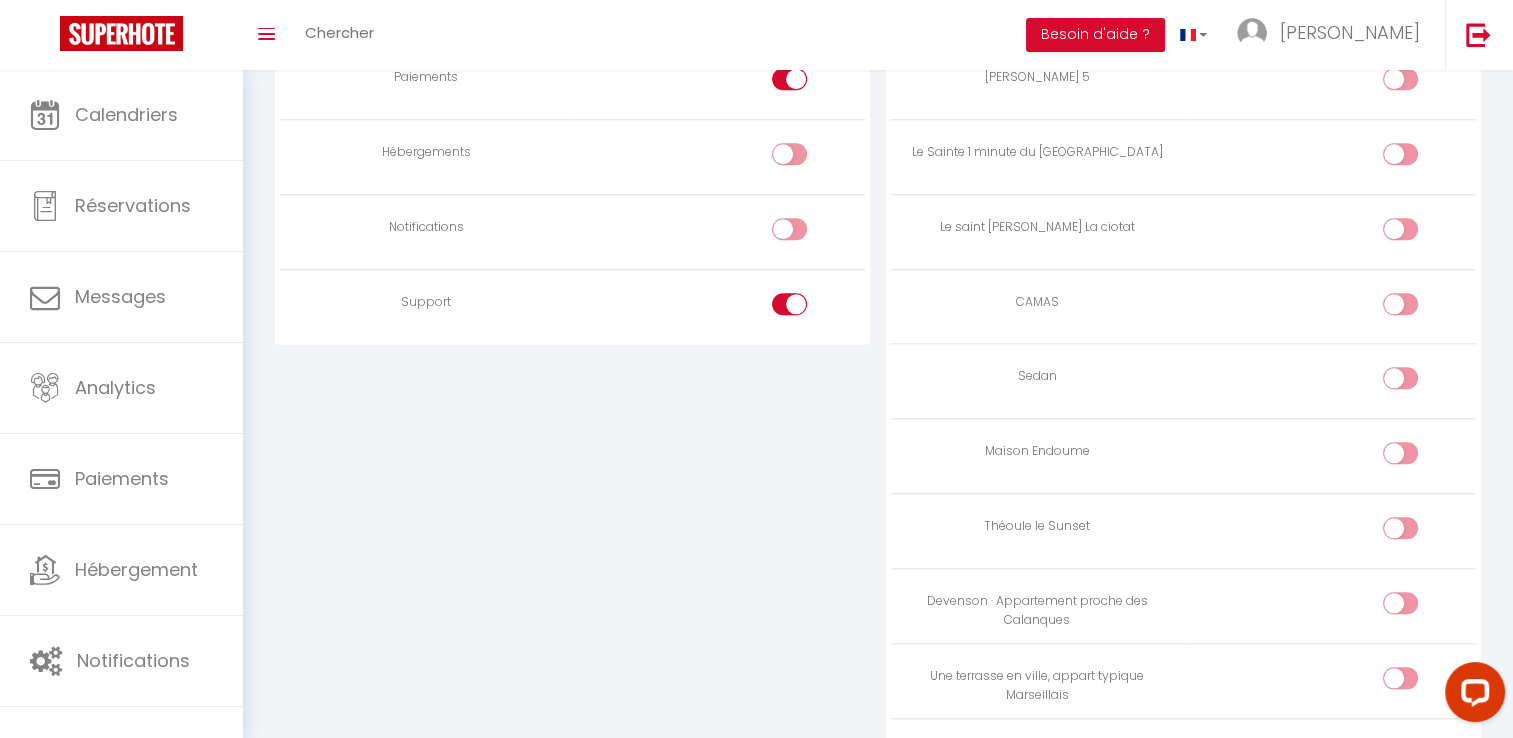 click at bounding box center [806, 233] 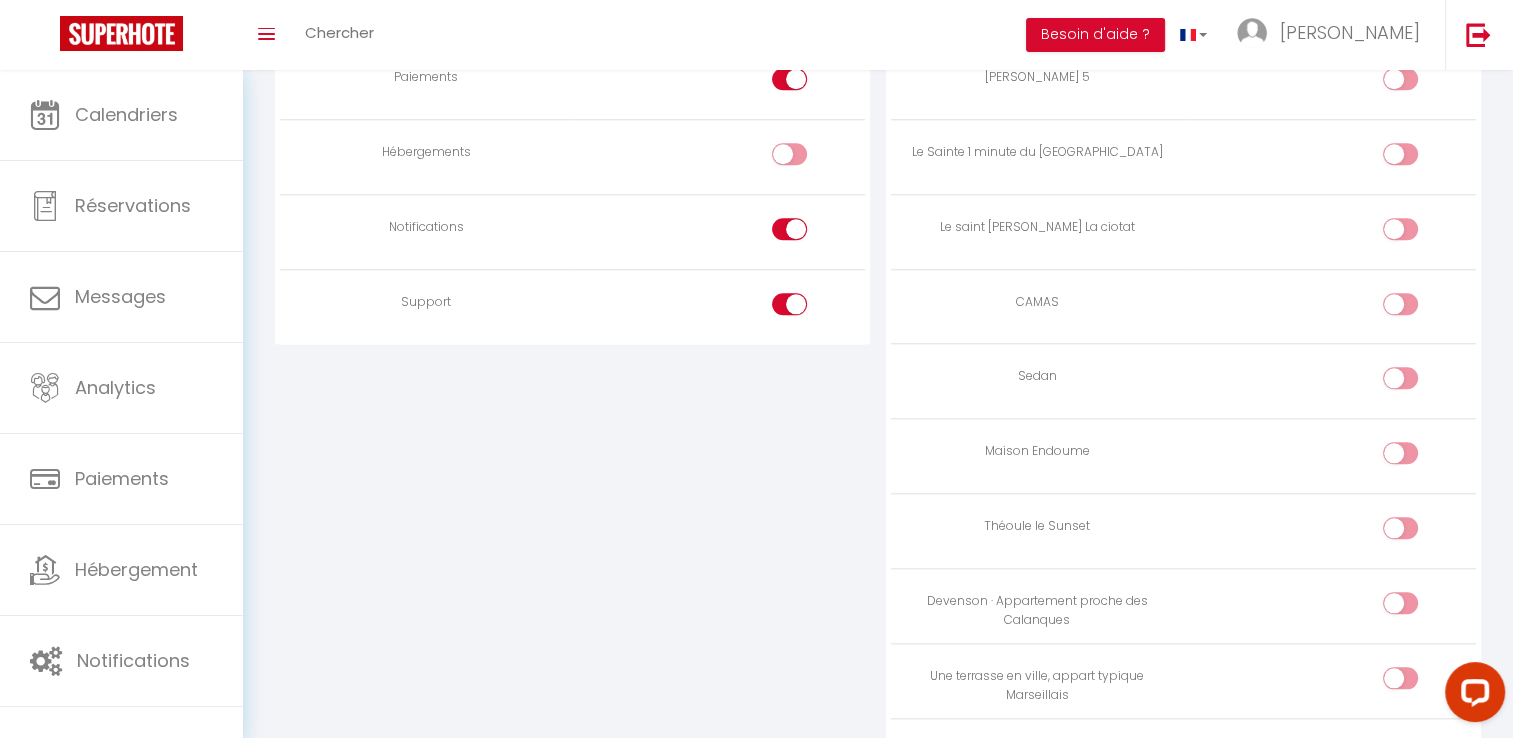 click at bounding box center (806, 308) 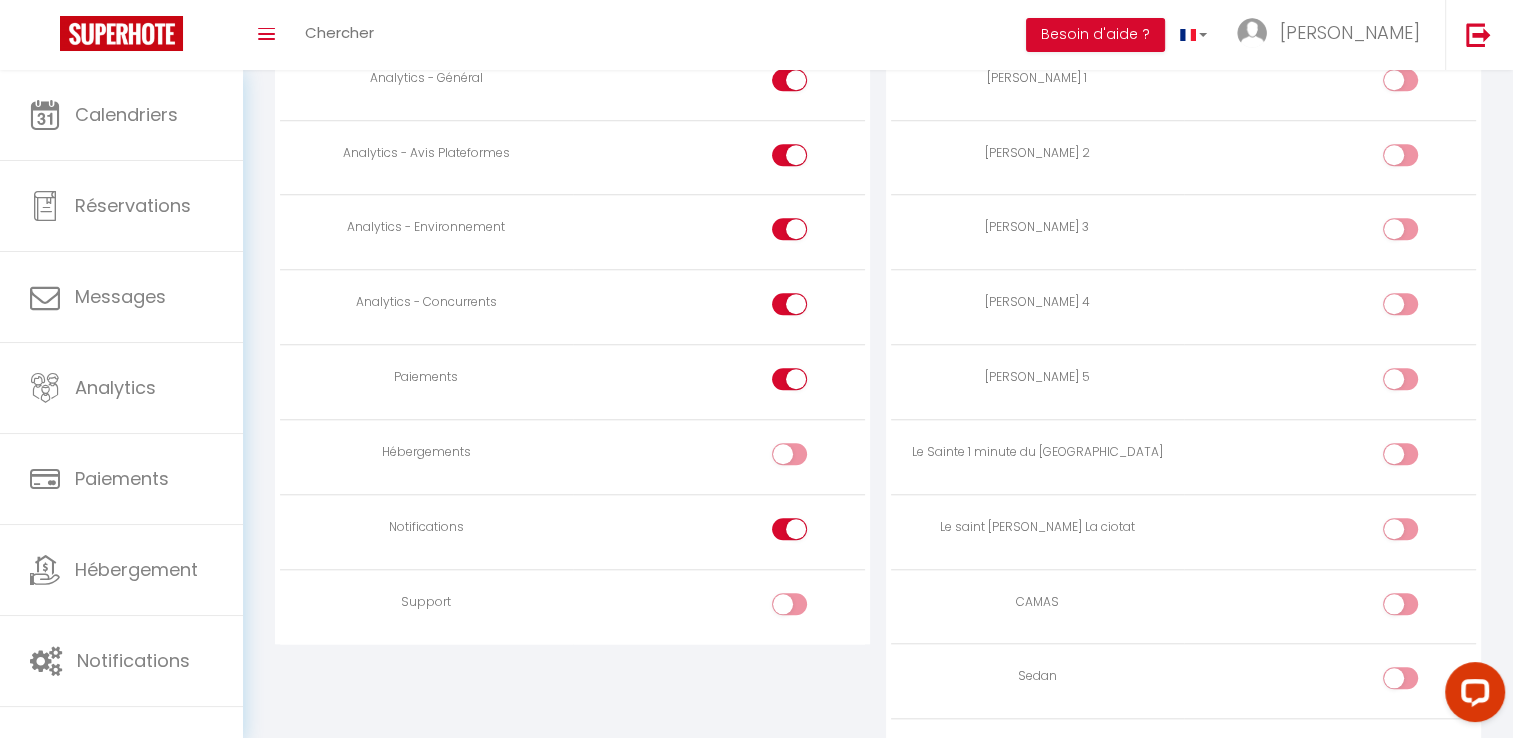 scroll, scrollTop: 1600, scrollLeft: 0, axis: vertical 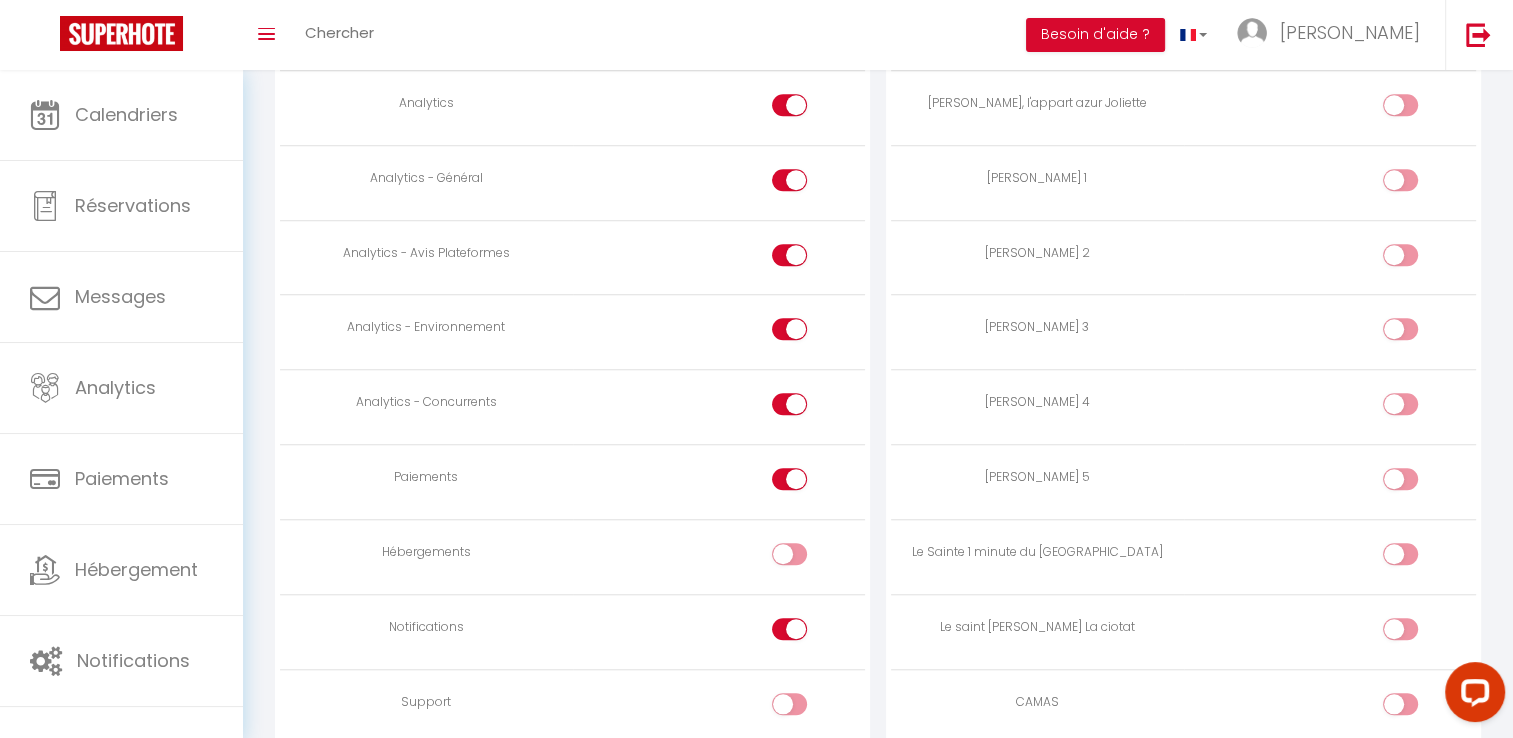 click at bounding box center [789, 329] 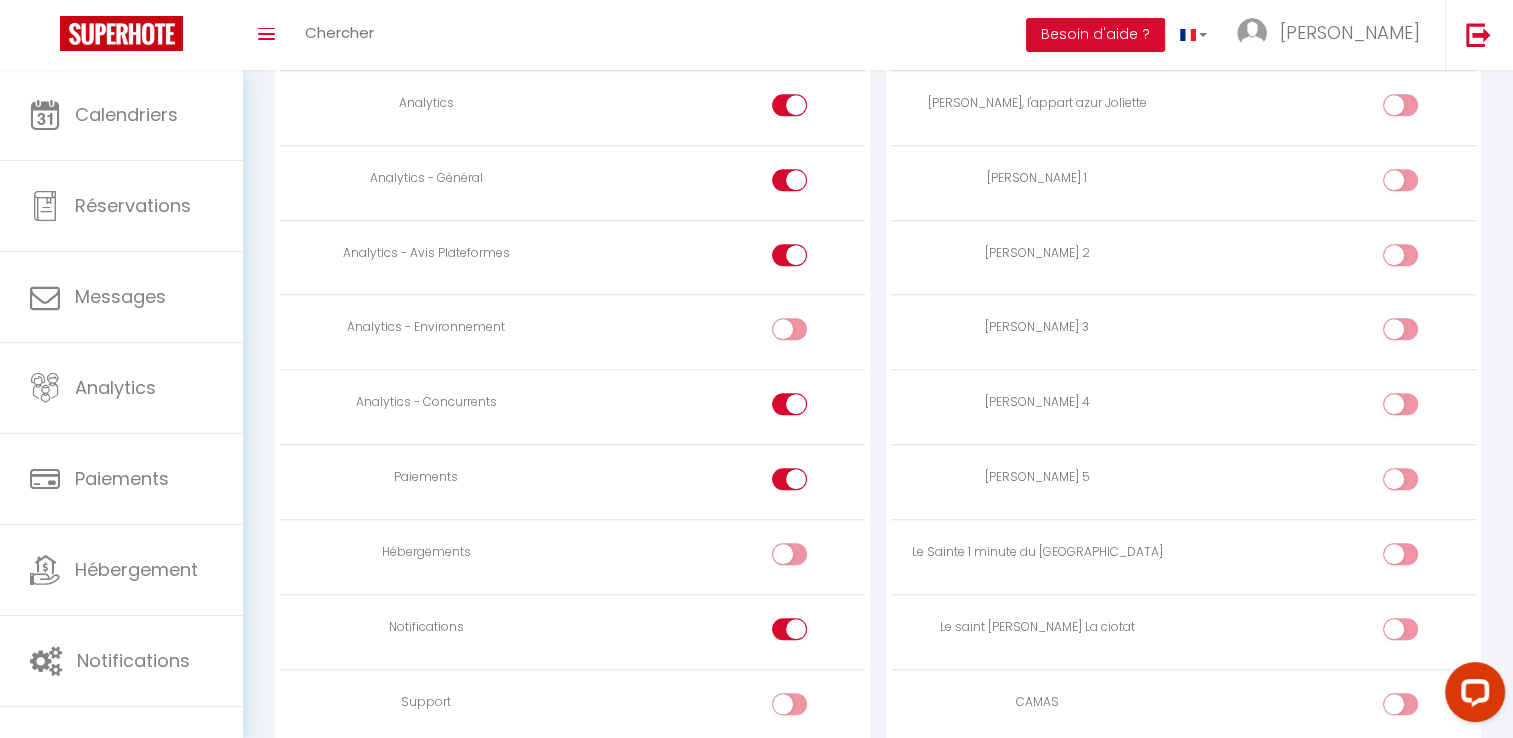 click at bounding box center (789, 404) 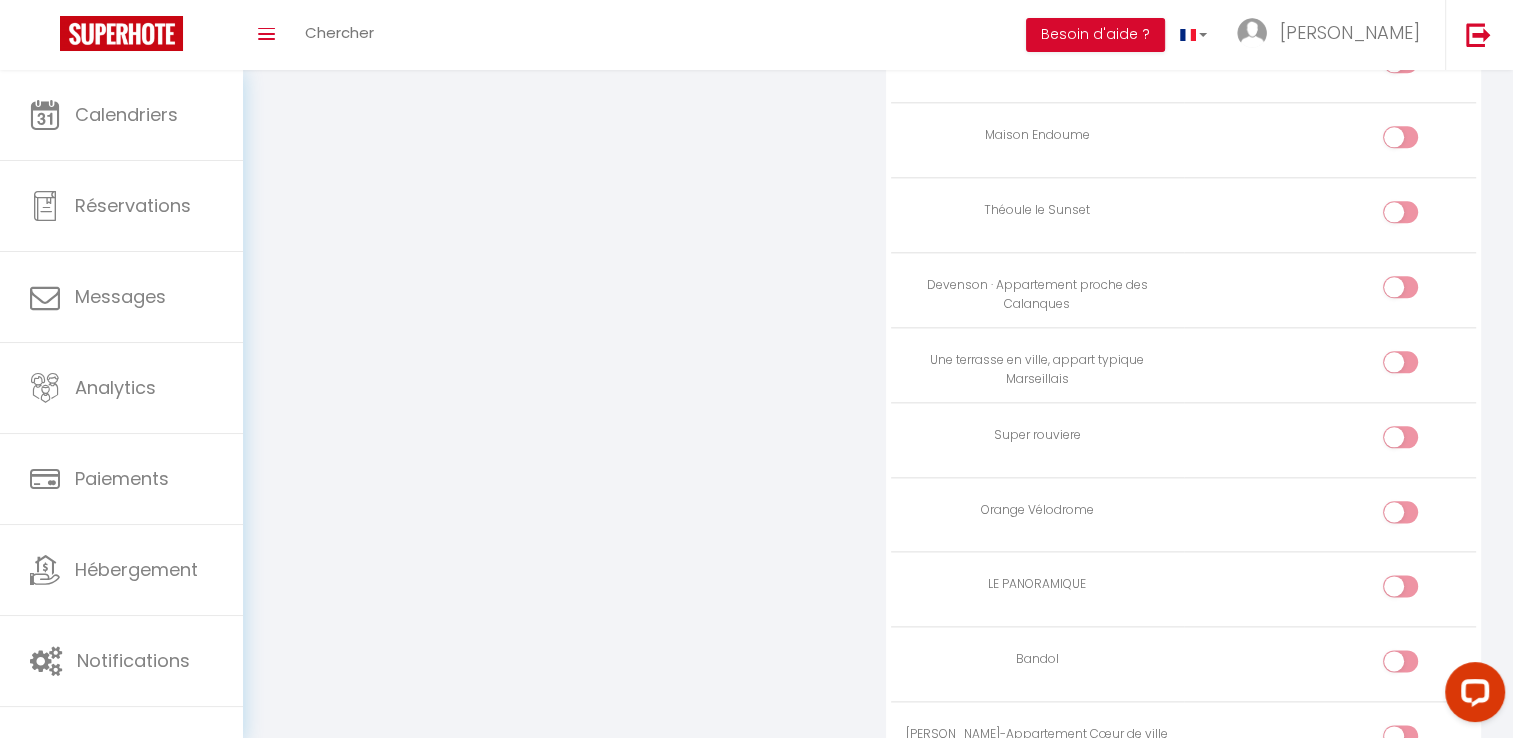 scroll, scrollTop: 2282, scrollLeft: 0, axis: vertical 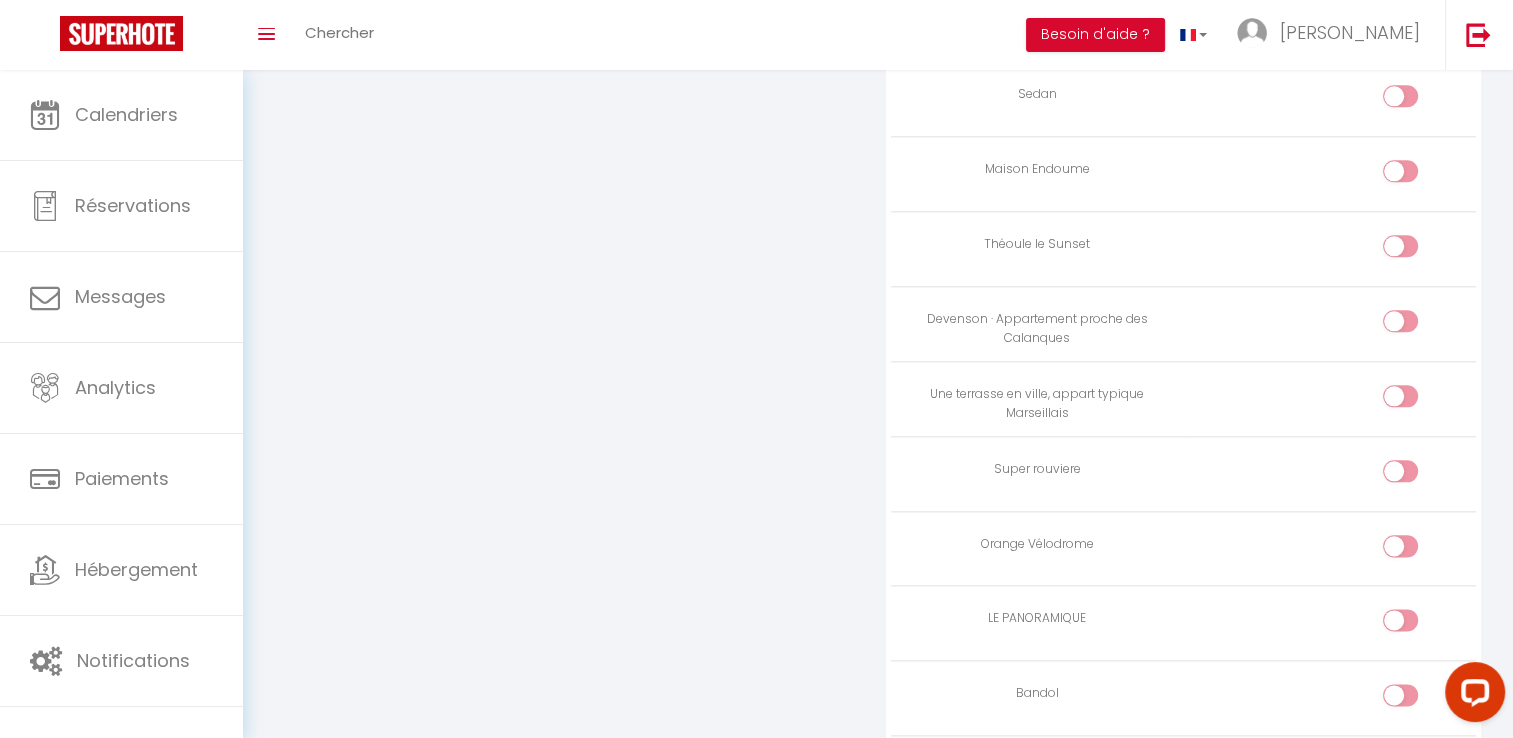 click at bounding box center [1400, 546] 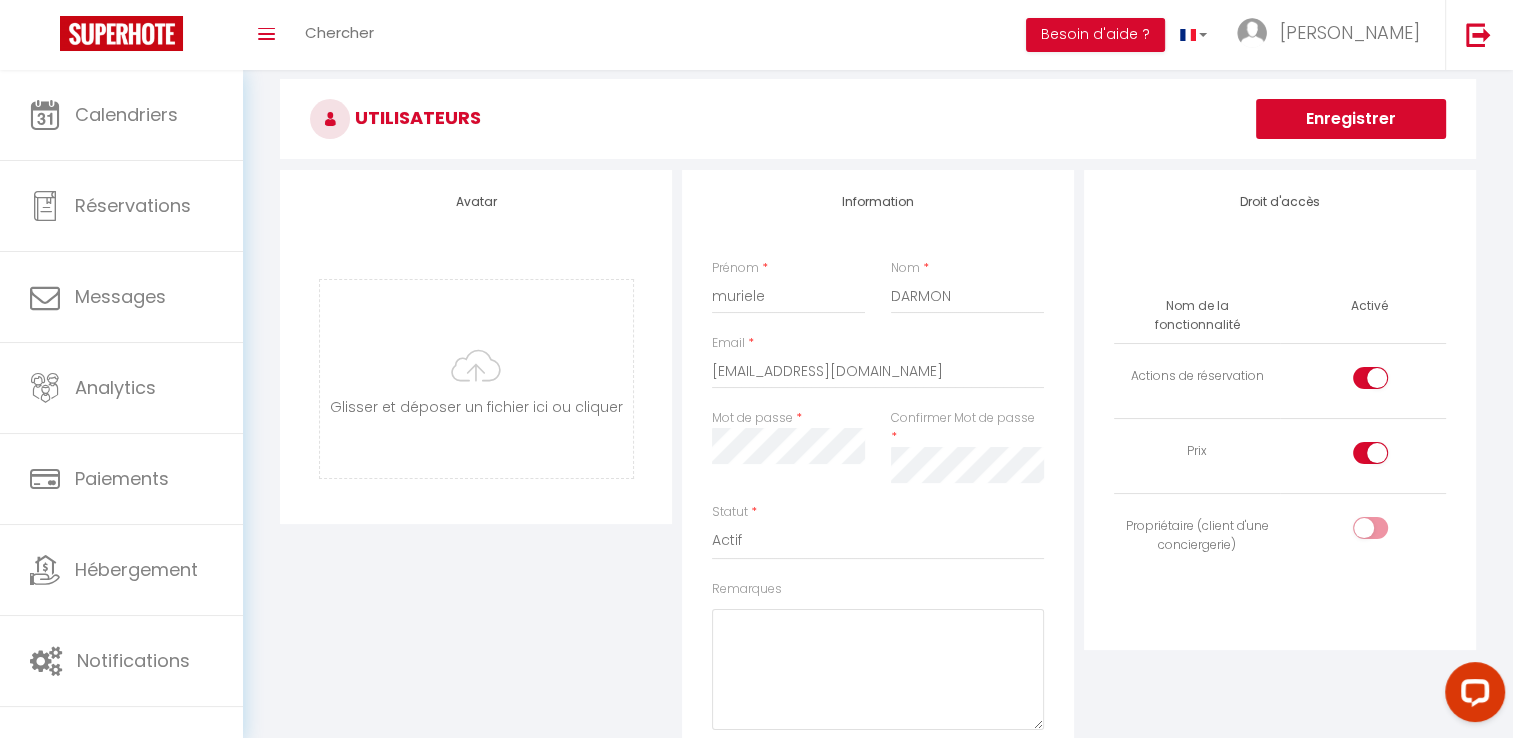 scroll, scrollTop: 0, scrollLeft: 0, axis: both 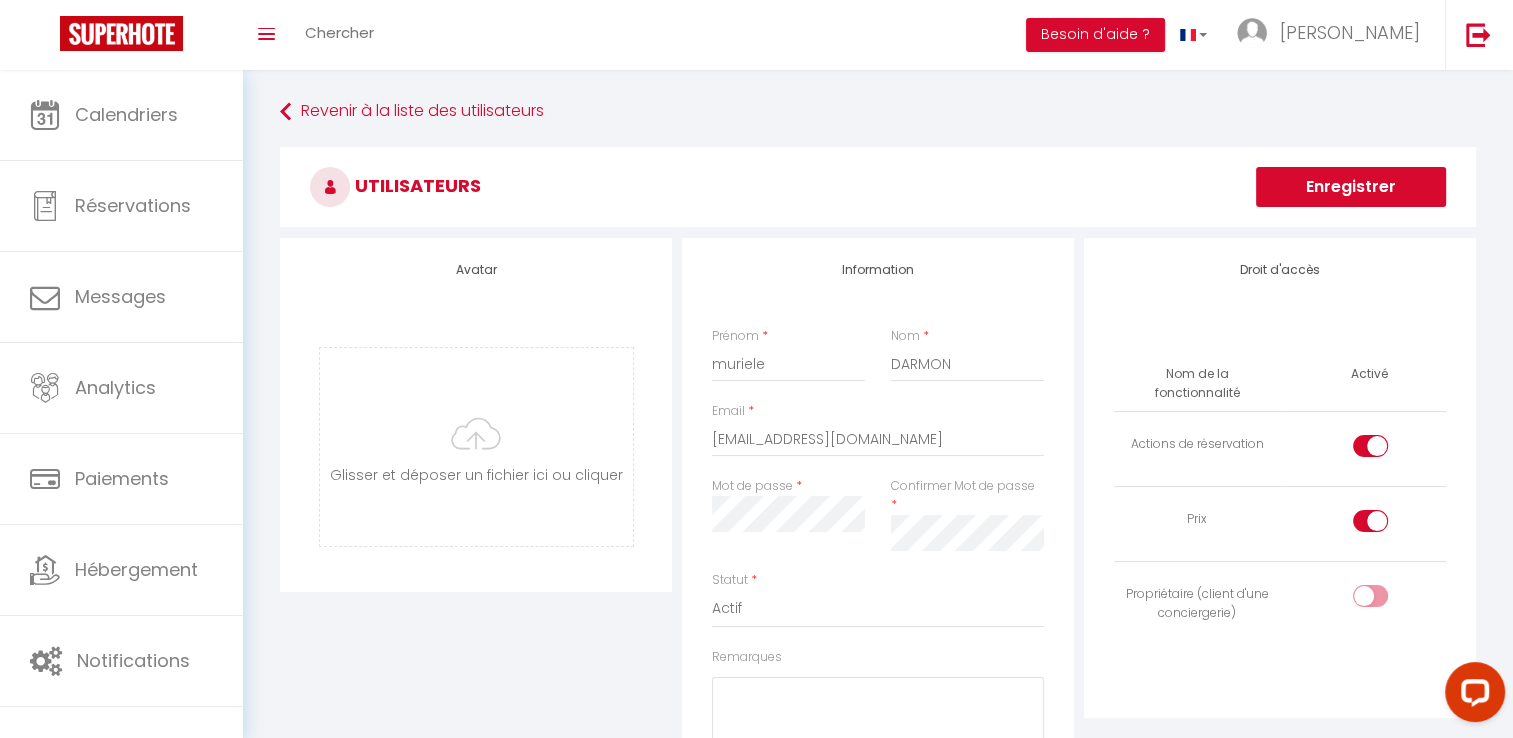 click on "Enregistrer" at bounding box center [1351, 187] 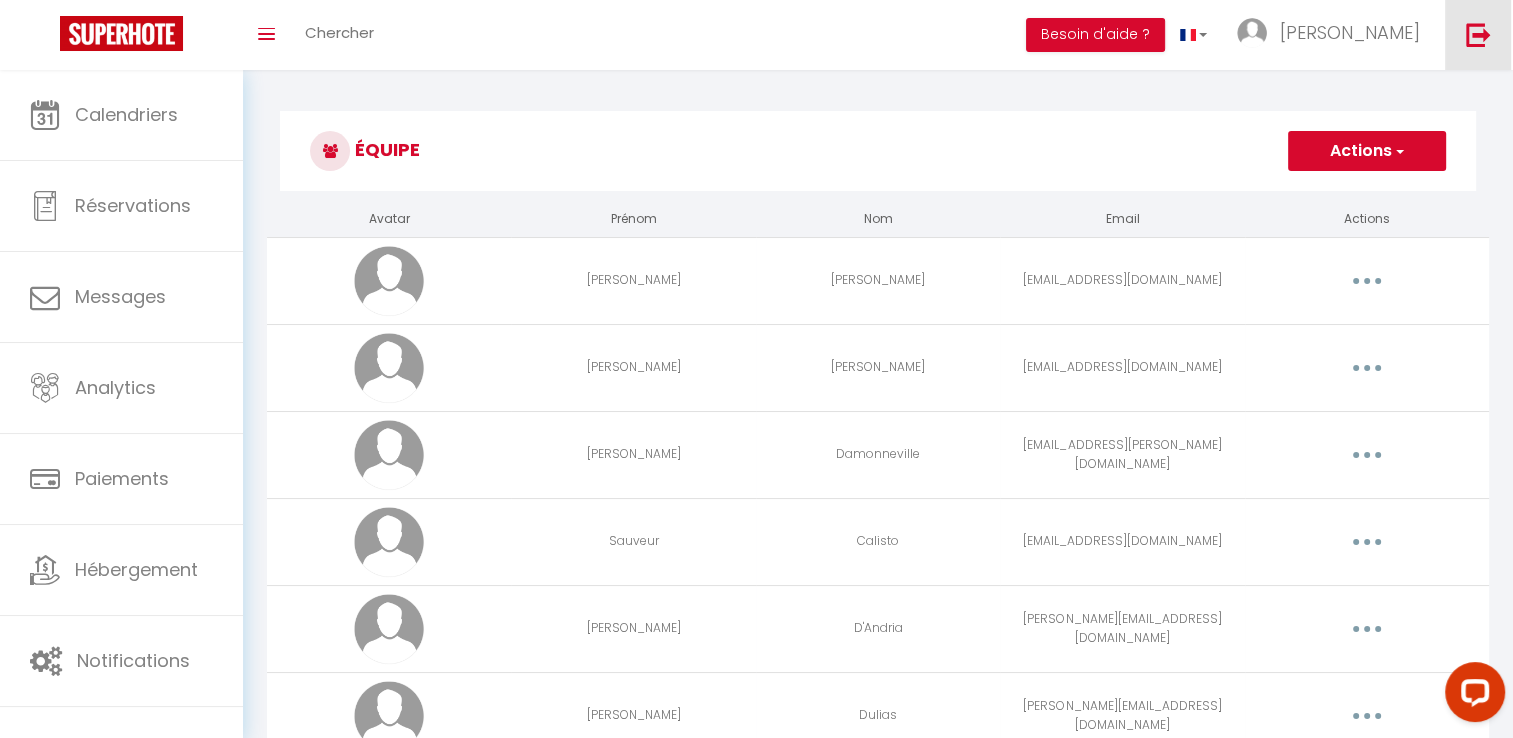 click at bounding box center (1478, 35) 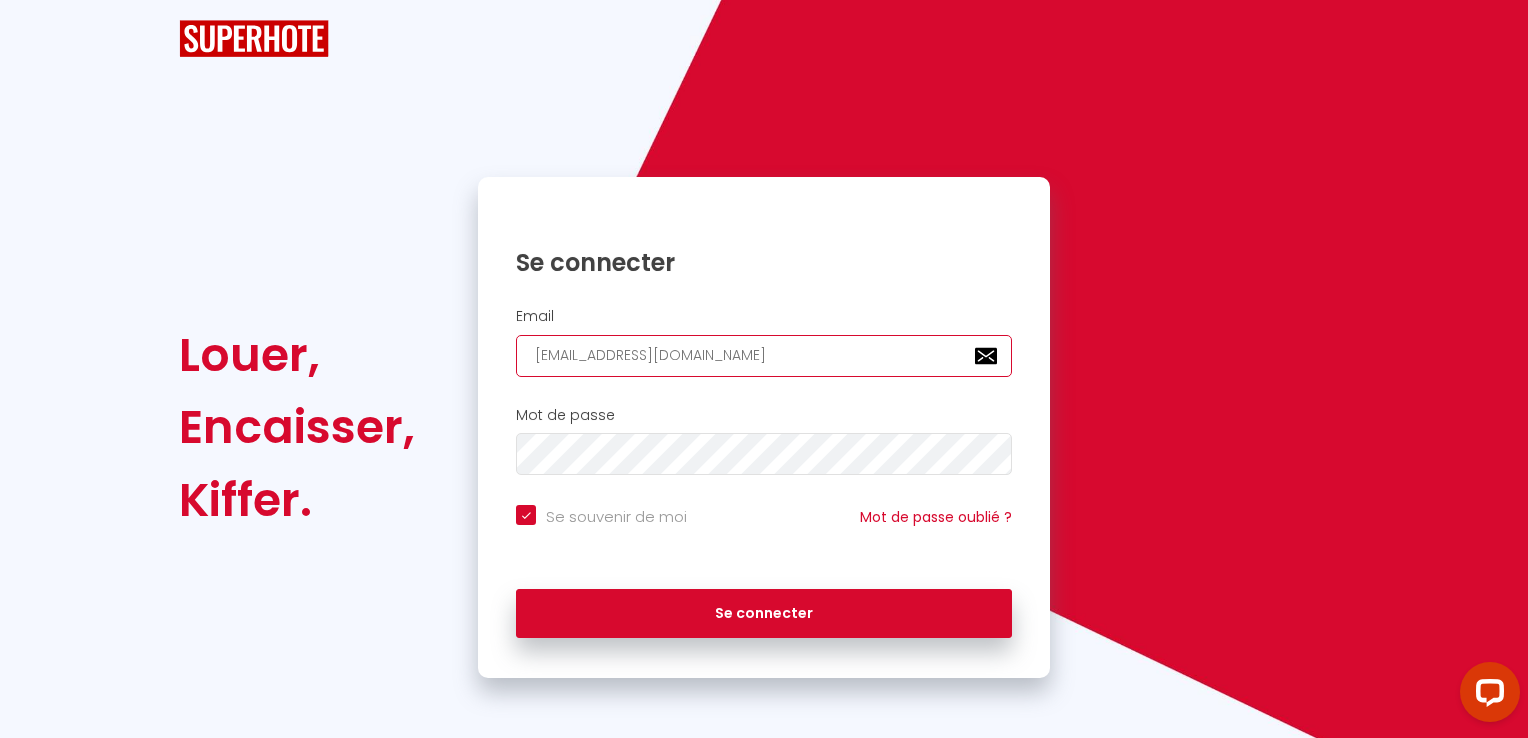 click on "[EMAIL_ADDRESS][DOMAIN_NAME]" at bounding box center (764, 356) 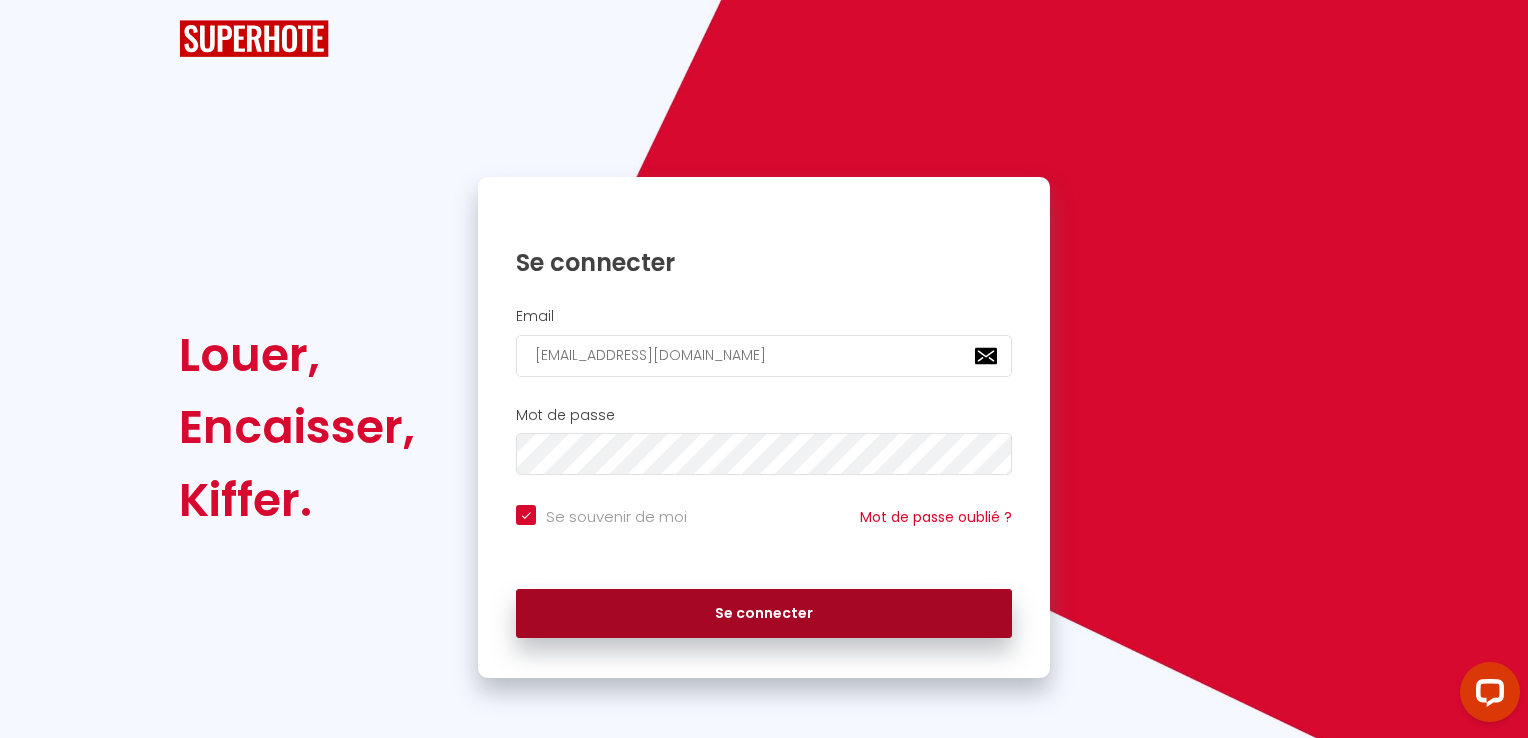 click on "Se connecter" at bounding box center (764, 614) 